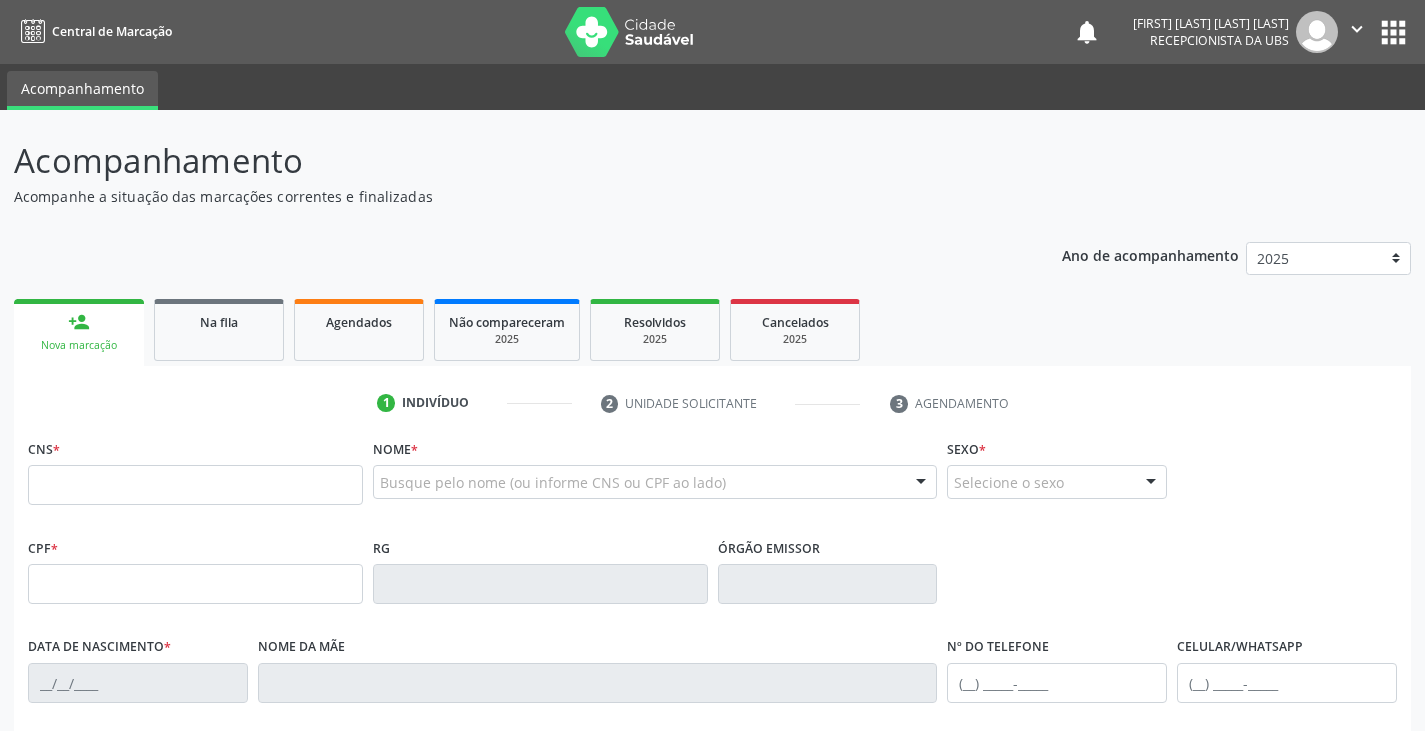 scroll, scrollTop: 0, scrollLeft: 0, axis: both 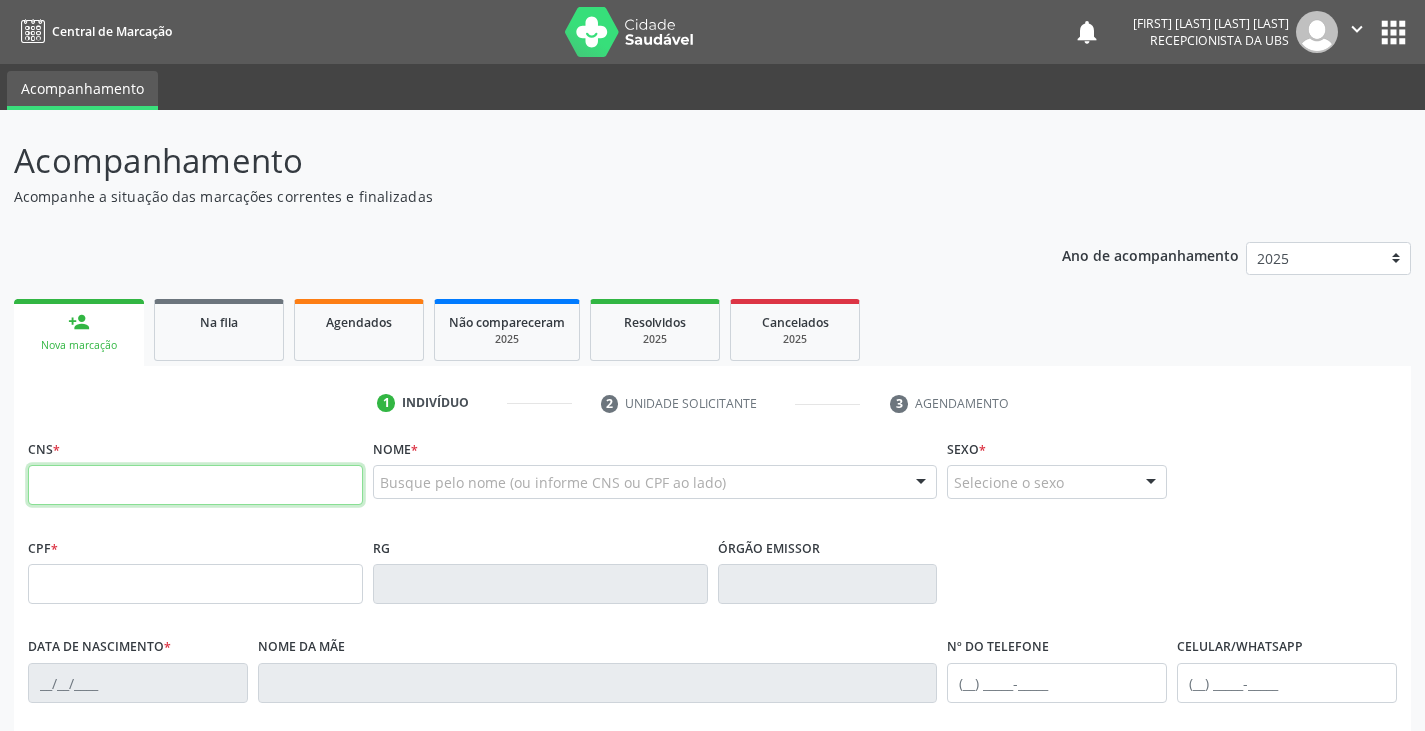 click at bounding box center [195, 485] 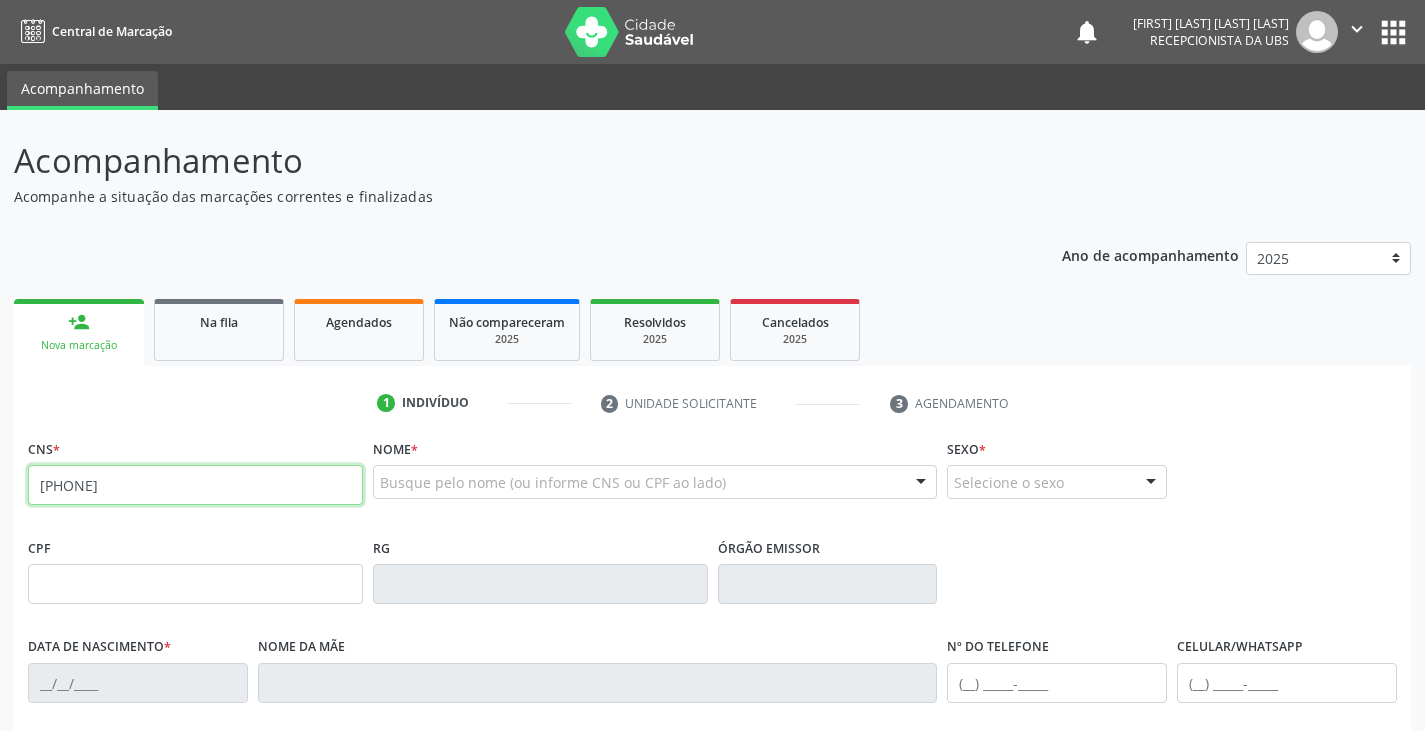 type on "[PHONE]" 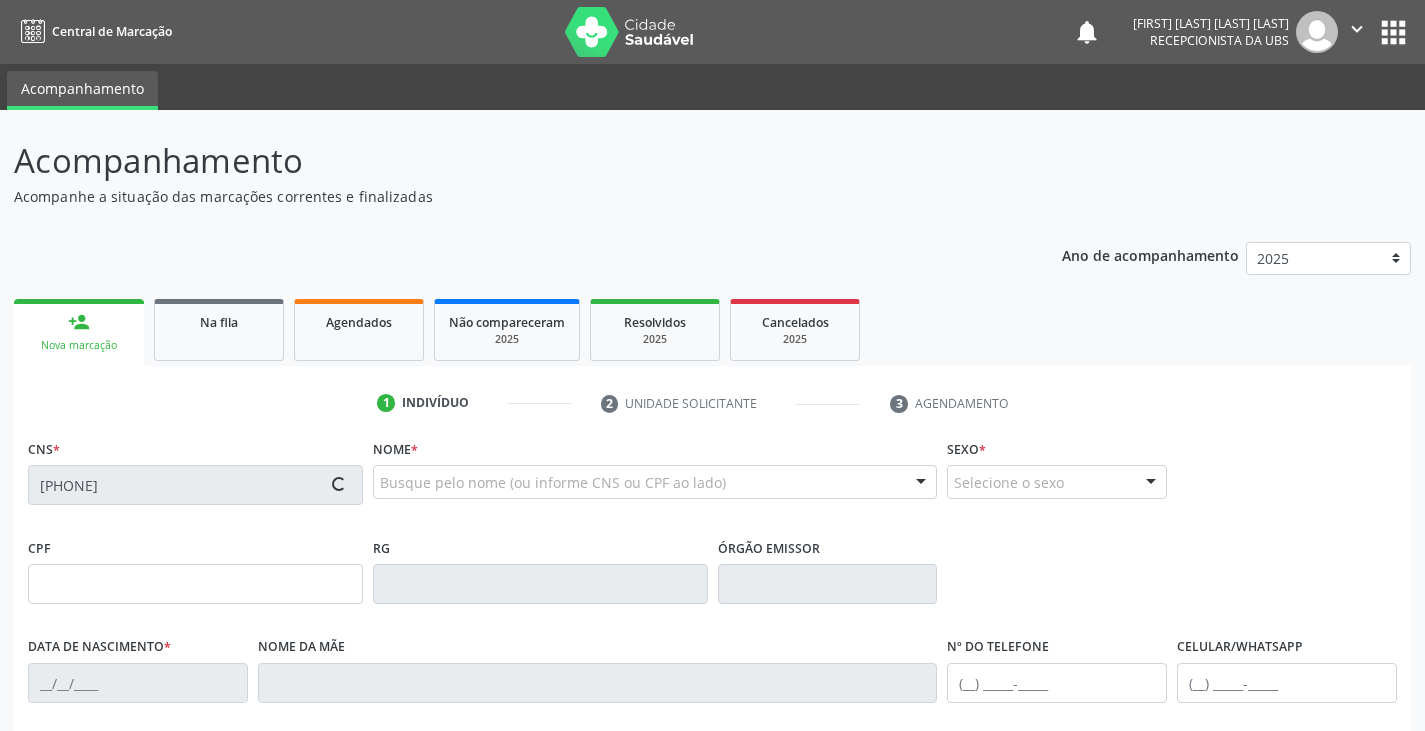 type on "[DATE]" 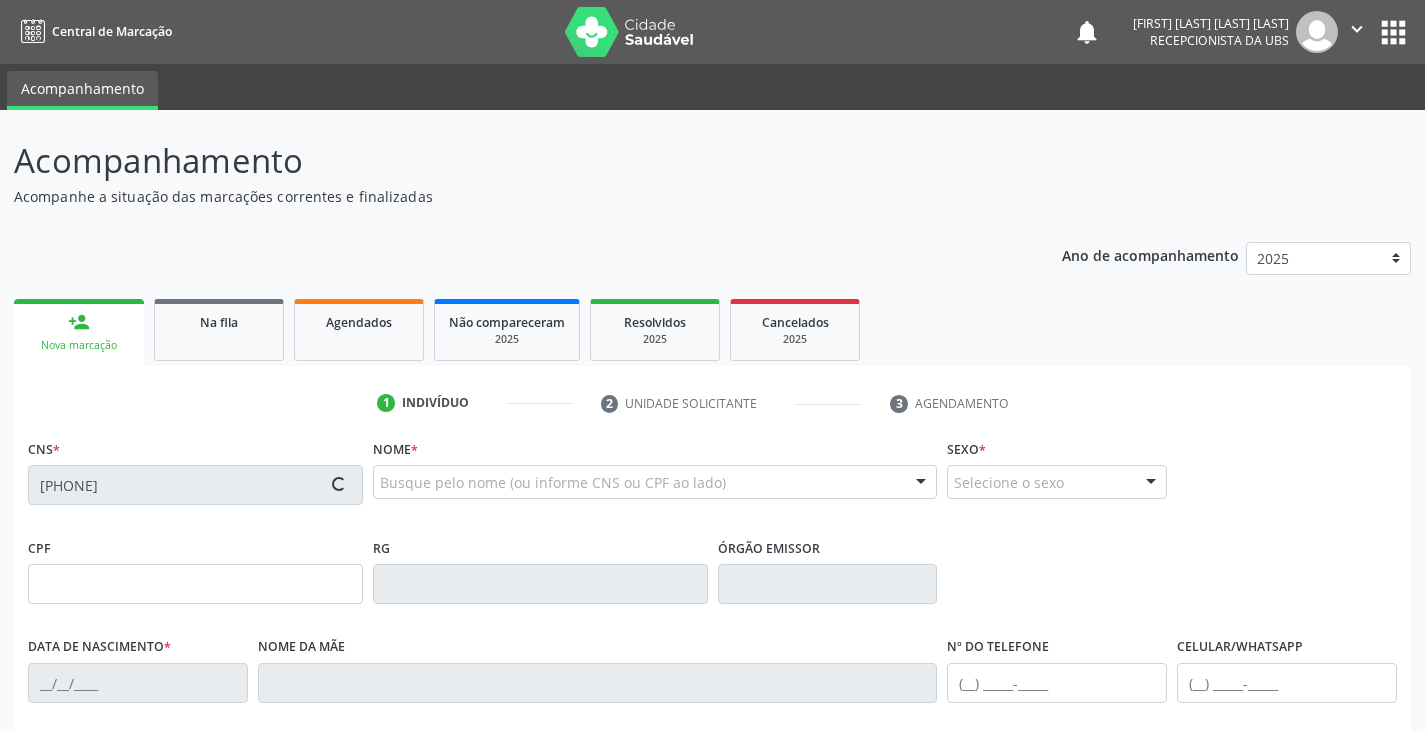 type on "[FIRST] de [LAST] [LAST]" 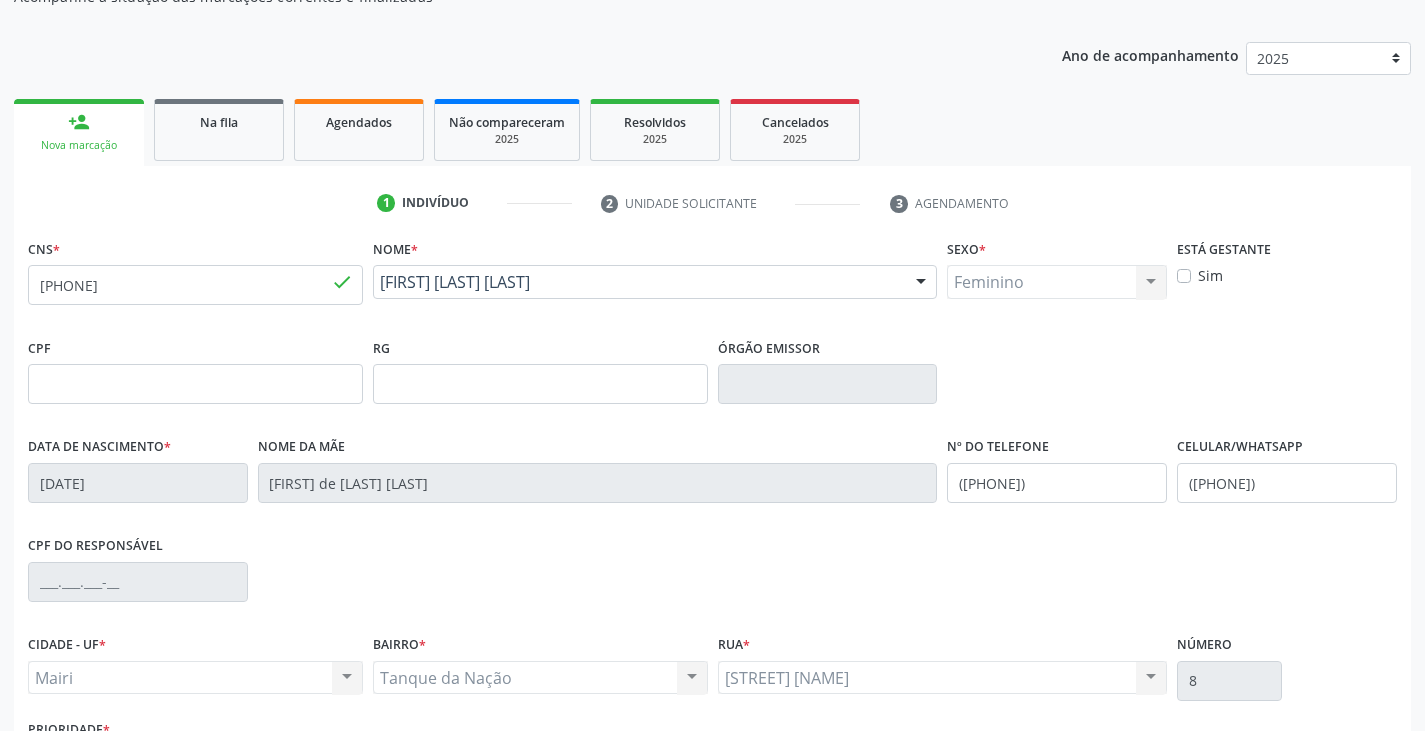 scroll, scrollTop: 353, scrollLeft: 0, axis: vertical 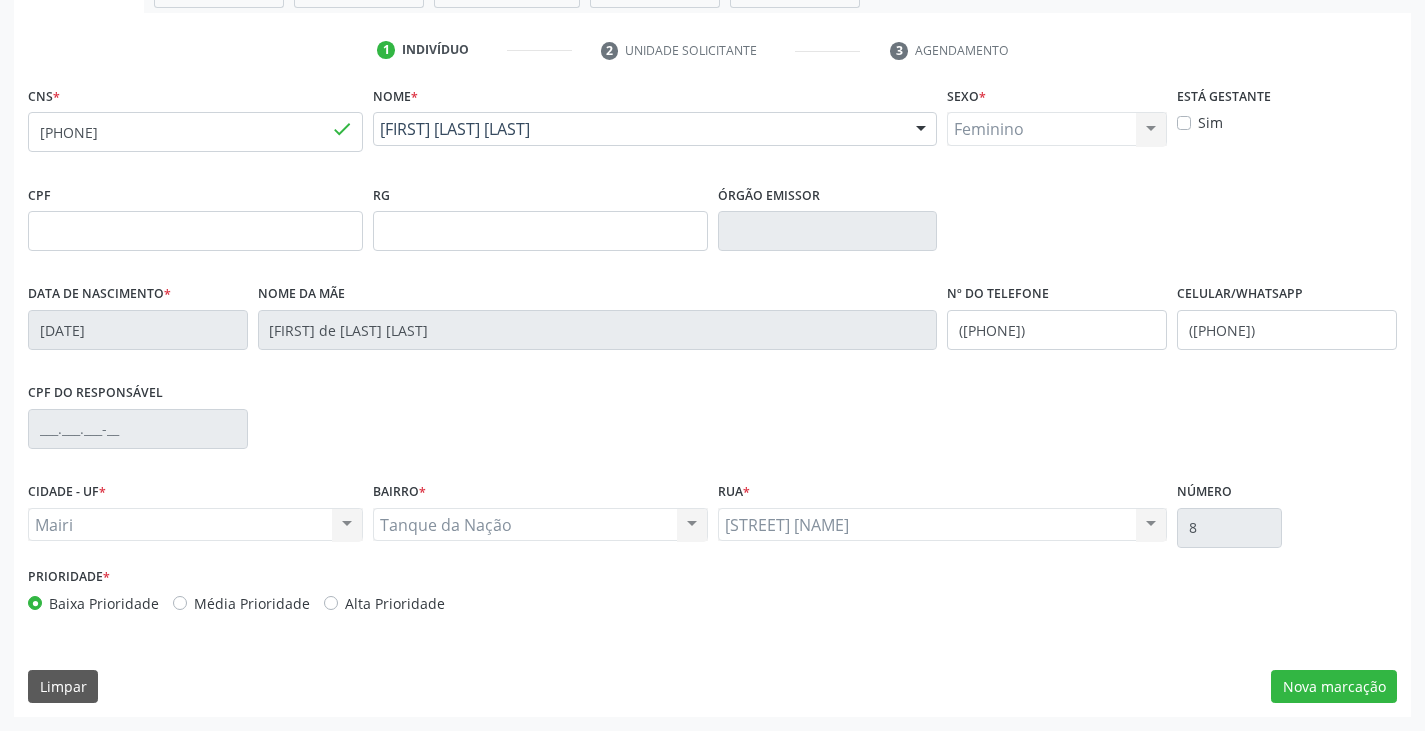 click on "Alta Prioridade" at bounding box center (395, 603) 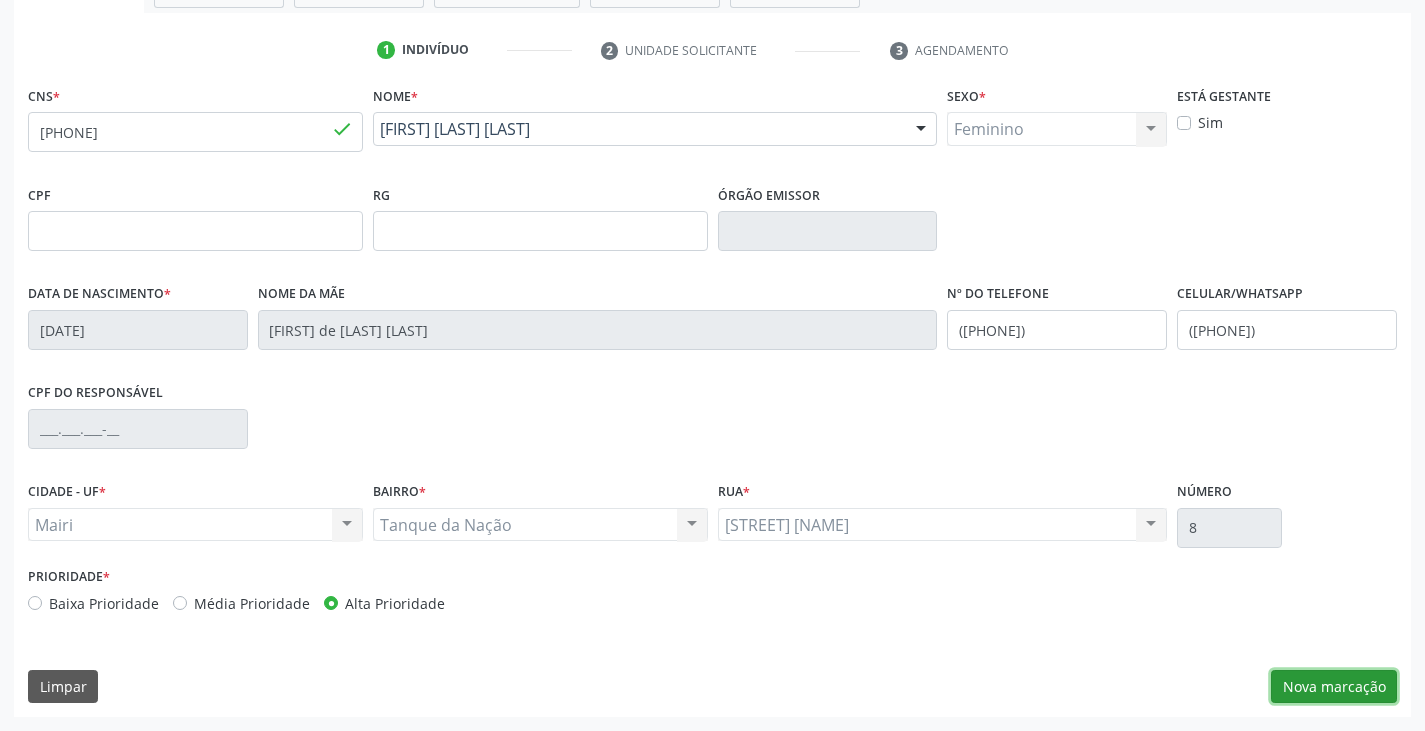 click on "Nova marcação" at bounding box center (1334, 687) 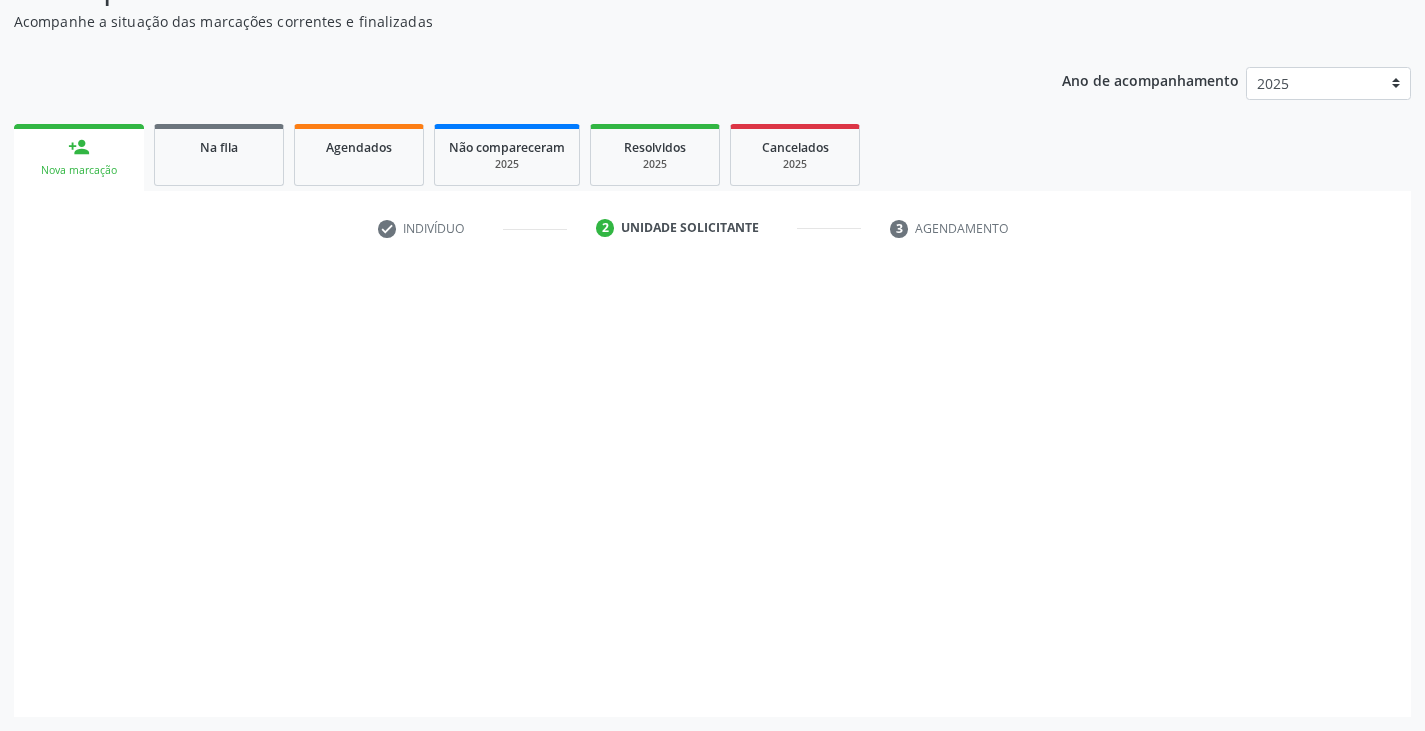 scroll, scrollTop: 175, scrollLeft: 0, axis: vertical 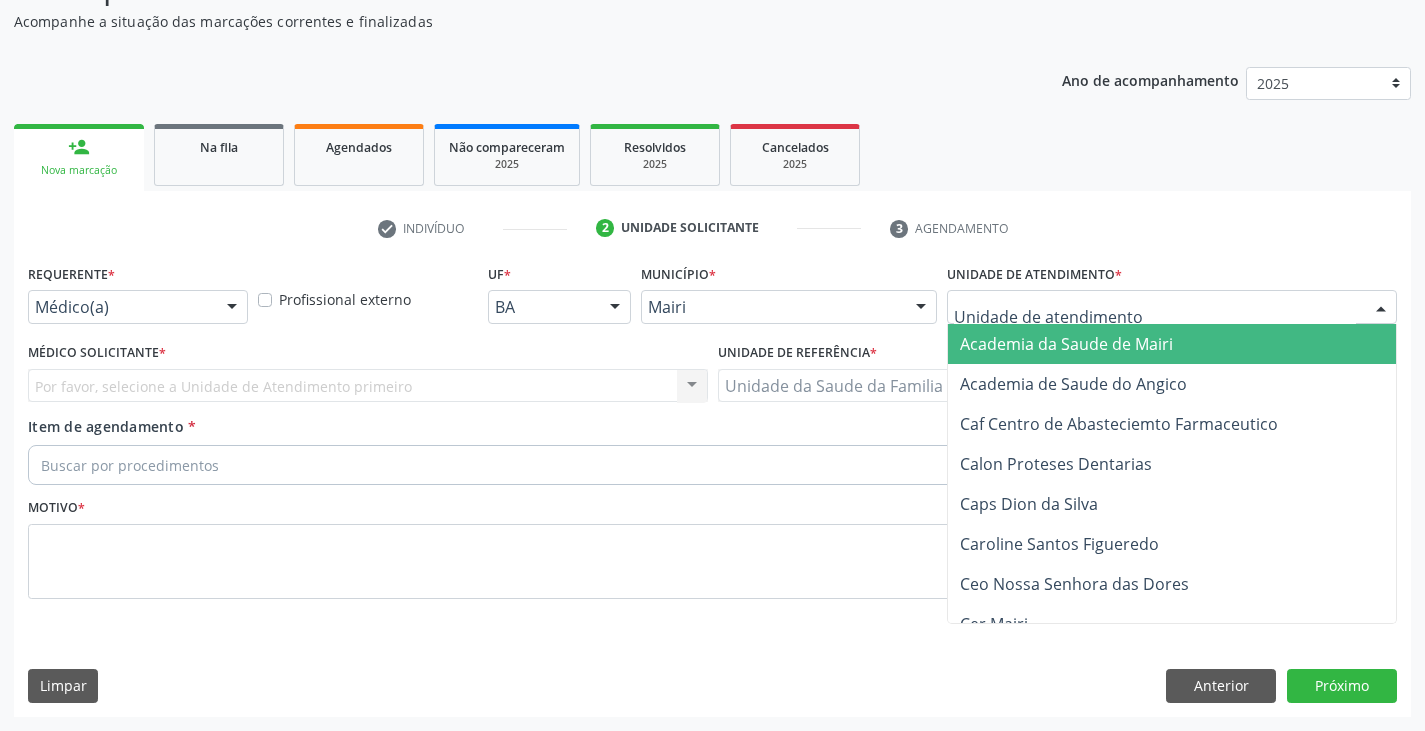 click at bounding box center [1172, 307] 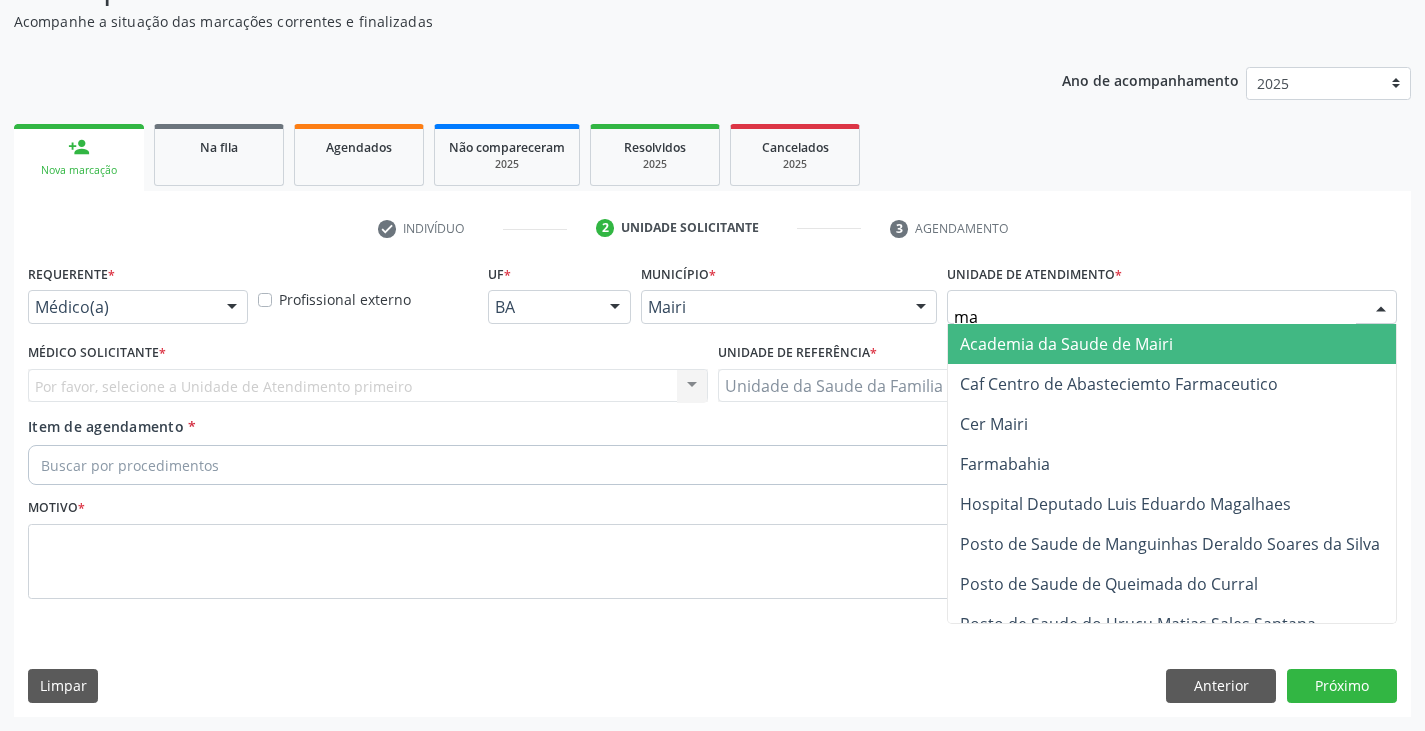 type on "mar" 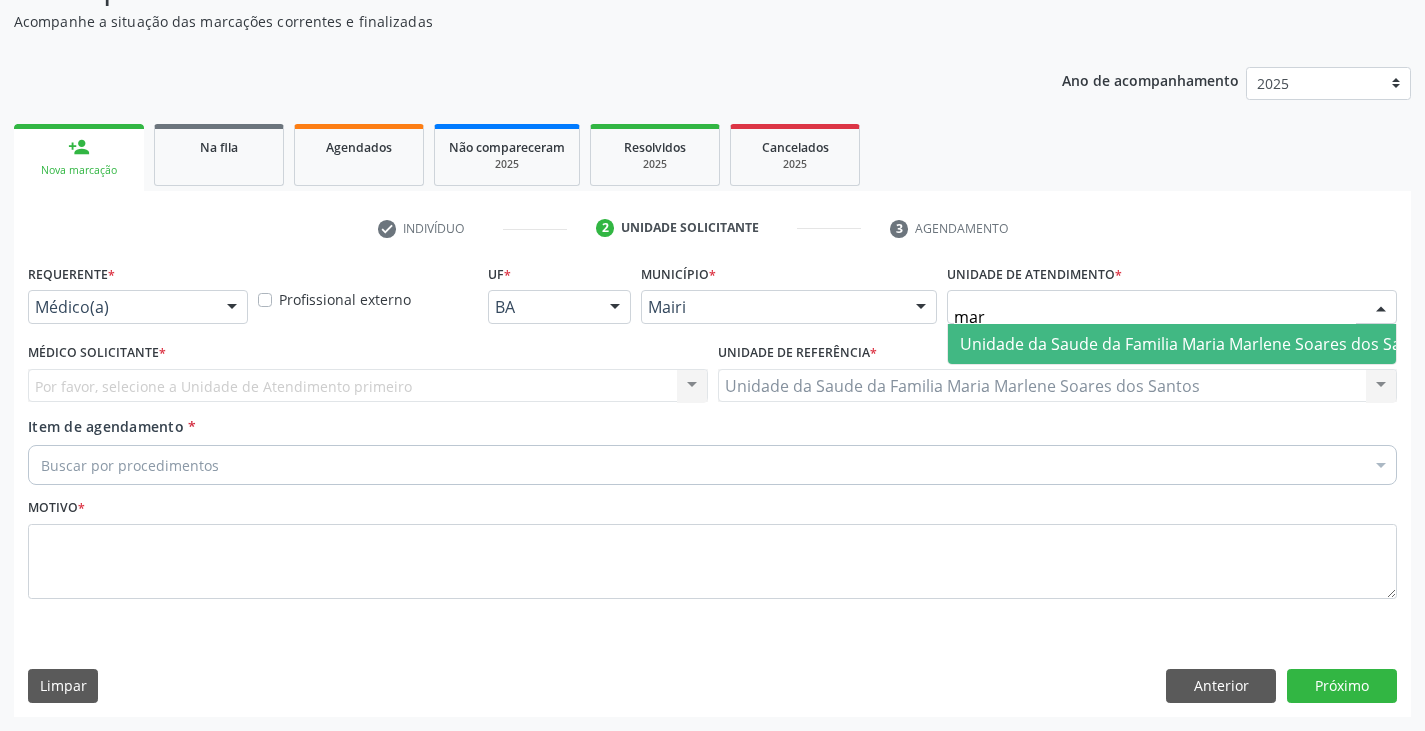 click on "Unidade da Saude da Familia Maria Marlene Soares dos Santos" at bounding box center [1197, 344] 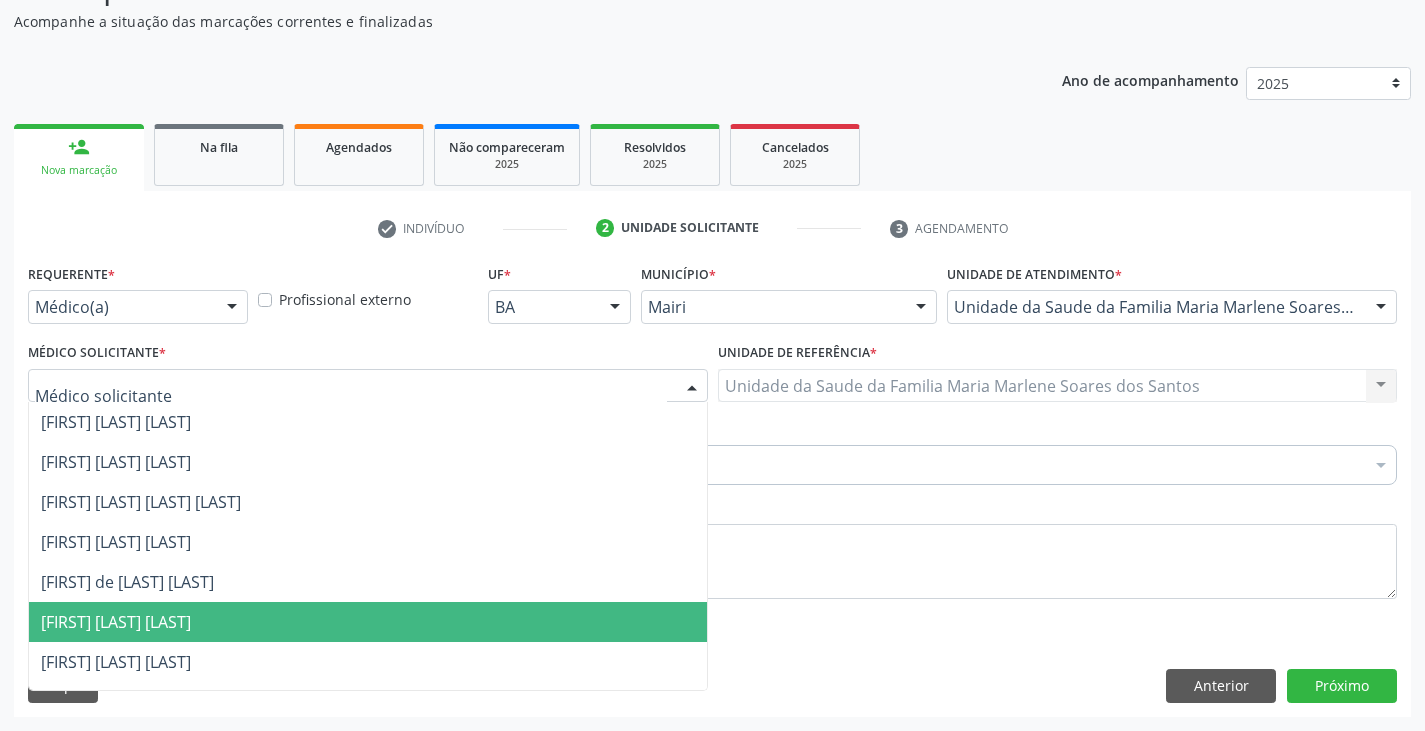 scroll, scrollTop: 232, scrollLeft: 0, axis: vertical 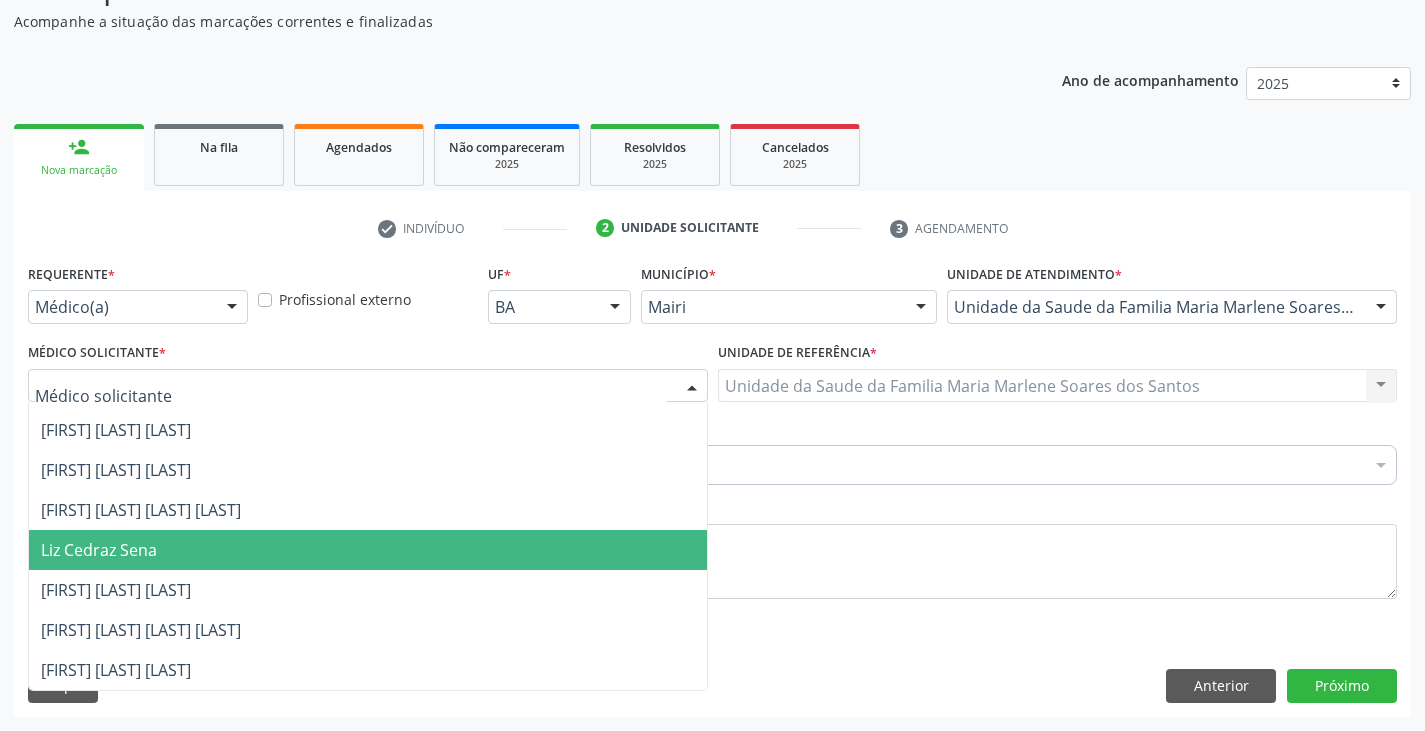 click on "Liz Cedraz Sena" at bounding box center (99, 550) 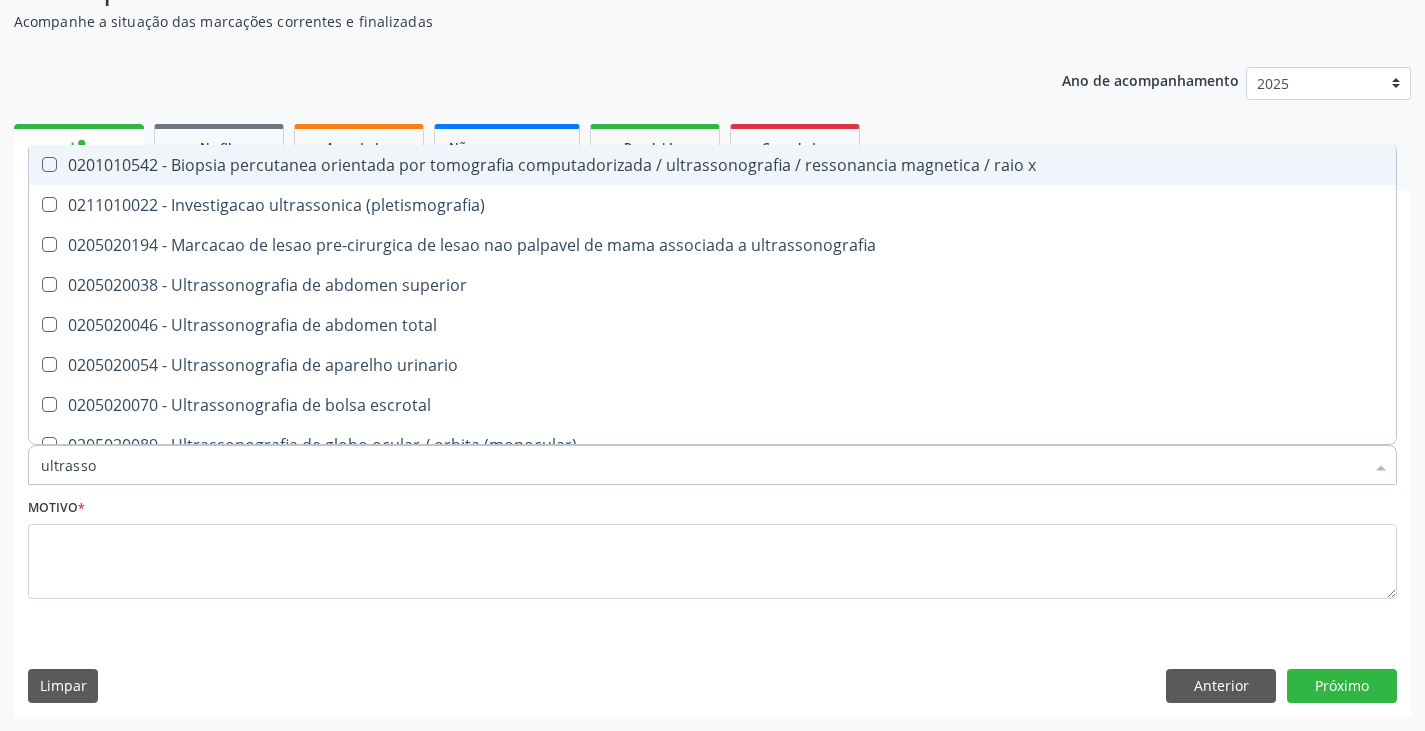 type on "ultrasson" 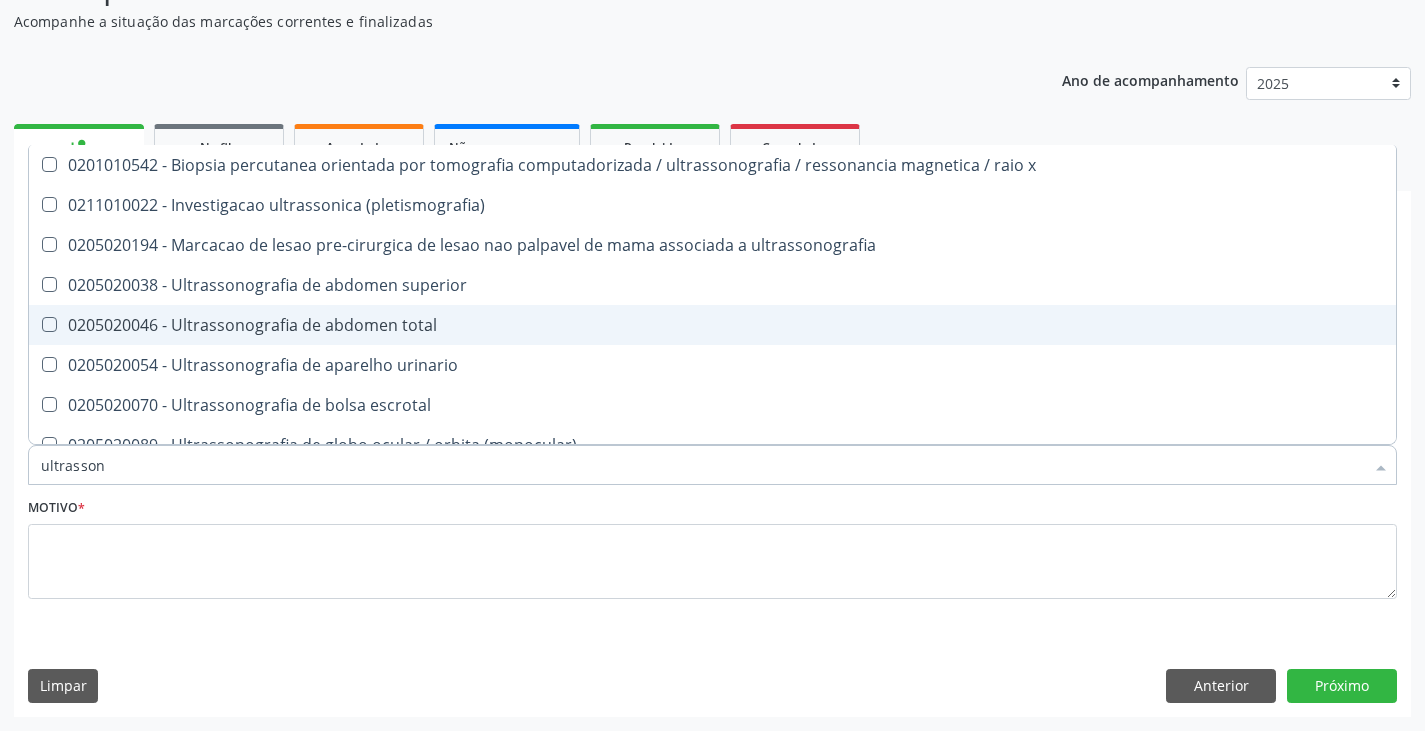click on "0205020046 - Ultrassonografia de abdomen total" at bounding box center (712, 325) 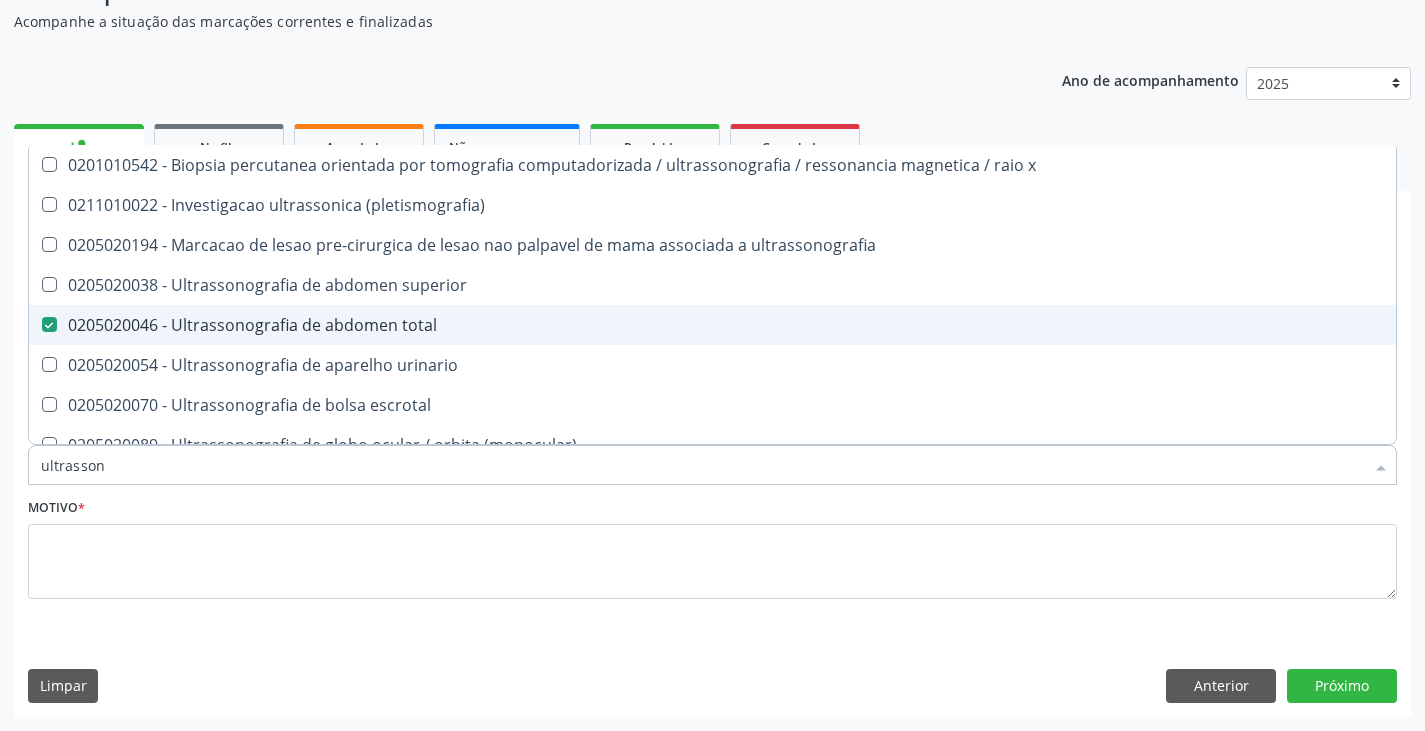 click on "0205020046 - Ultrassonografia de abdomen total" at bounding box center [712, 325] 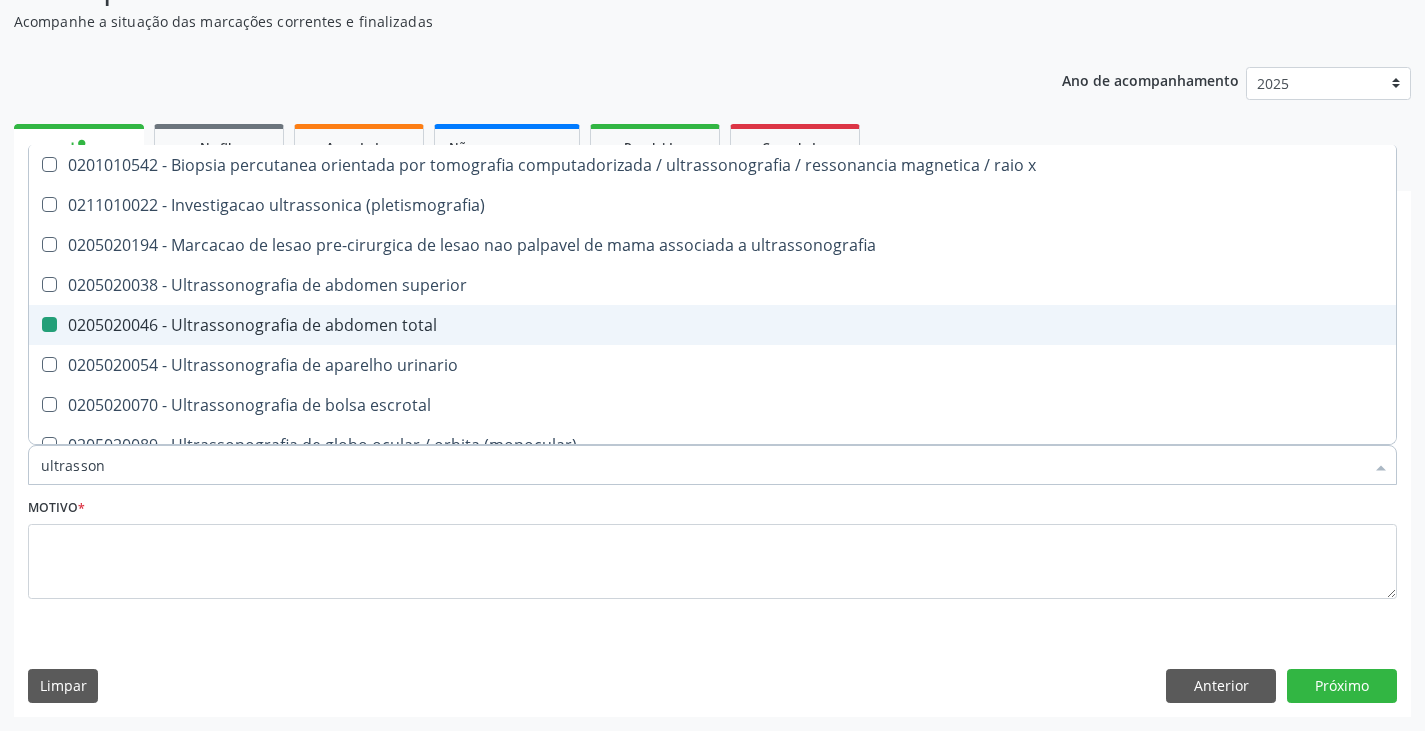 checkbox on "false" 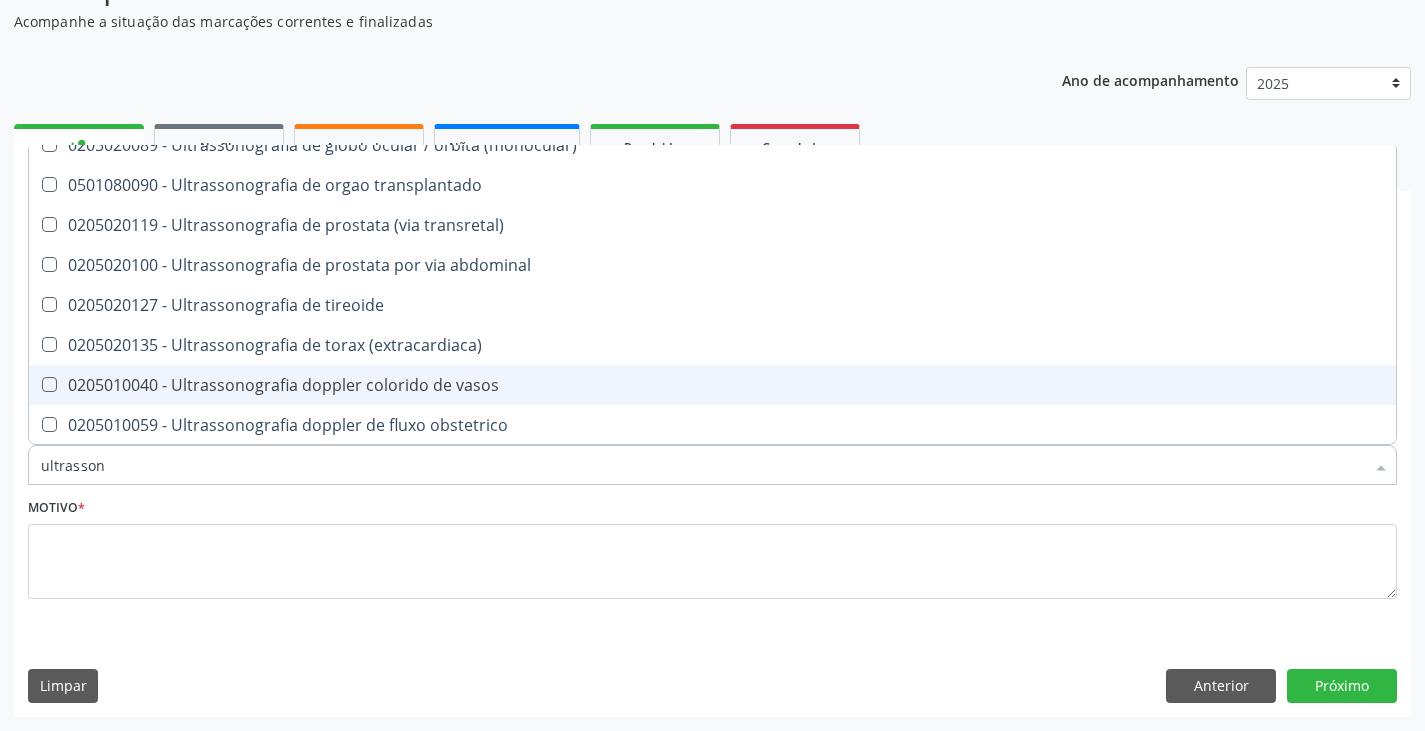 scroll, scrollTop: 400, scrollLeft: 0, axis: vertical 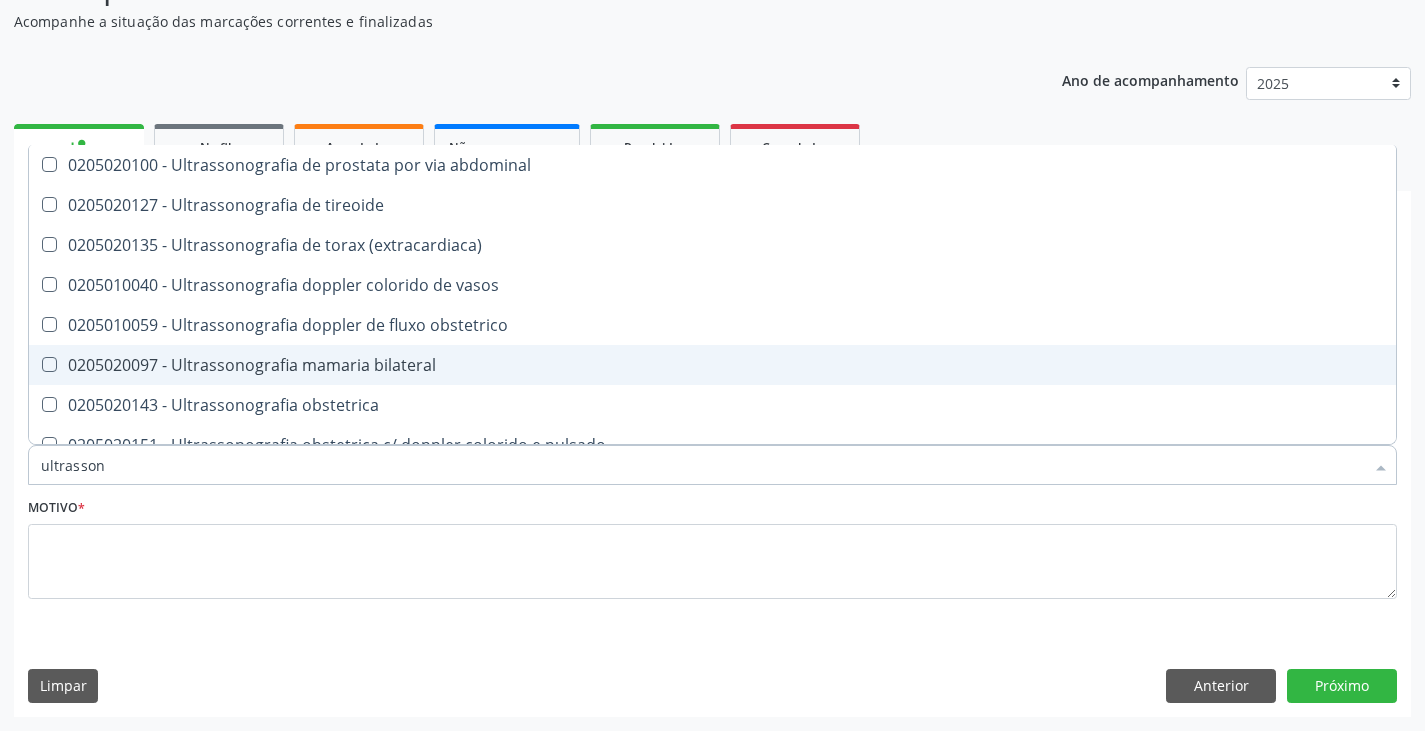 click on "0205020097 - Ultrassonografia mamaria bilateral" at bounding box center [712, 365] 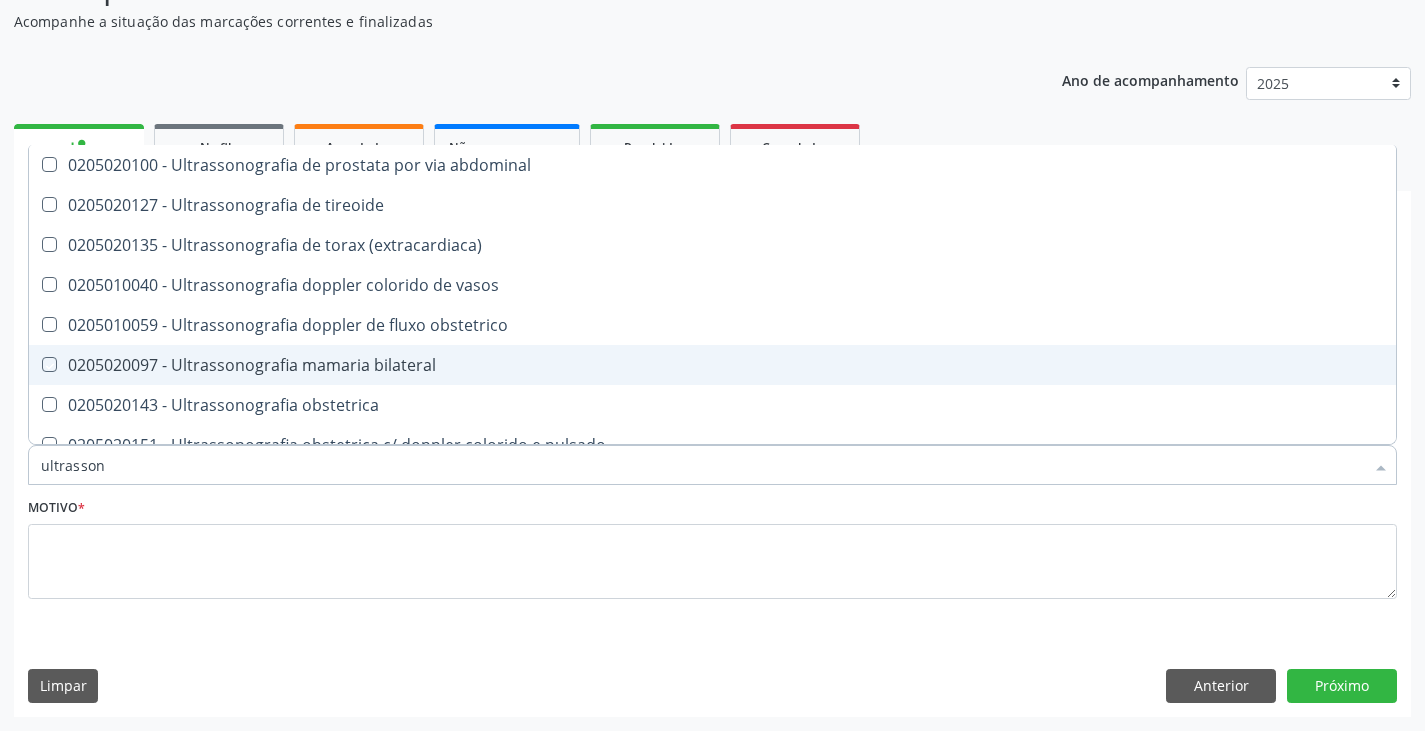 checkbox on "true" 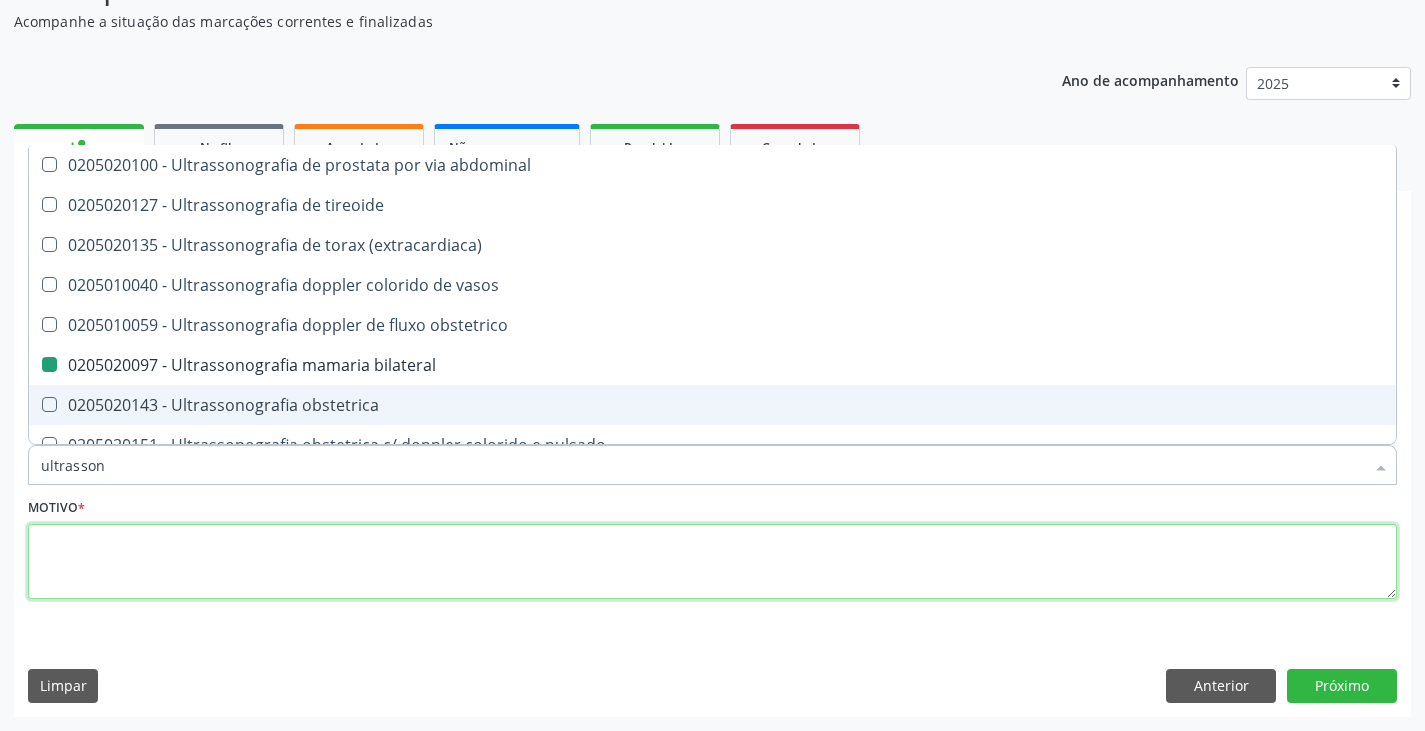 click at bounding box center (712, 562) 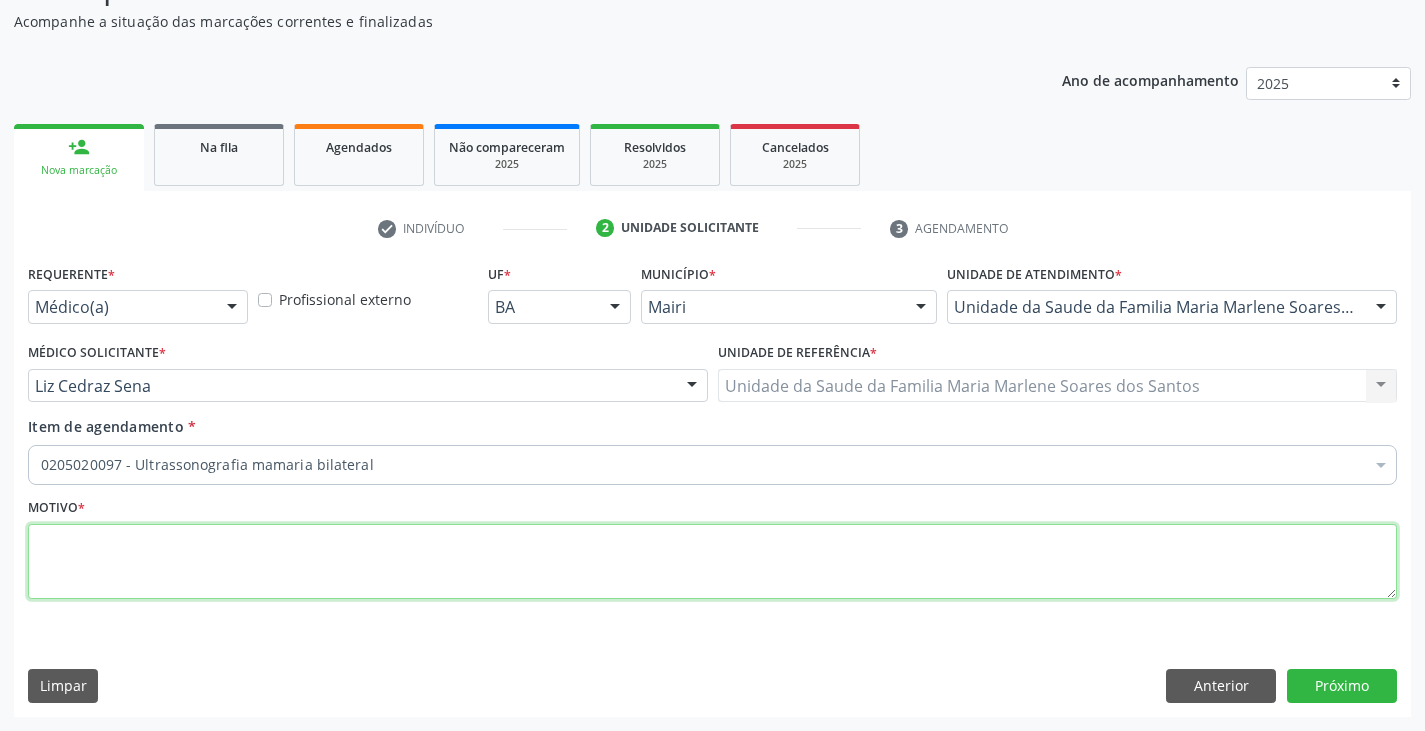 scroll, scrollTop: 0, scrollLeft: 0, axis: both 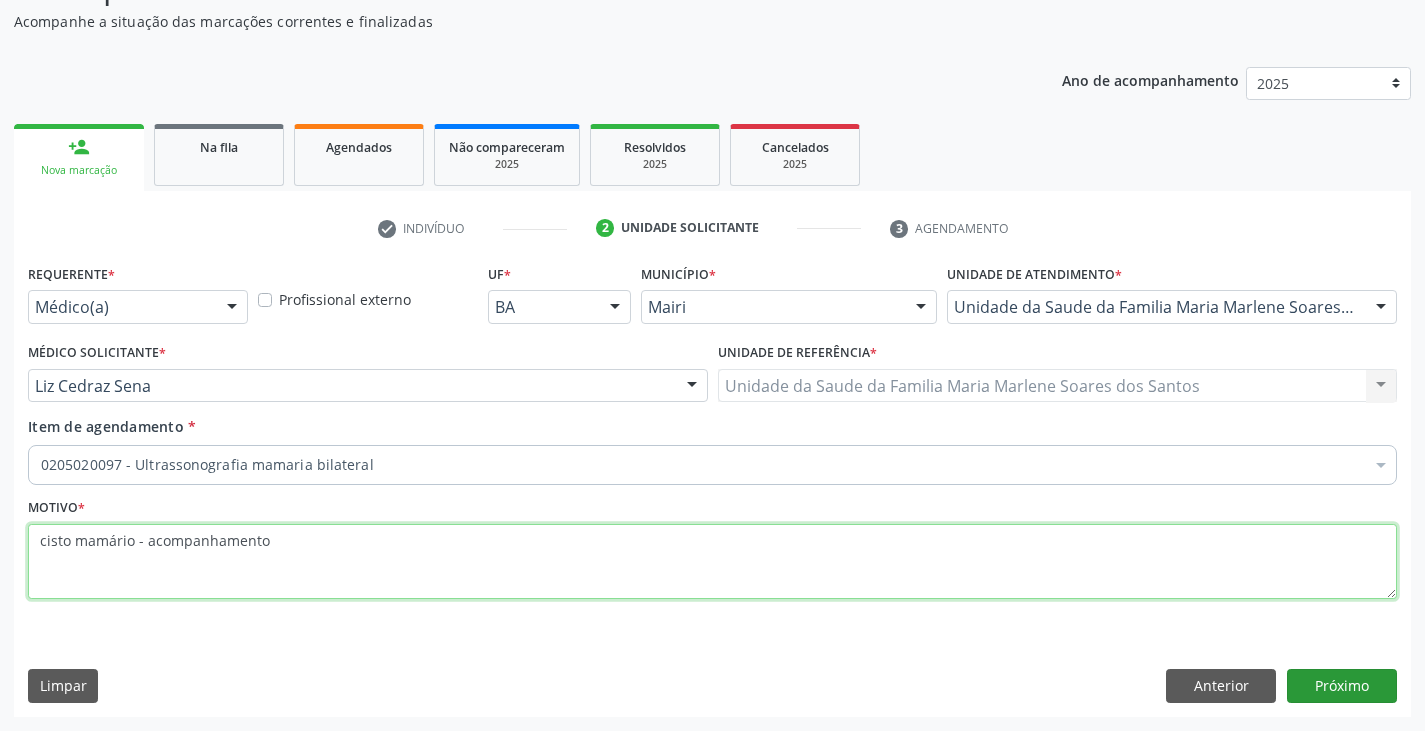 type on "cisto mamário - acompanhamento" 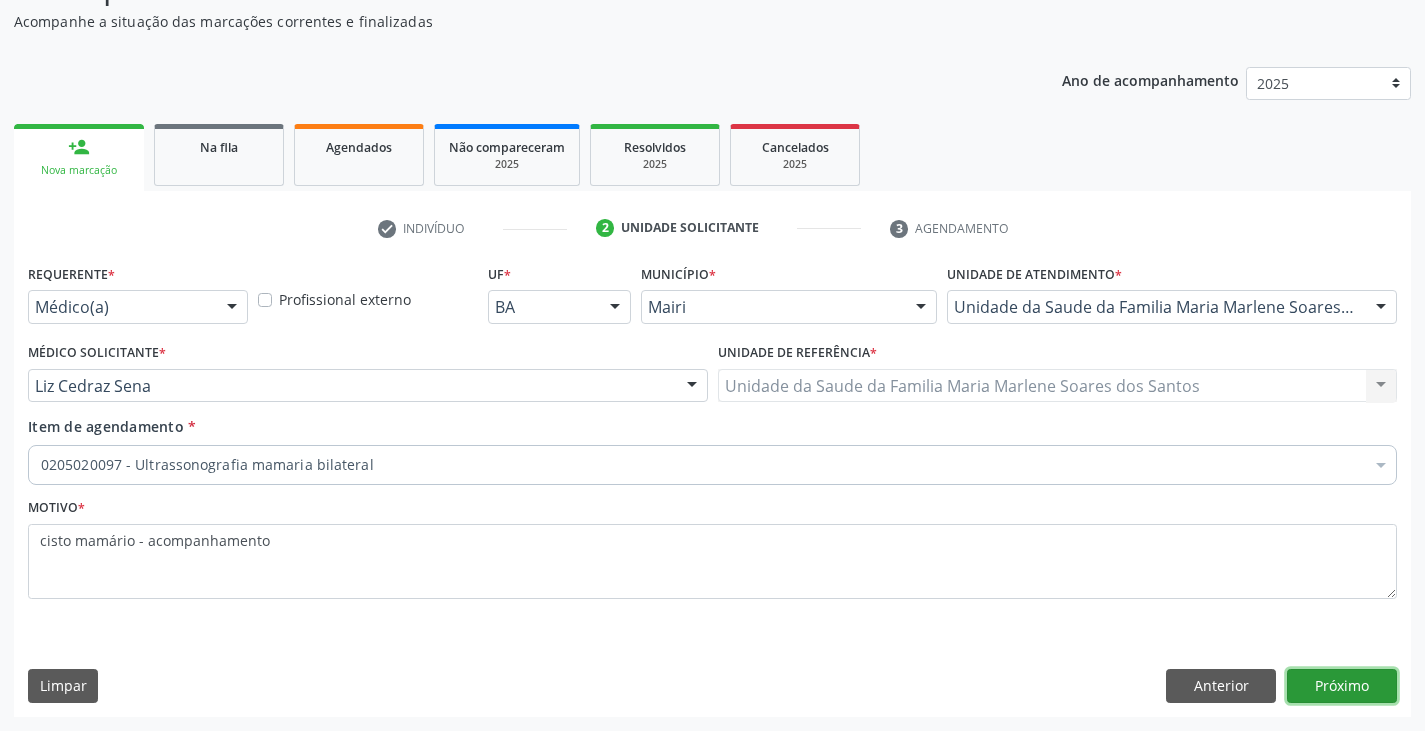 click on "Próximo" at bounding box center [1342, 686] 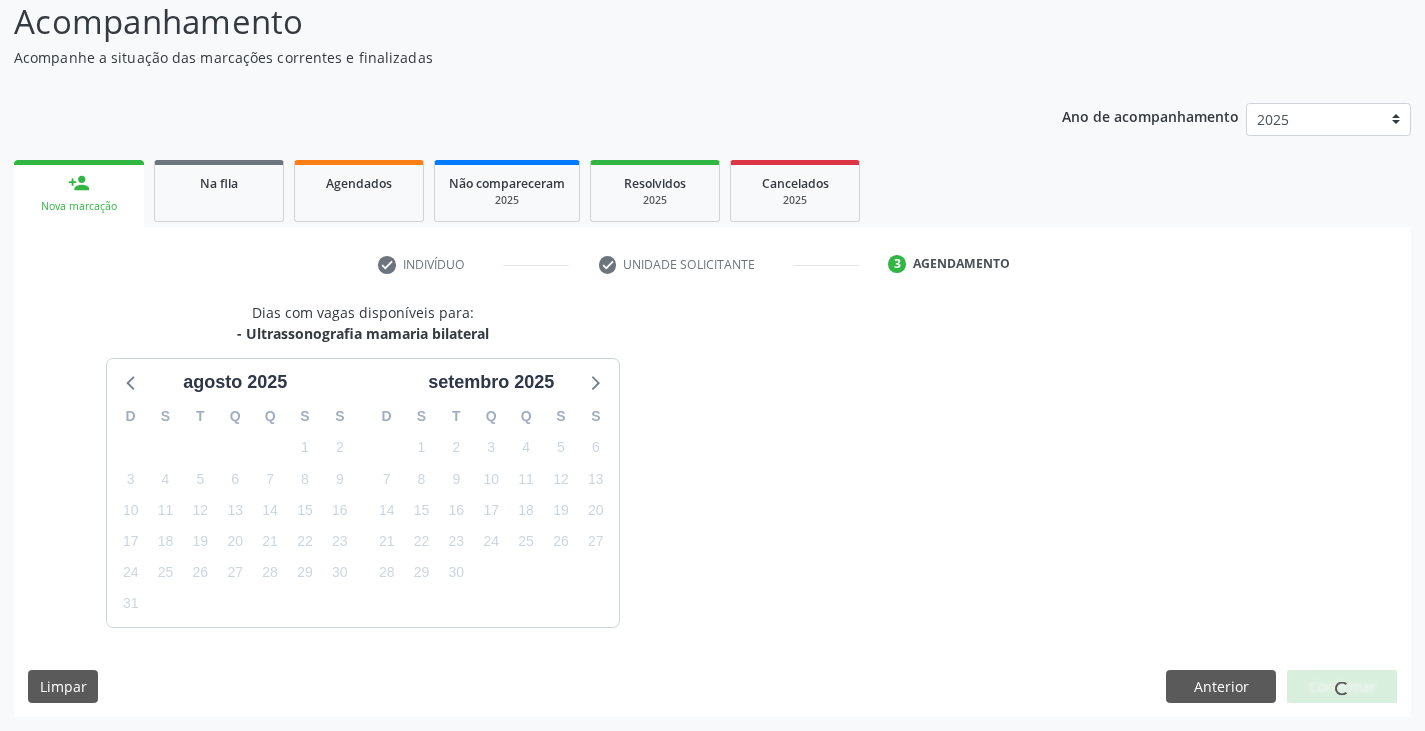 scroll, scrollTop: 175, scrollLeft: 0, axis: vertical 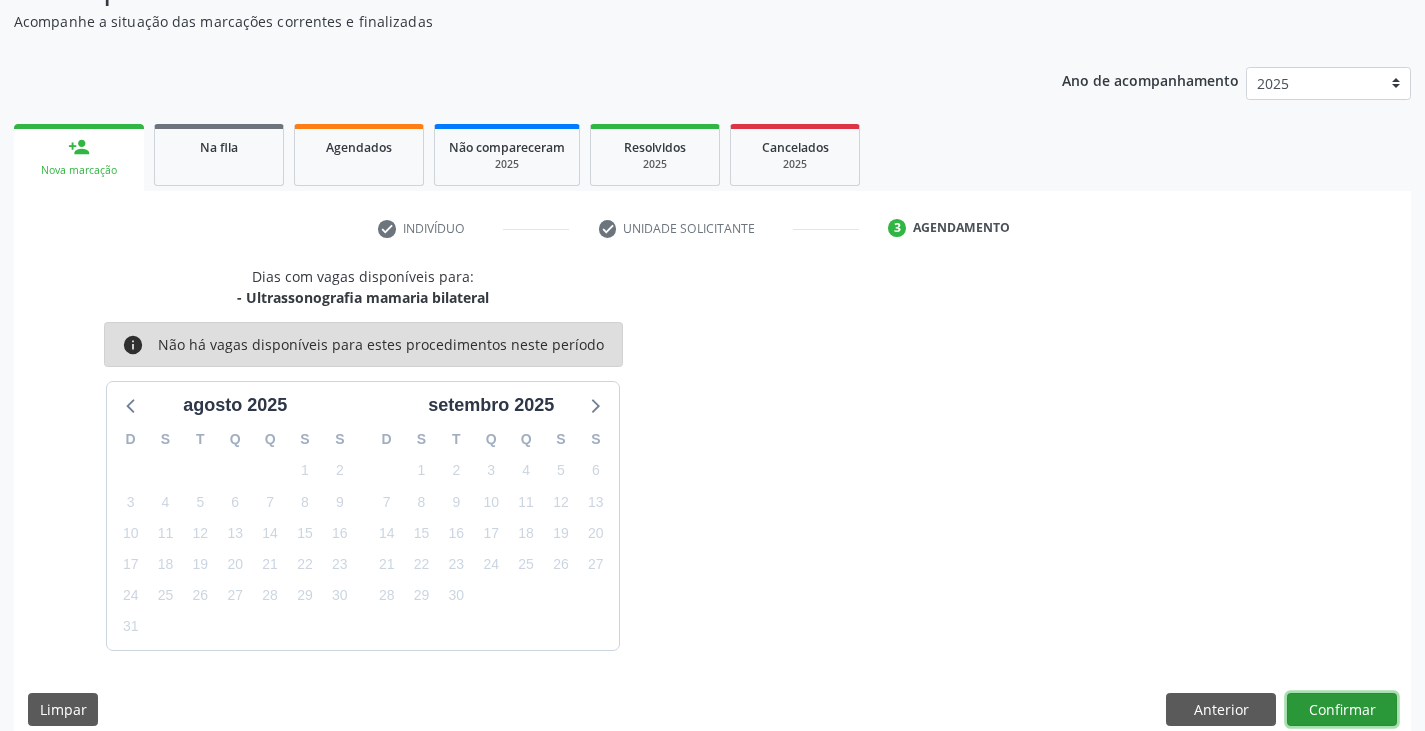 click on "Confirmar" at bounding box center (1342, 710) 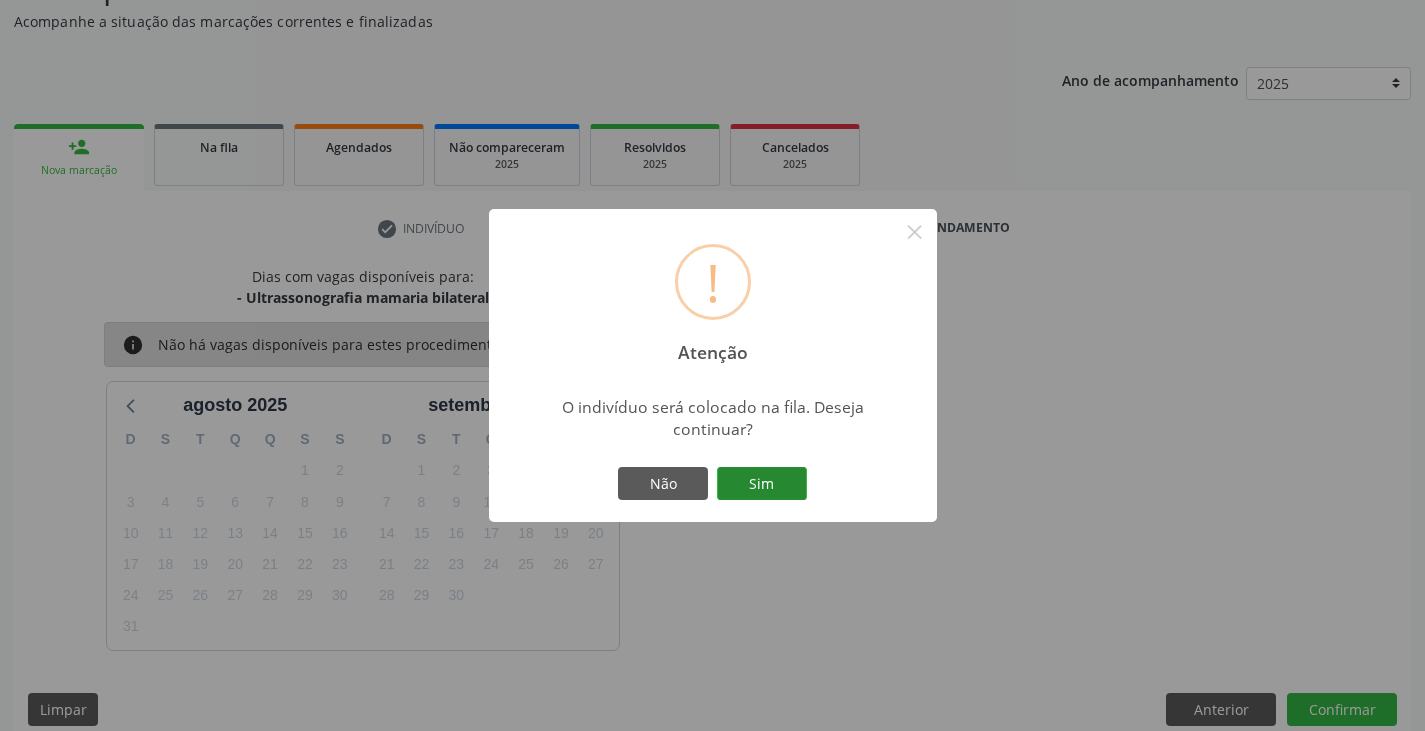 click on "Sim" at bounding box center [762, 484] 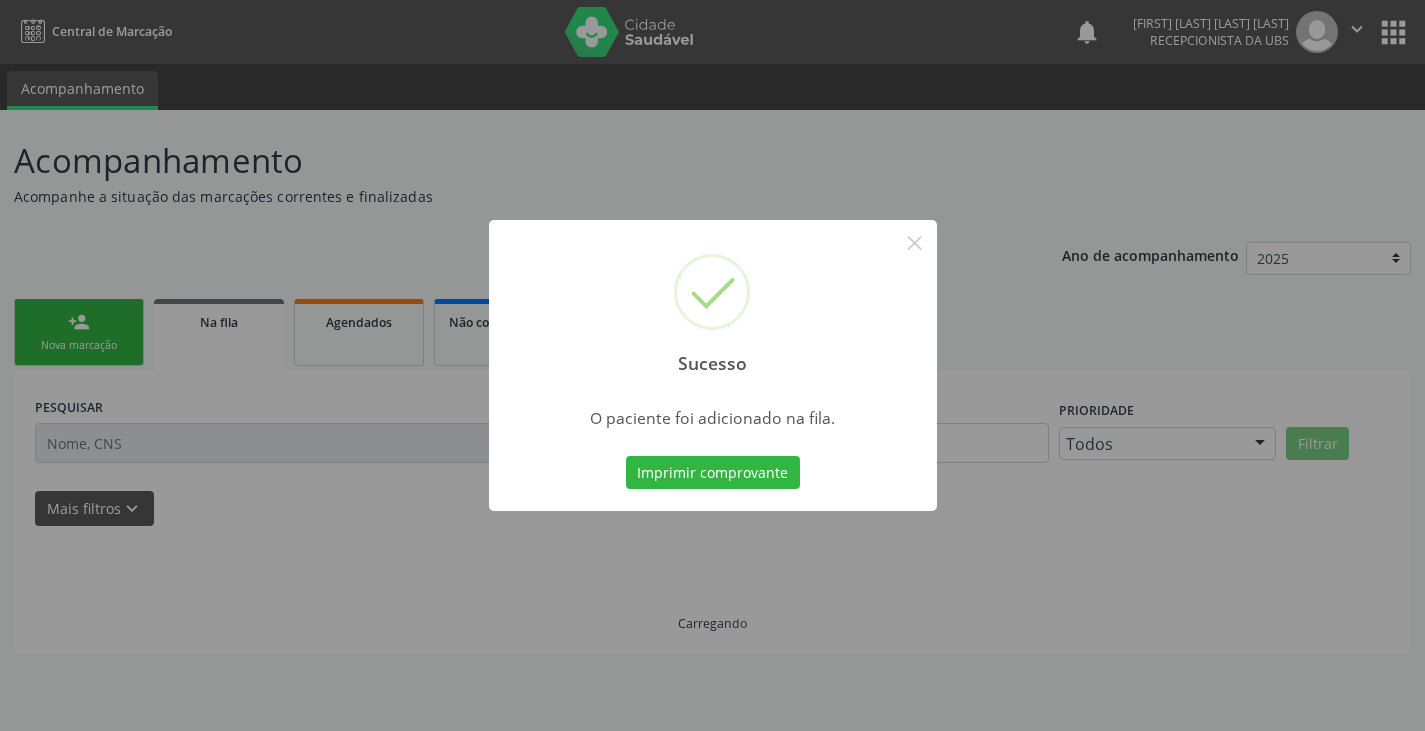scroll, scrollTop: 0, scrollLeft: 0, axis: both 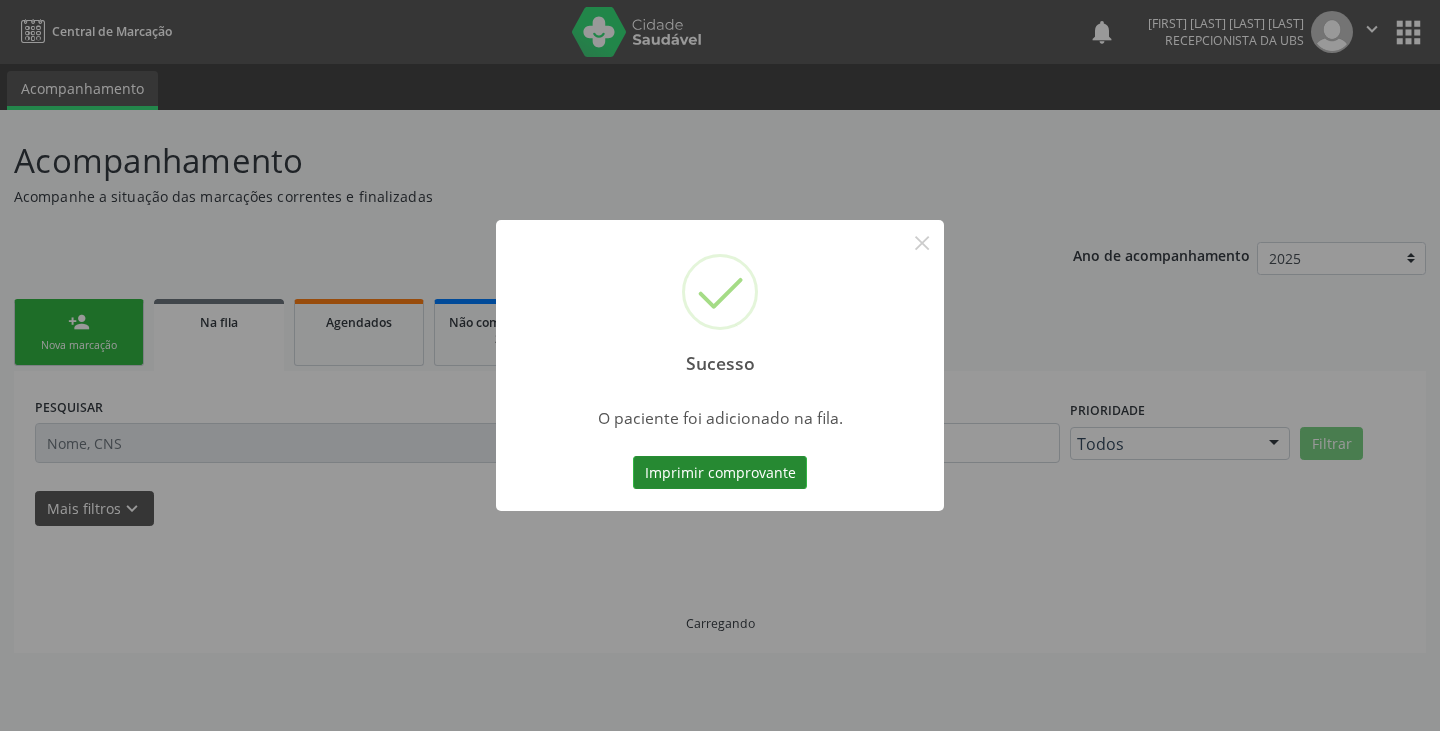 click on "Imprimir comprovante" at bounding box center (720, 473) 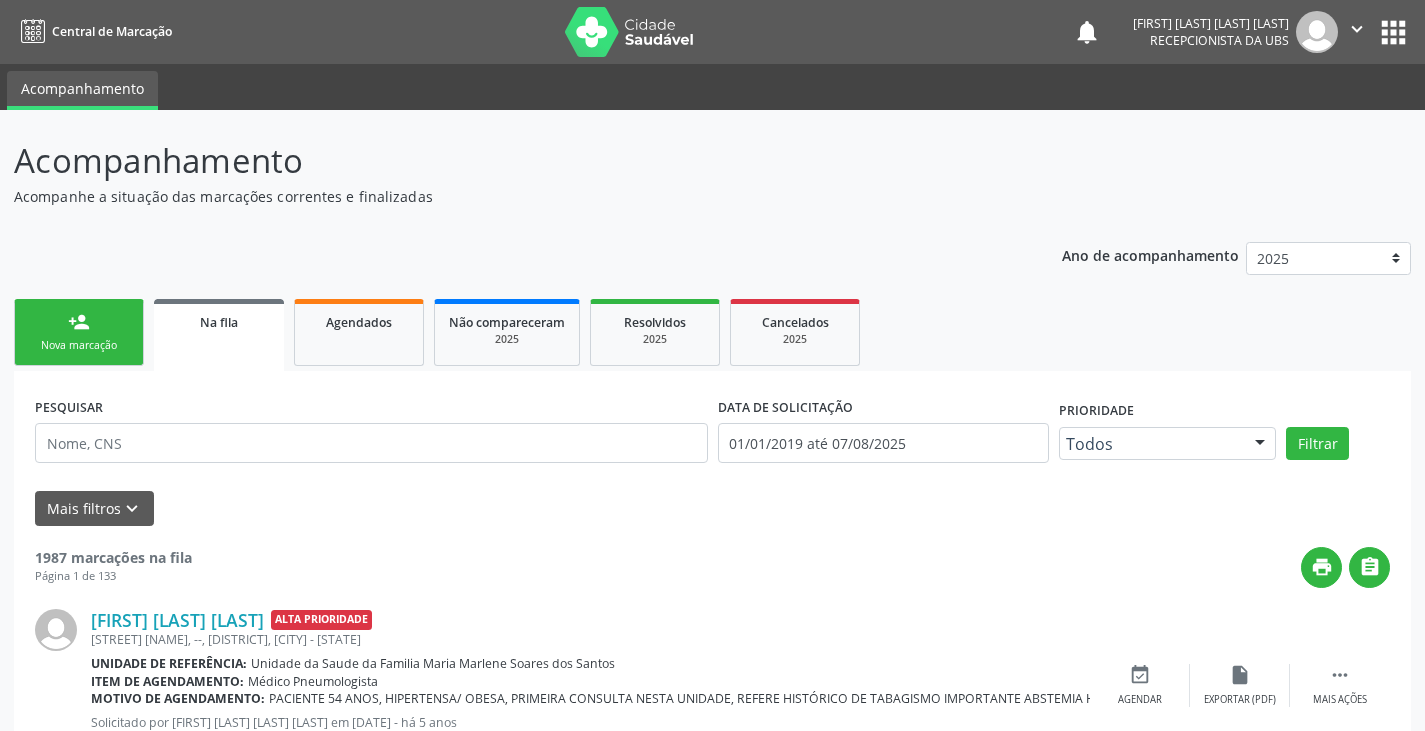 click on "Nova marcação" at bounding box center [79, 345] 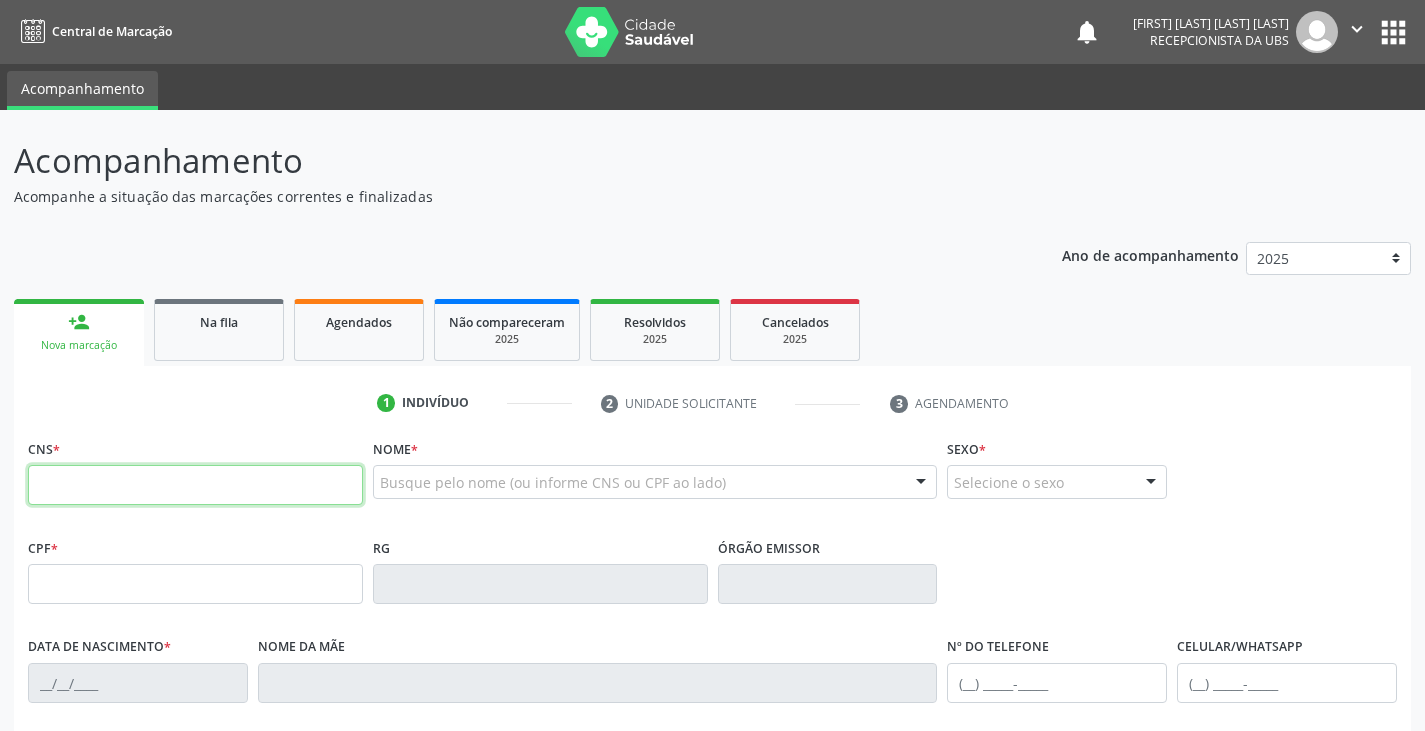 click at bounding box center (195, 485) 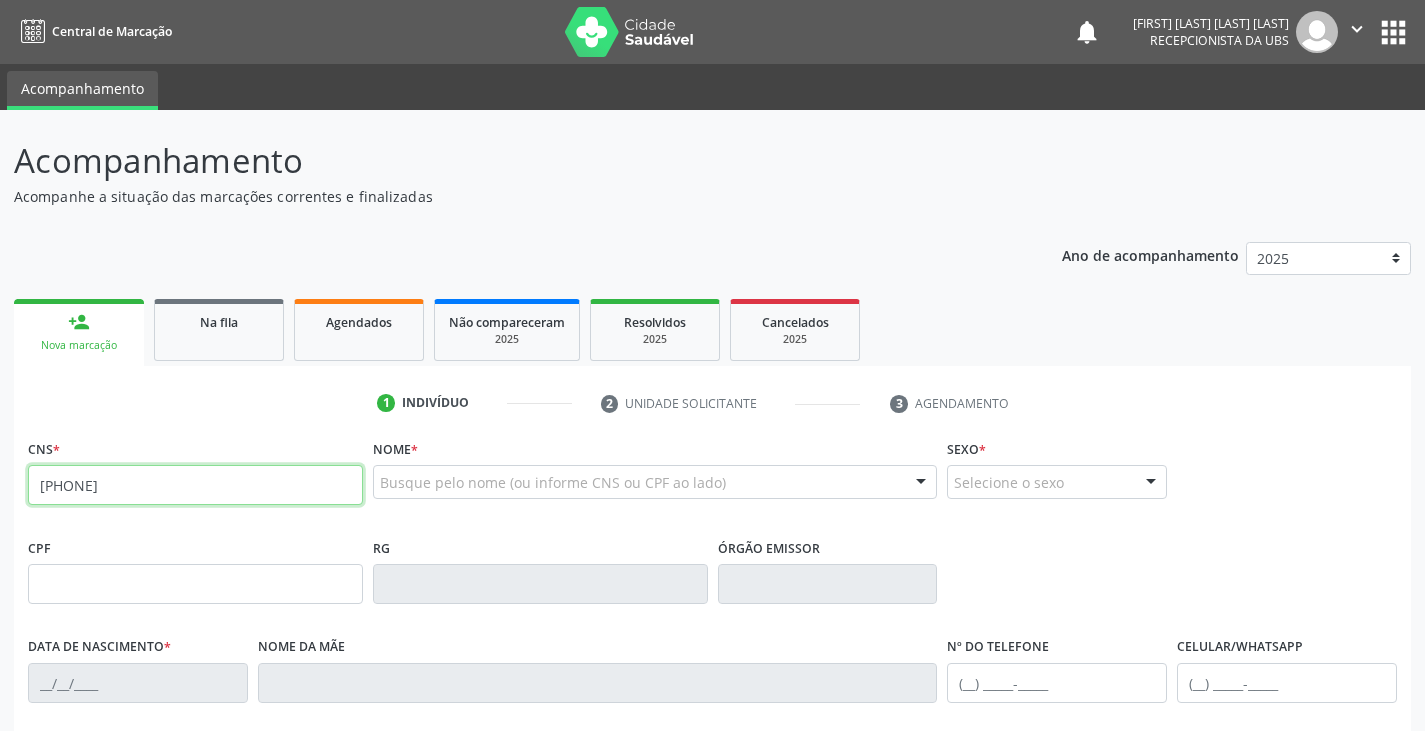 type on "[PHONE]" 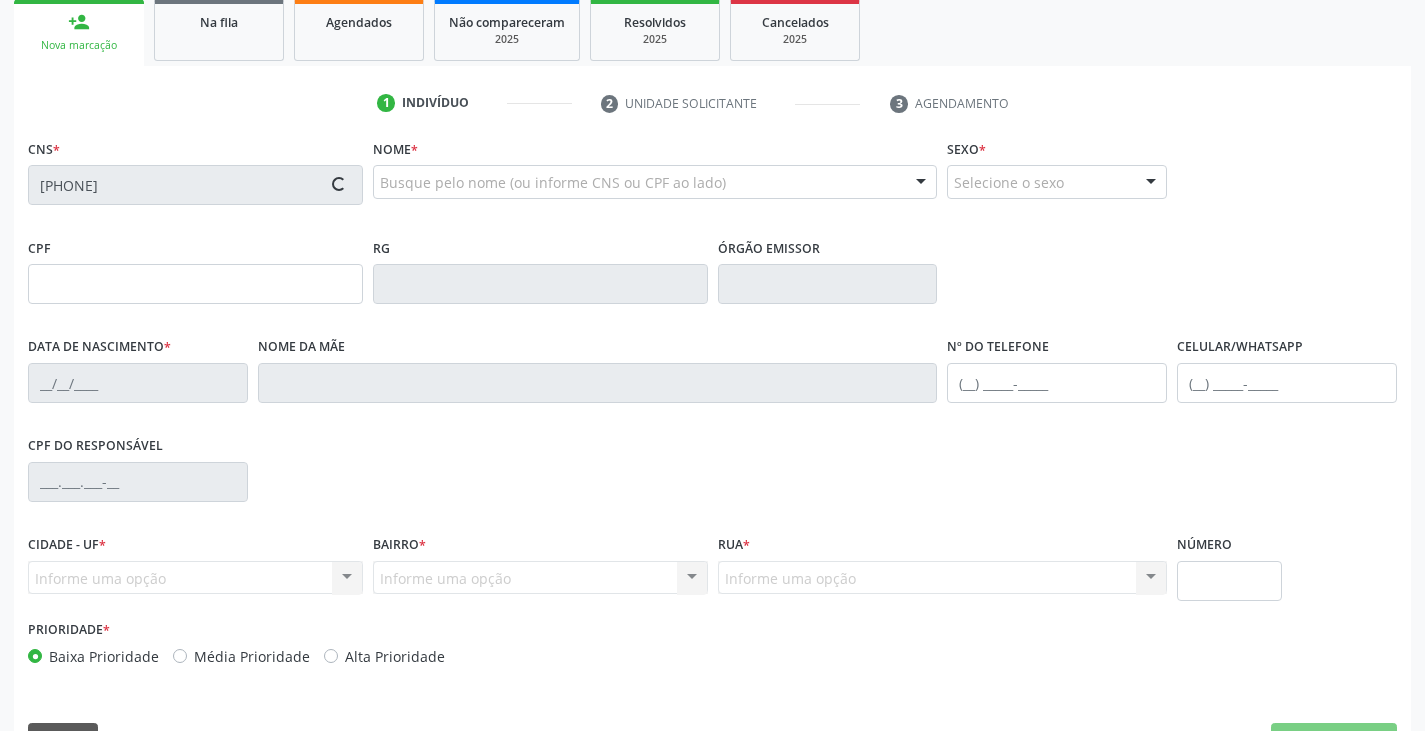 scroll, scrollTop: 353, scrollLeft: 0, axis: vertical 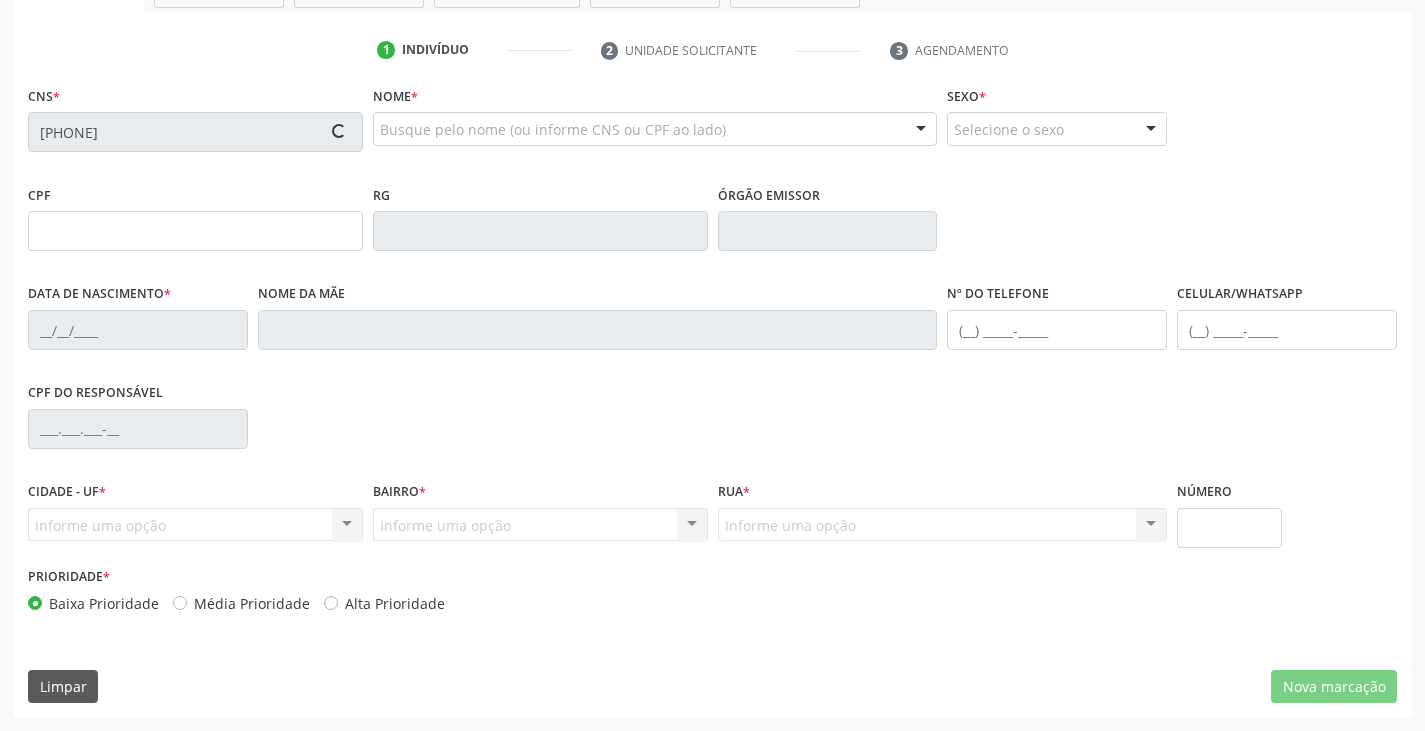 type on "[DATE]" 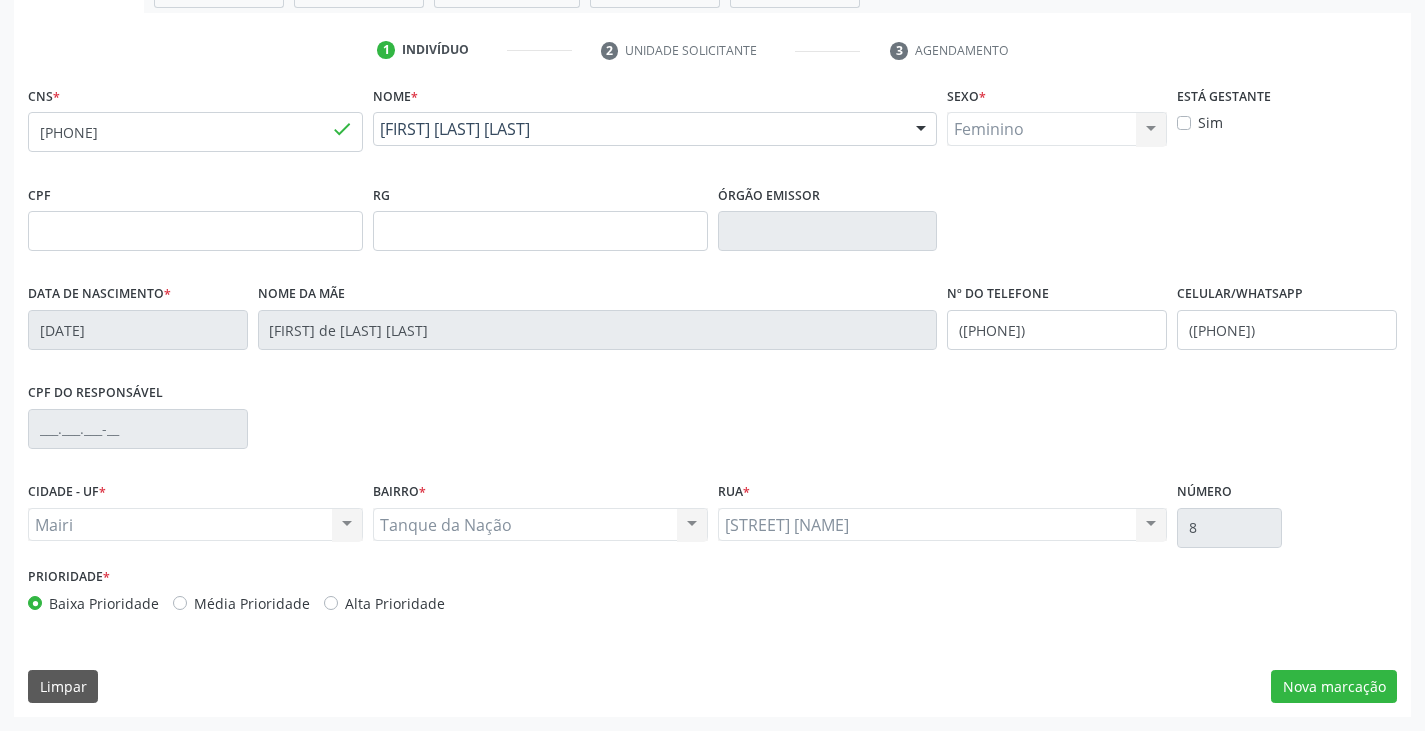 click on "Alta Prioridade" at bounding box center (395, 603) 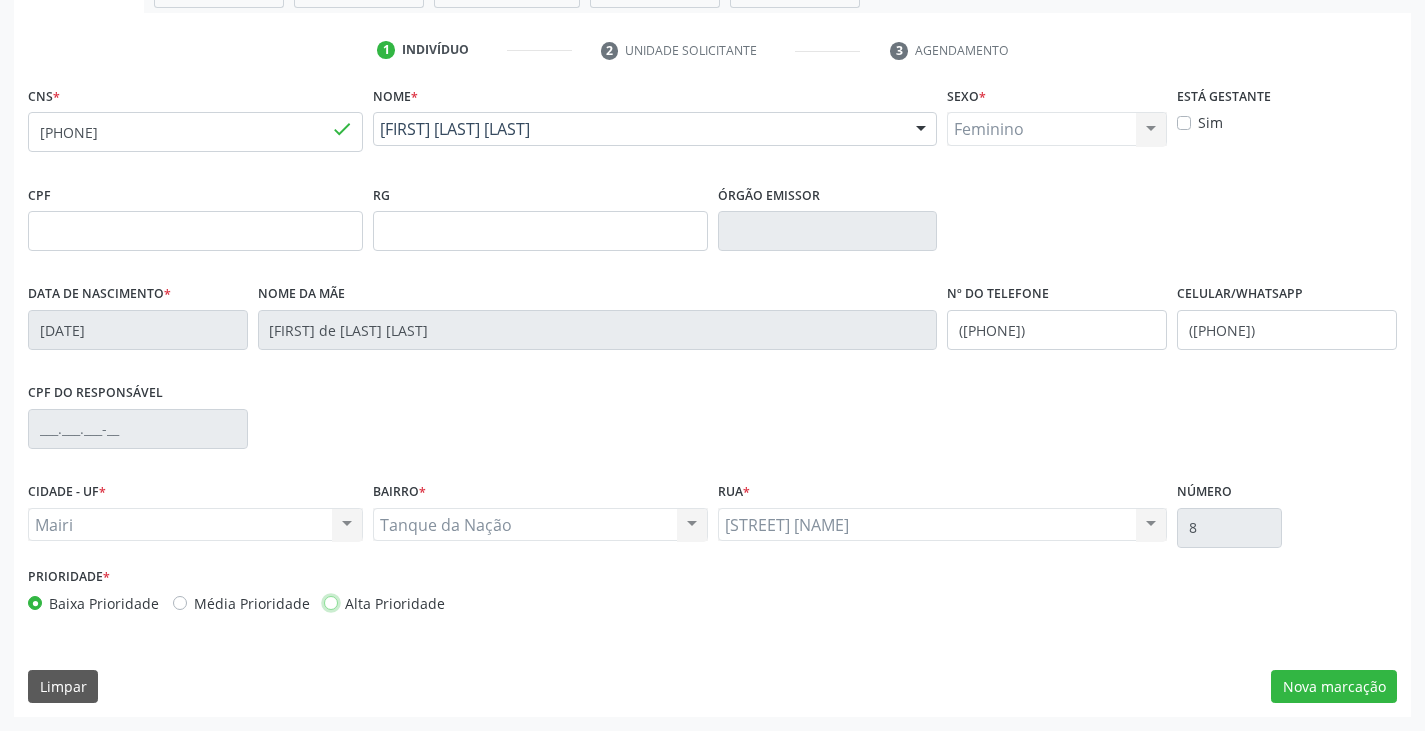 click on "Alta Prioridade" at bounding box center (331, 602) 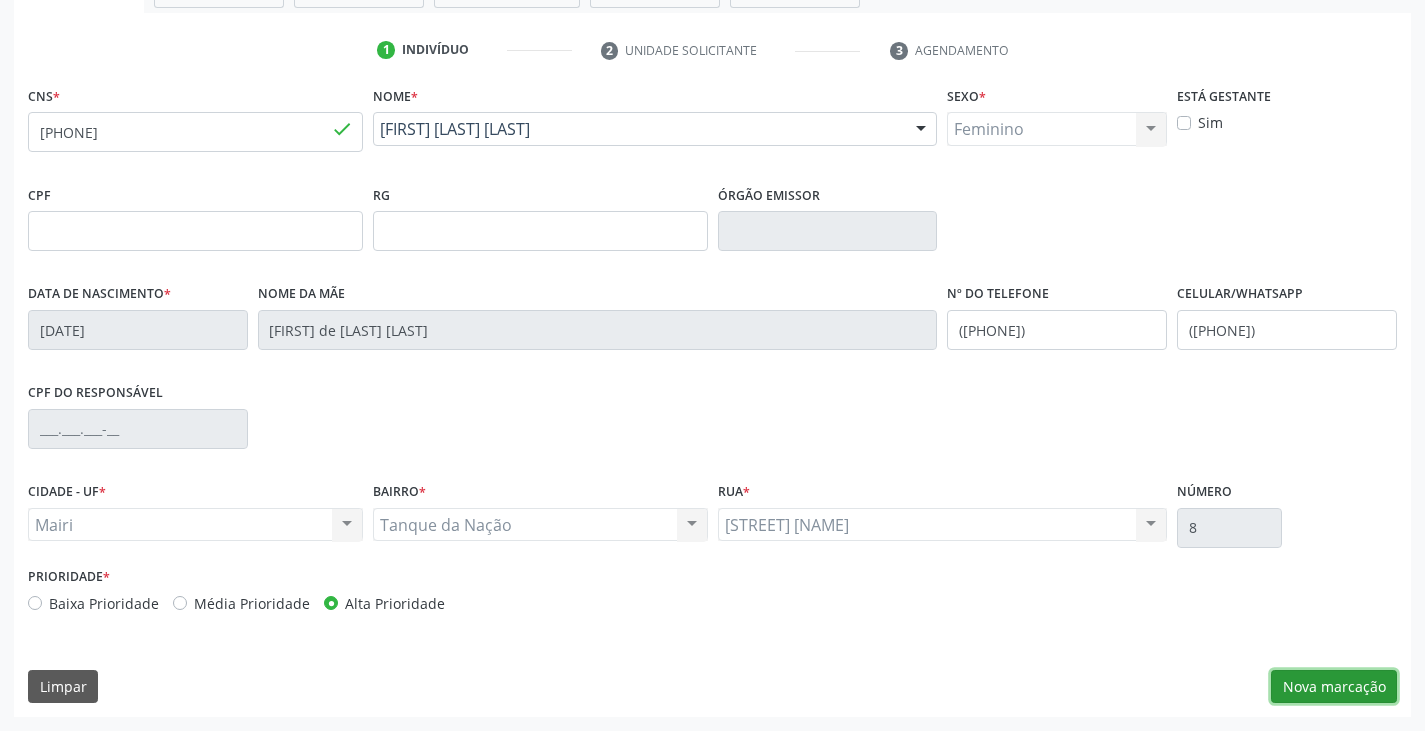 click on "Nova marcação" at bounding box center [1334, 687] 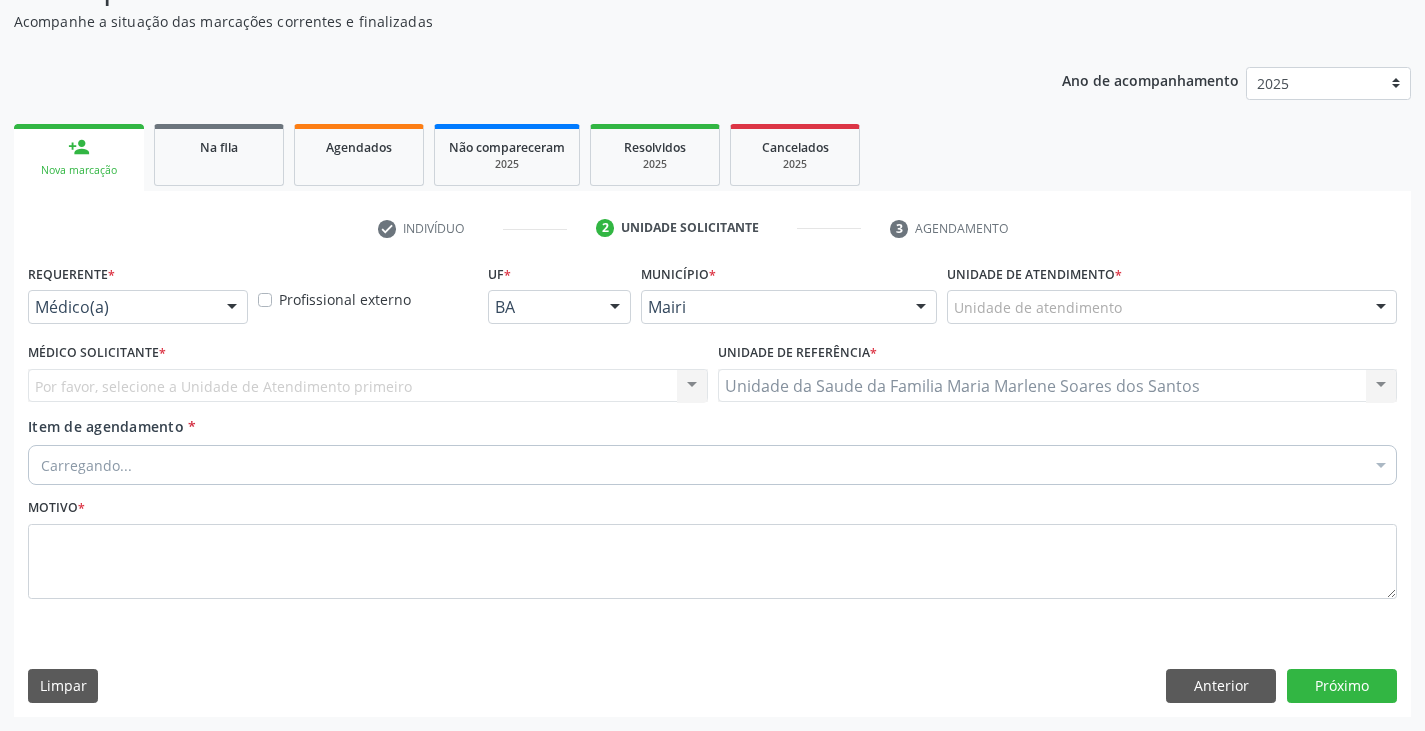 scroll, scrollTop: 175, scrollLeft: 0, axis: vertical 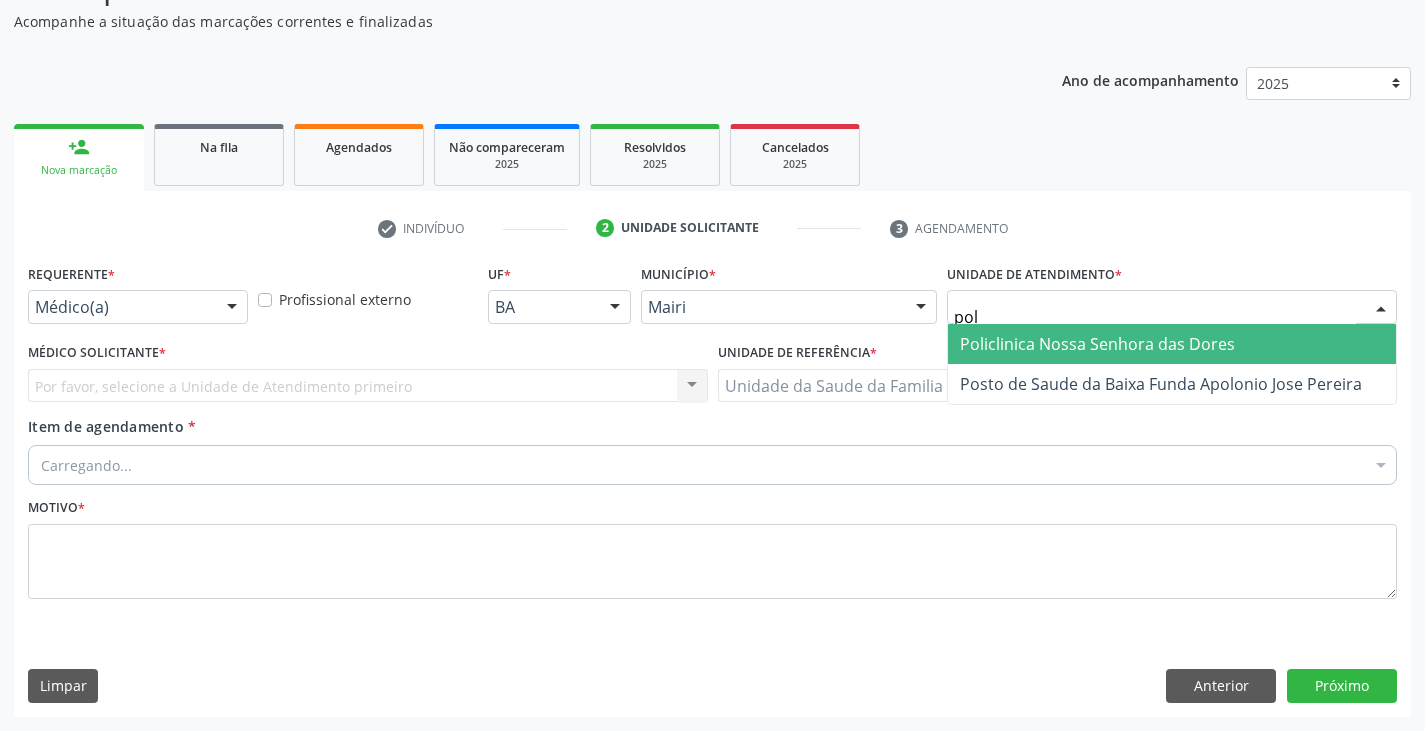 type on "poli" 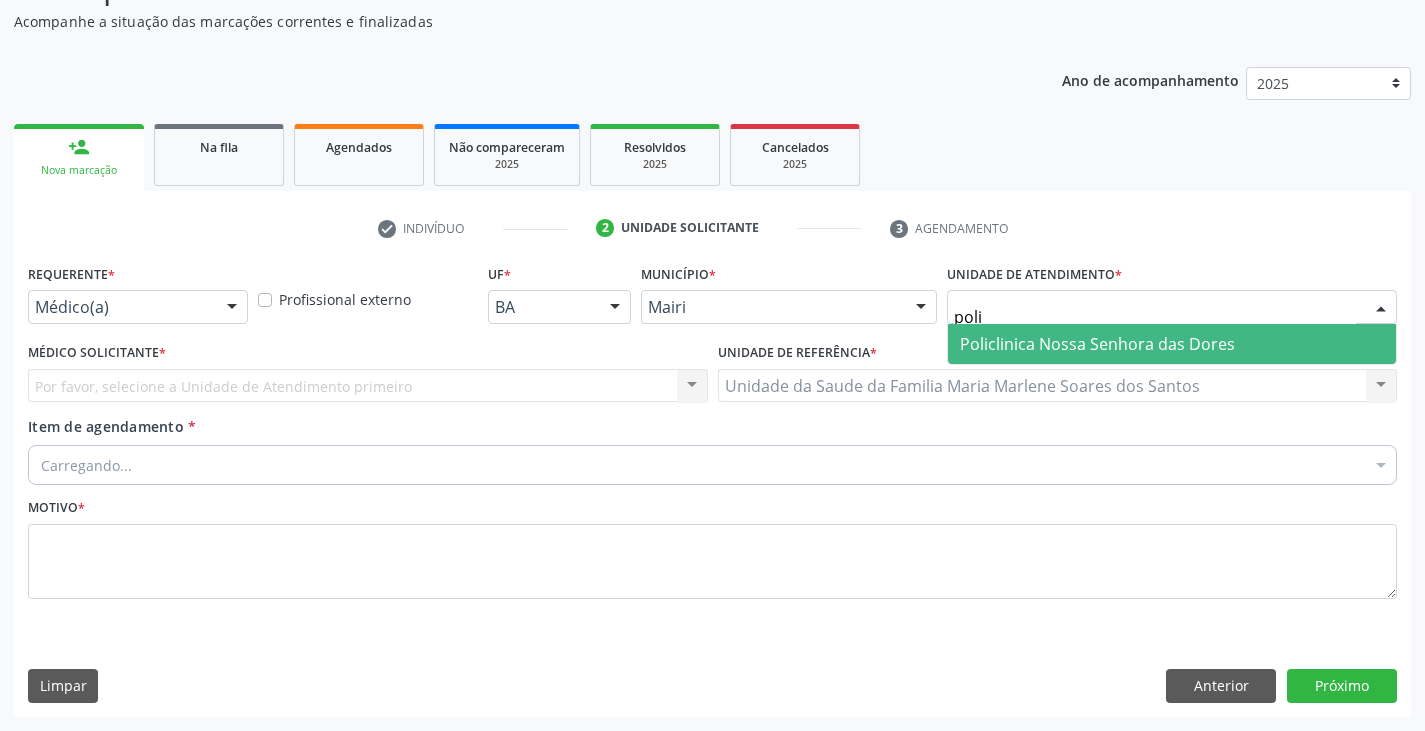 click on "Policlinica Nossa Senhora das Dores" at bounding box center (1097, 344) 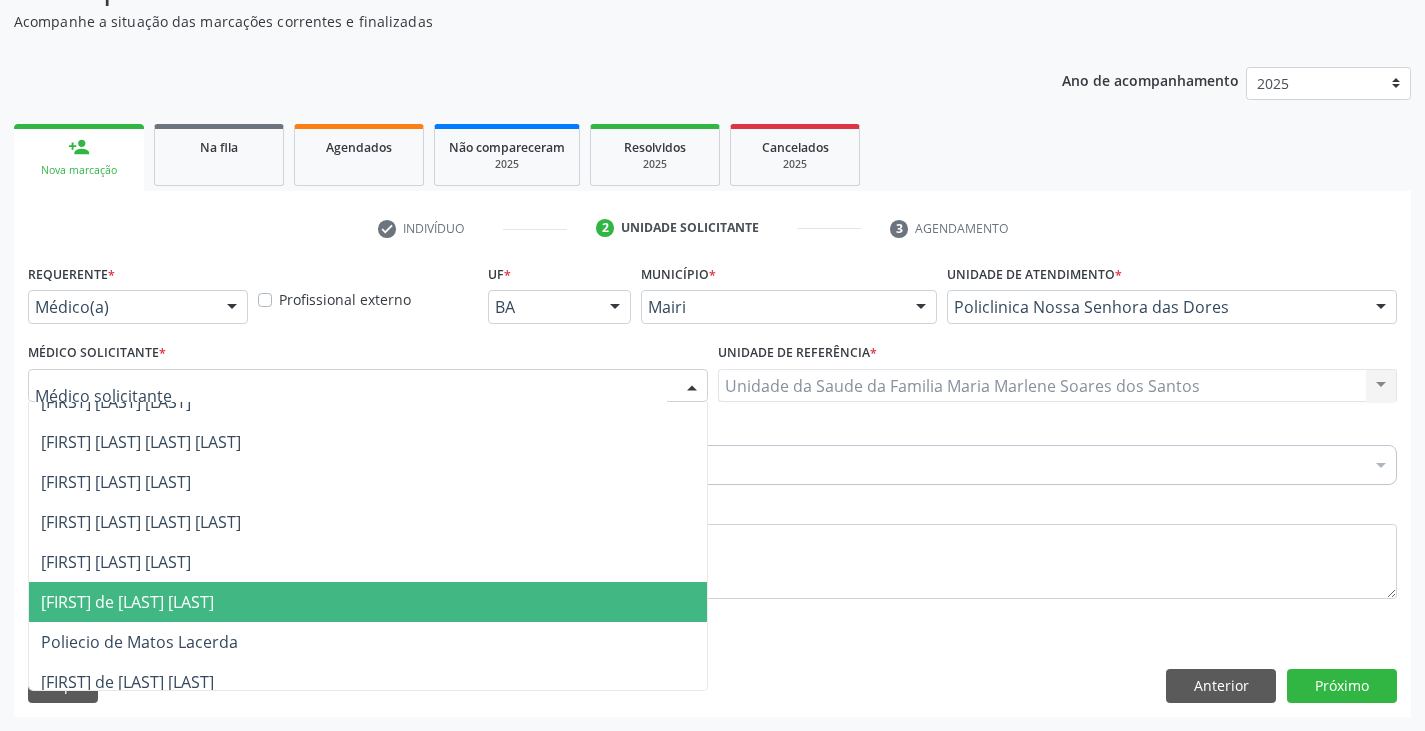 scroll, scrollTop: 800, scrollLeft: 0, axis: vertical 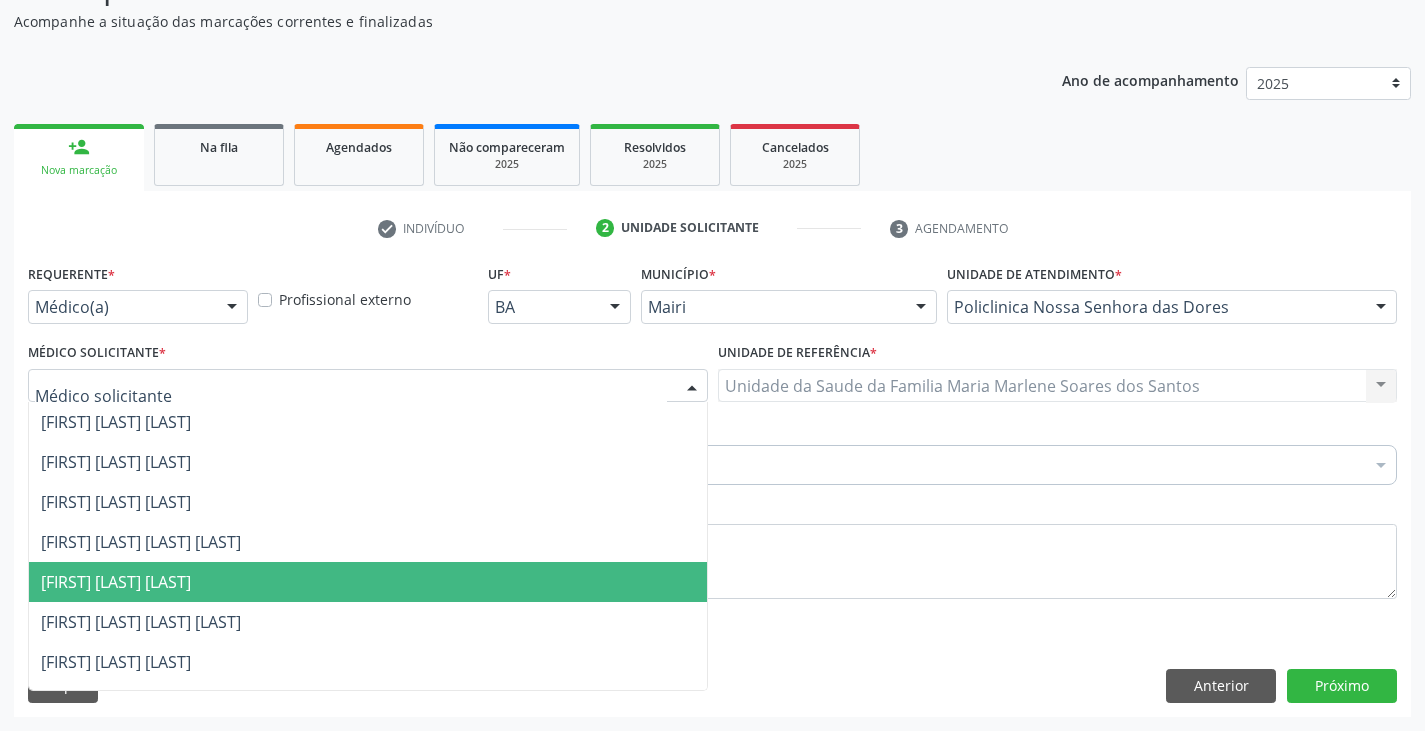 click on "[FIRST] [LAST] [LAST]" at bounding box center (116, 582) 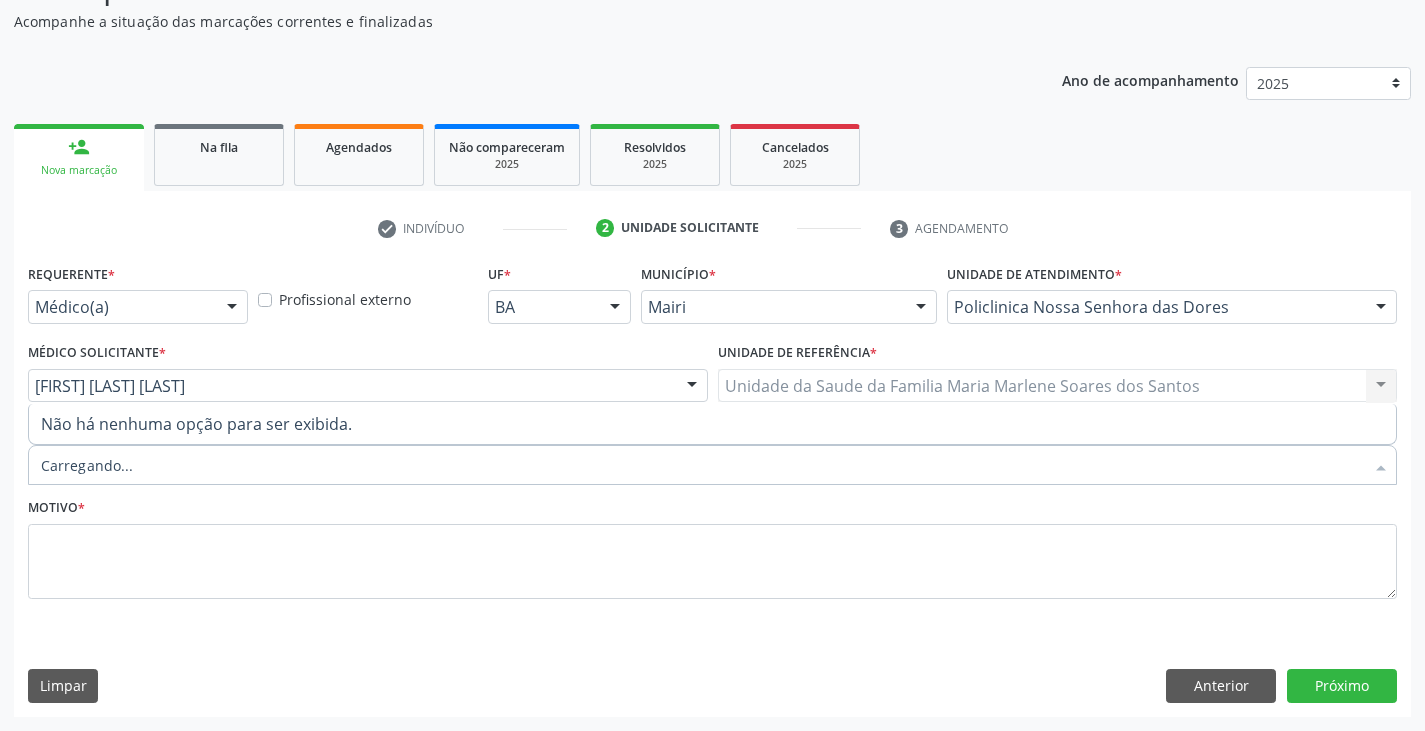 click at bounding box center [712, 465] 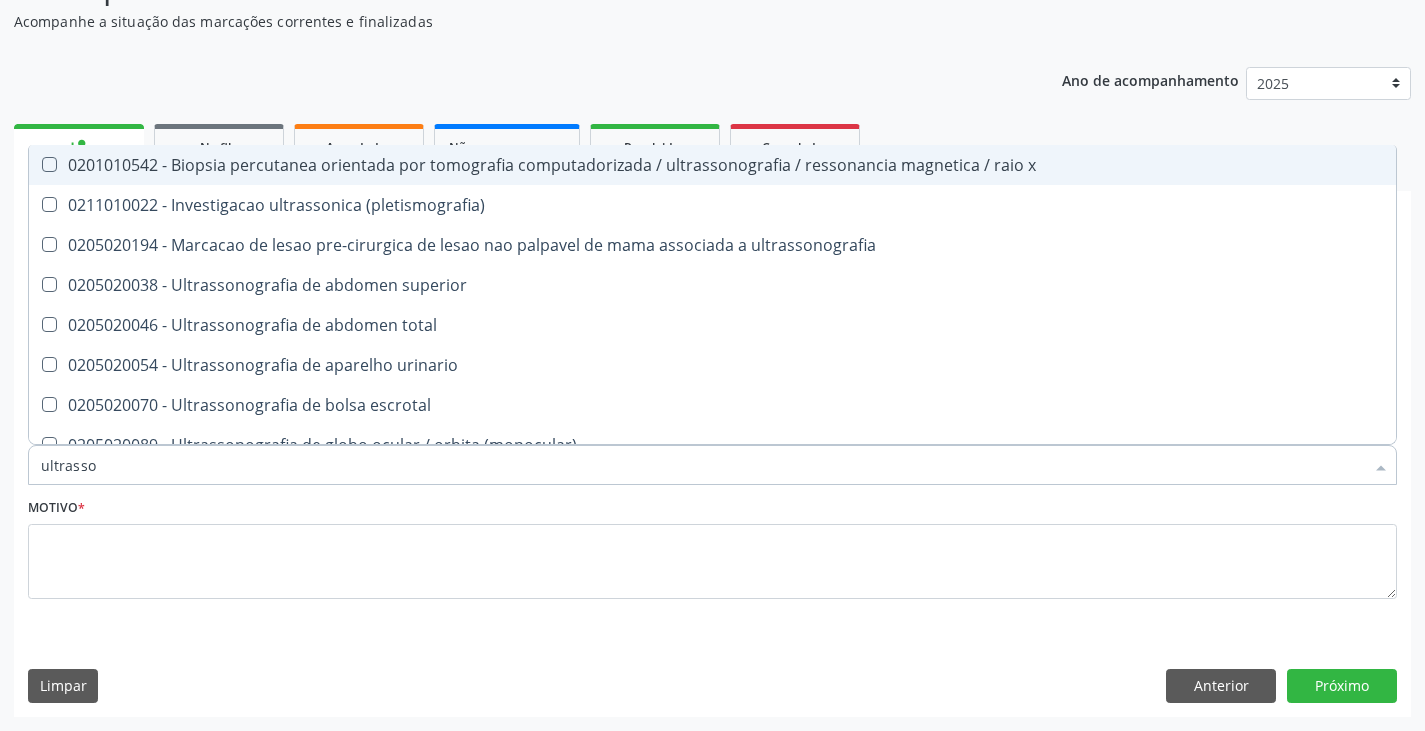 type on "ultrasson" 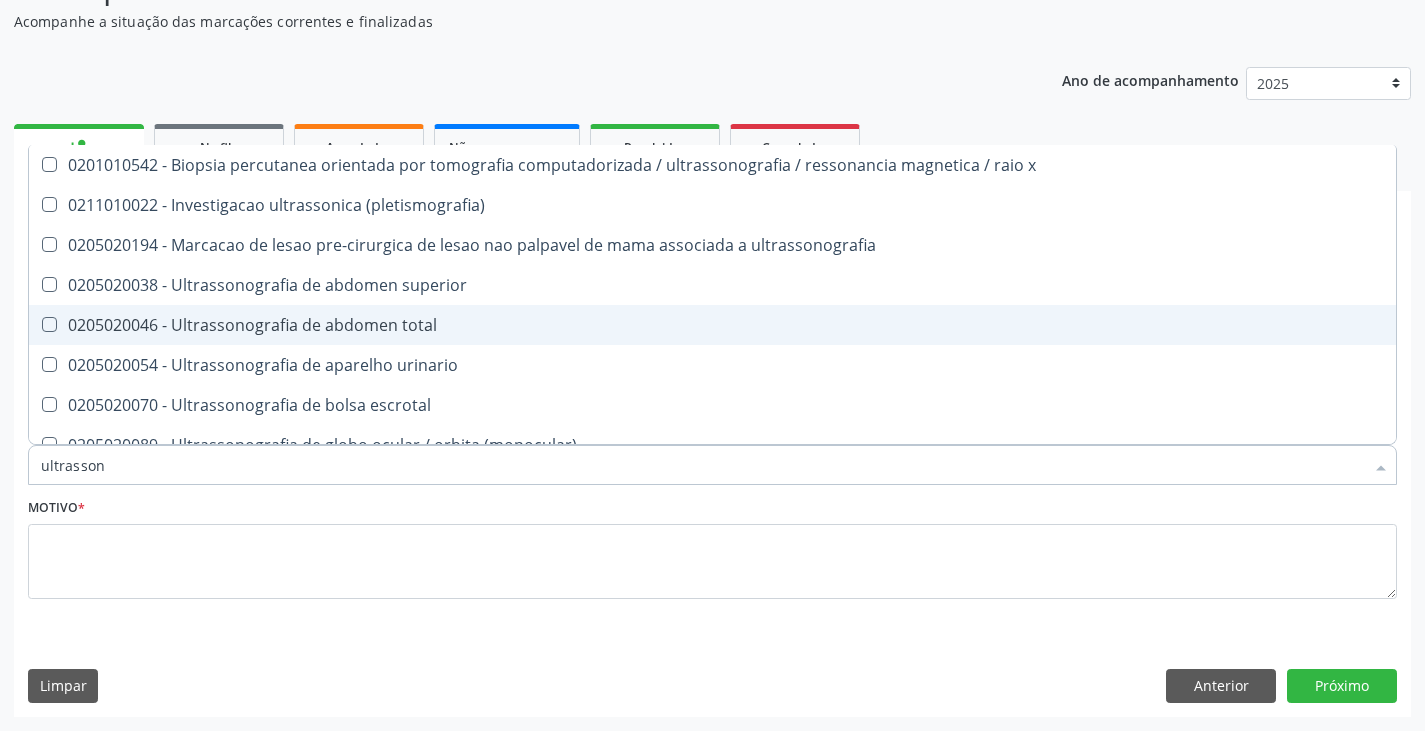 click on "0205020046 - Ultrassonografia de abdomen total" at bounding box center (712, 325) 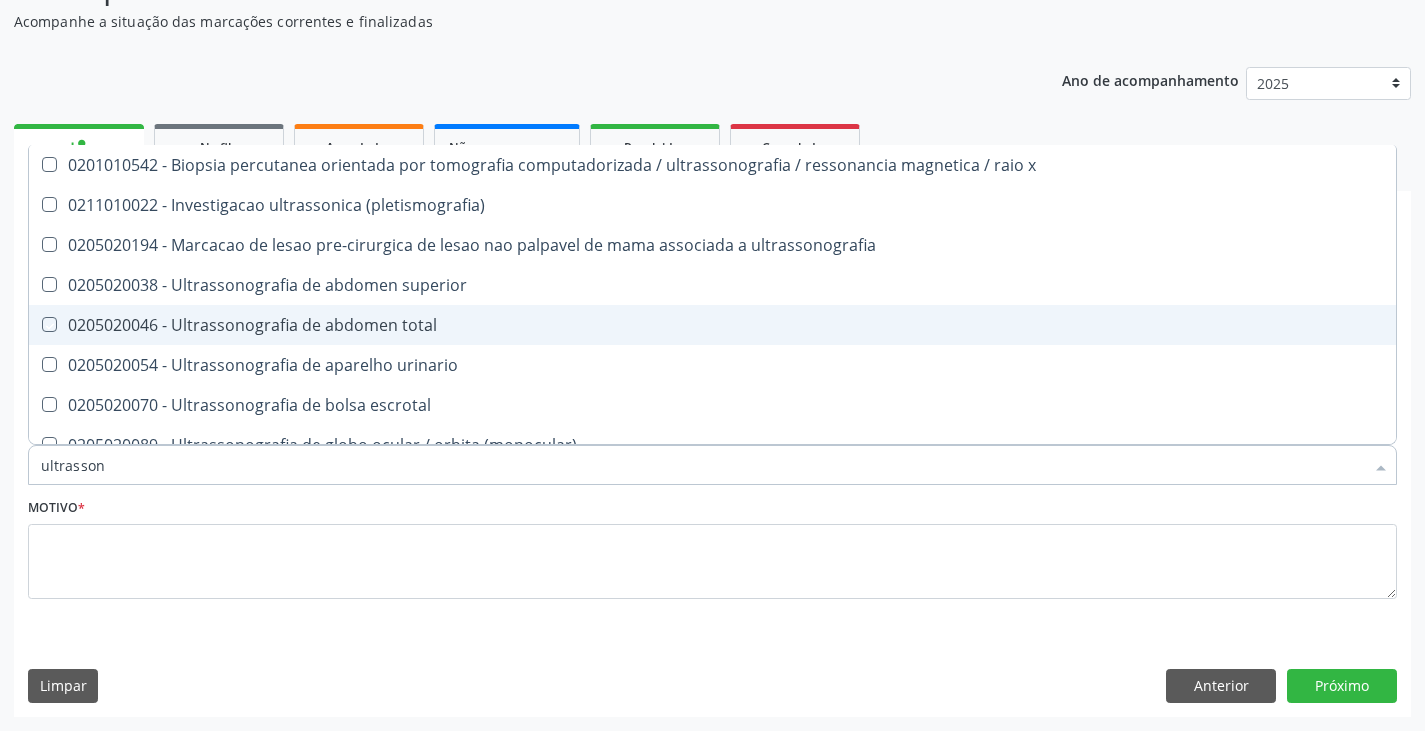 checkbox on "true" 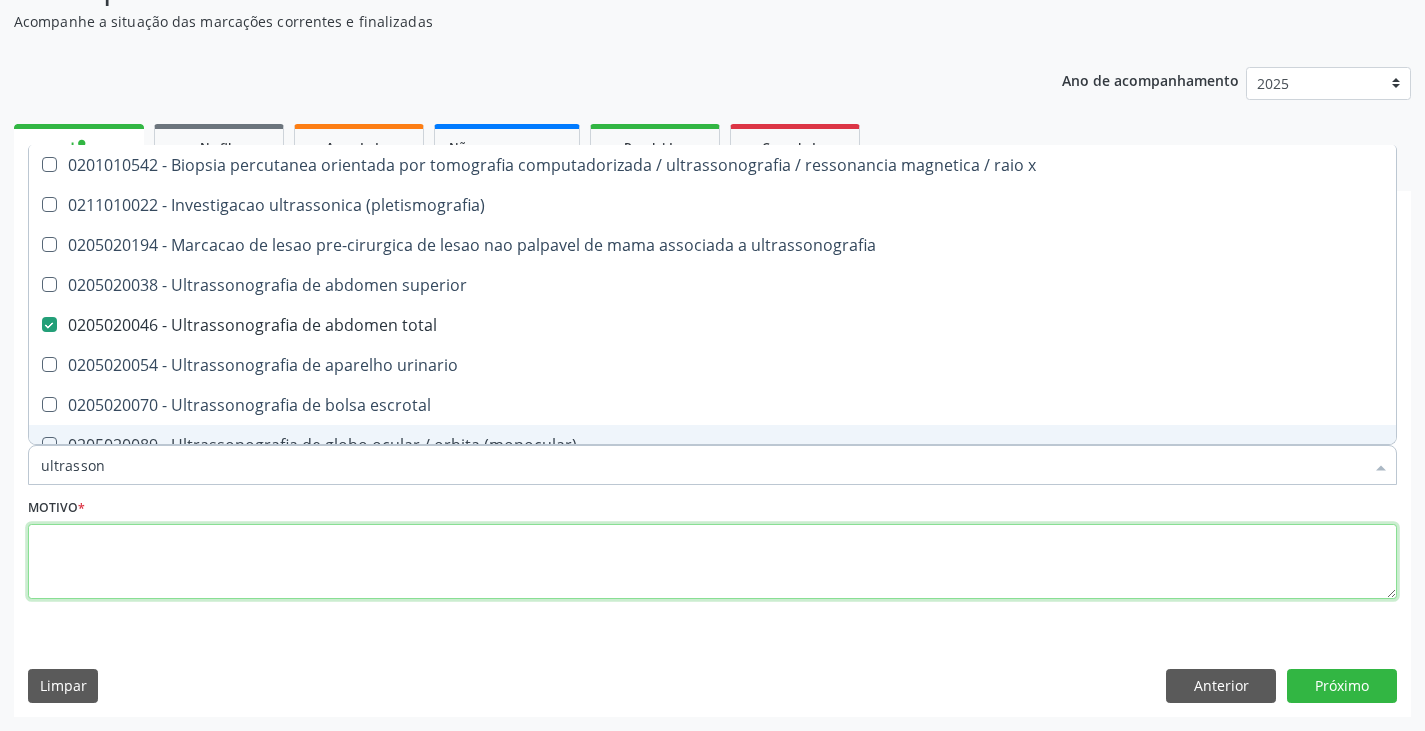 click at bounding box center [712, 562] 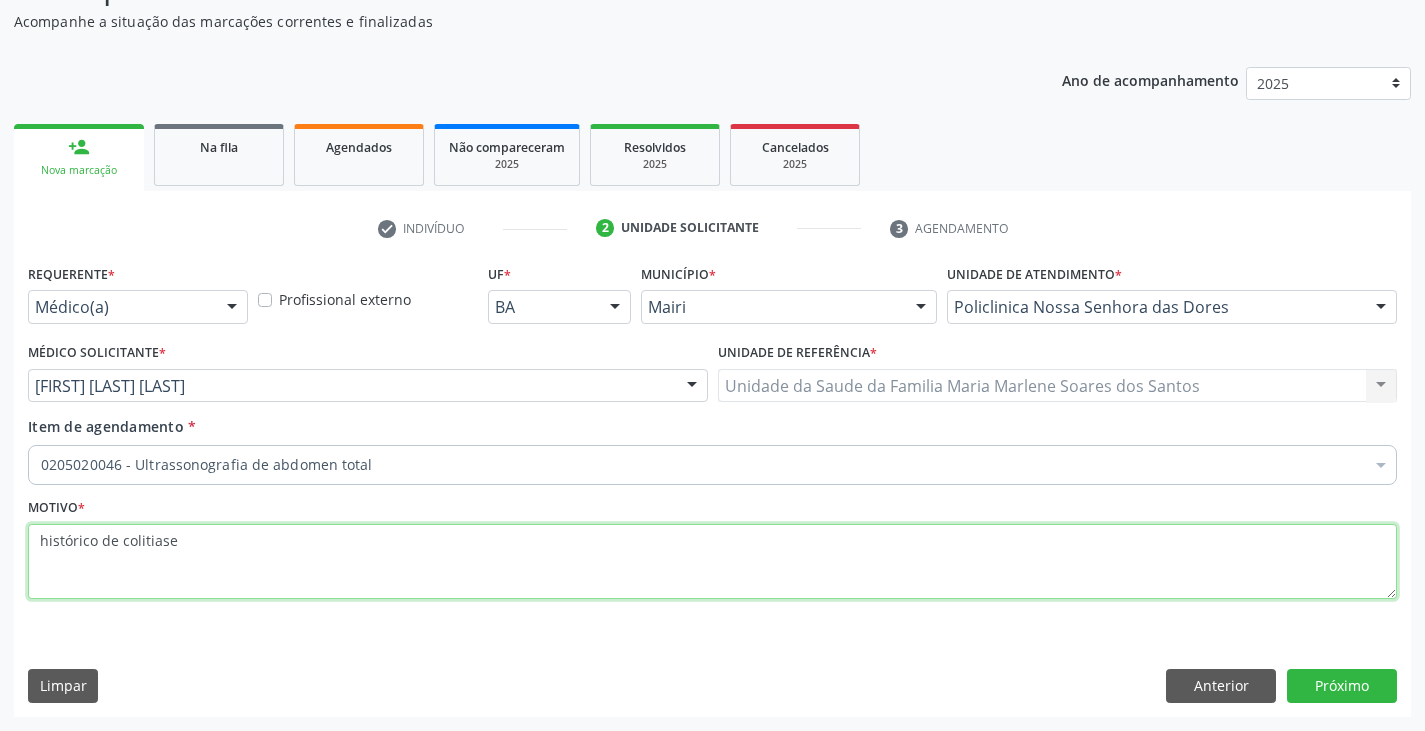 drag, startPoint x: 139, startPoint y: 543, endPoint x: 583, endPoint y: 567, distance: 444.64816 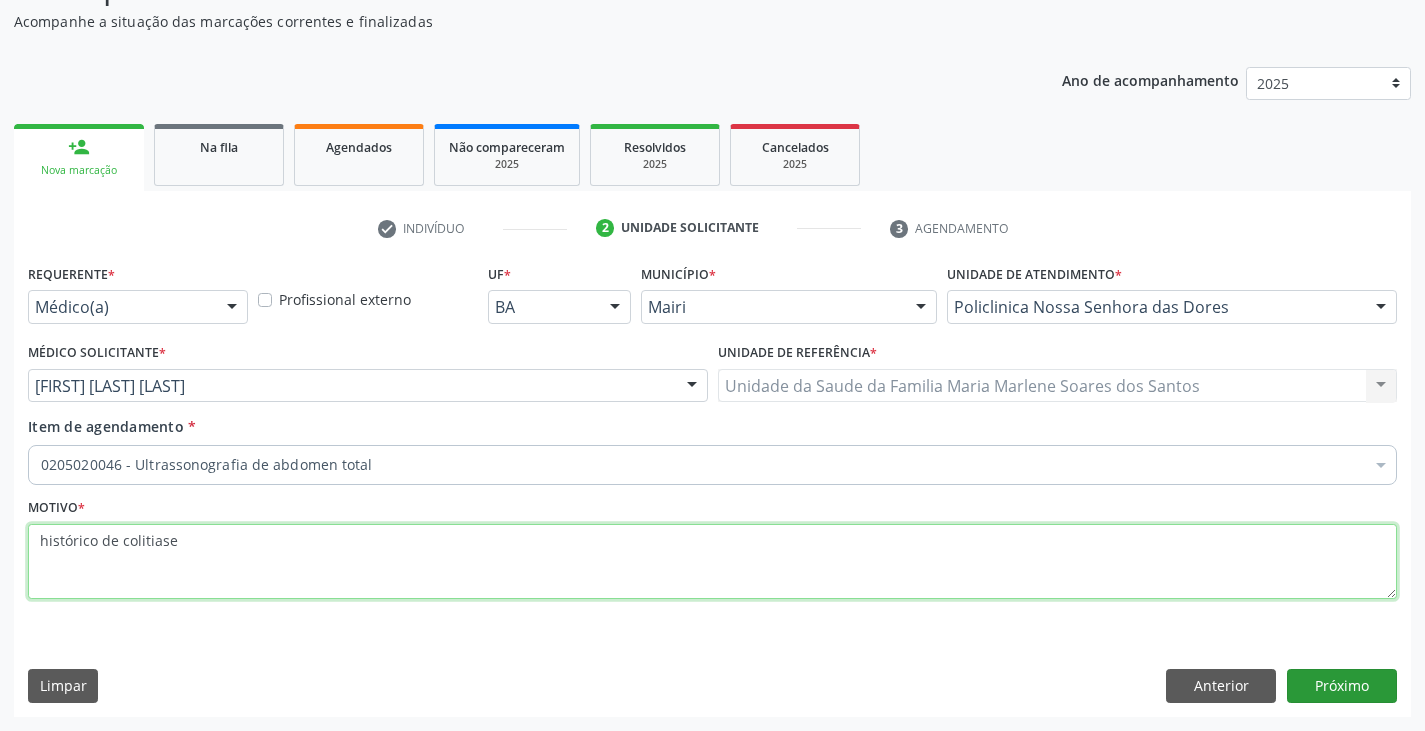 type on "histórico de colitiase" 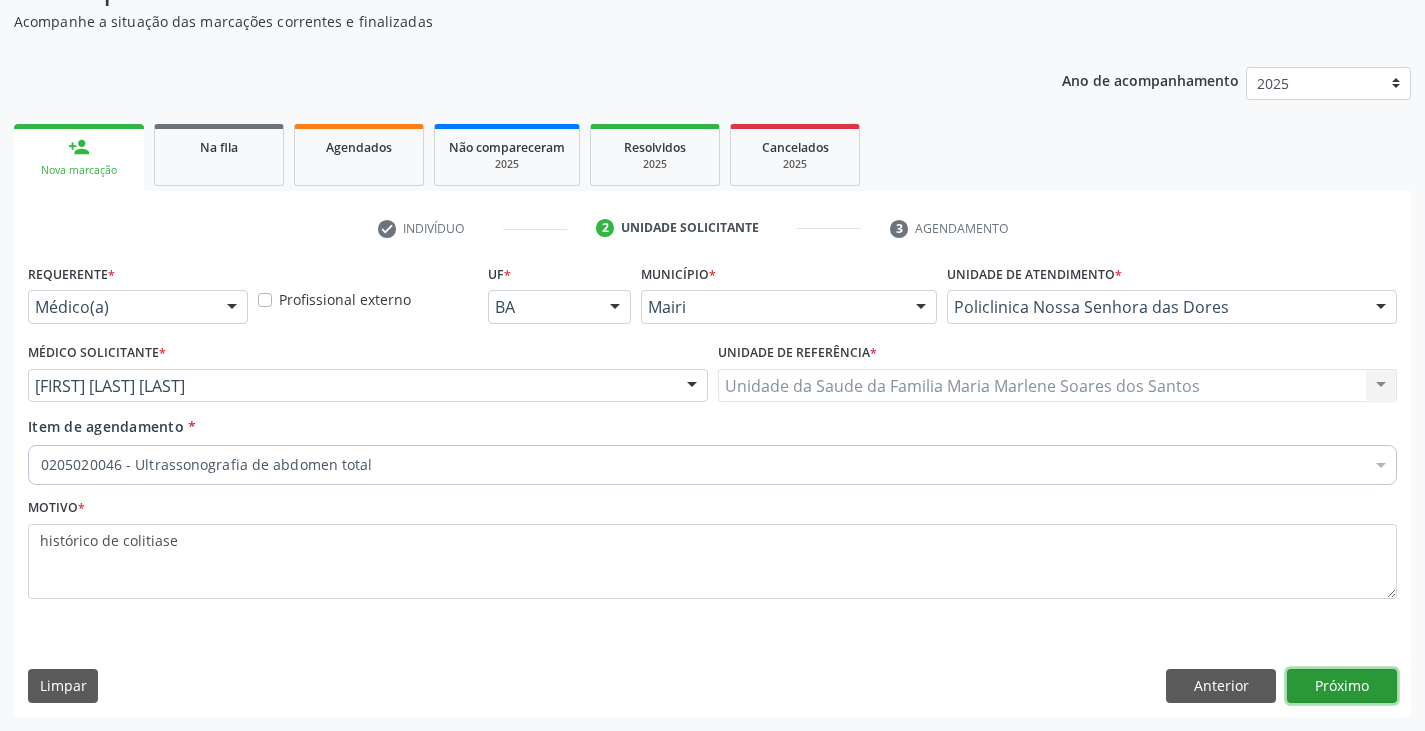click on "Próximo" at bounding box center [1342, 686] 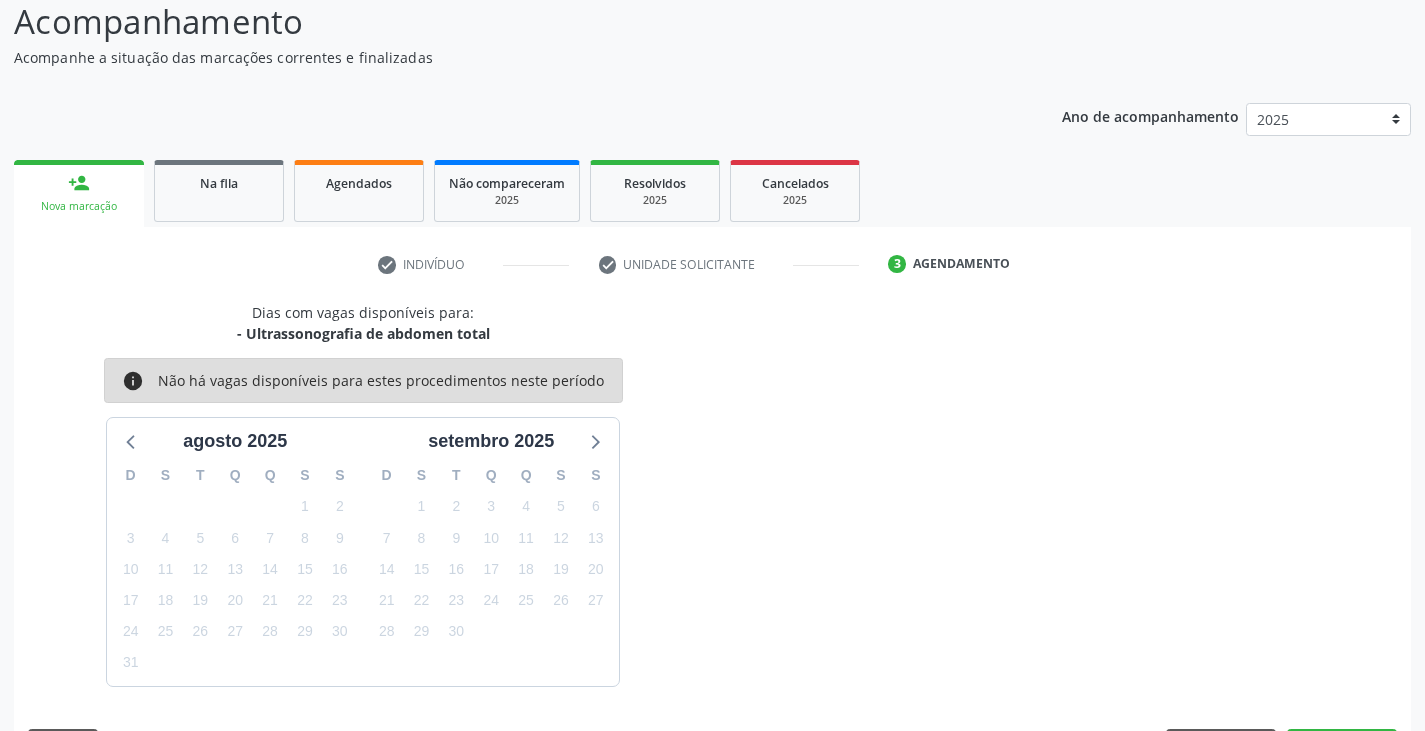 scroll, scrollTop: 175, scrollLeft: 0, axis: vertical 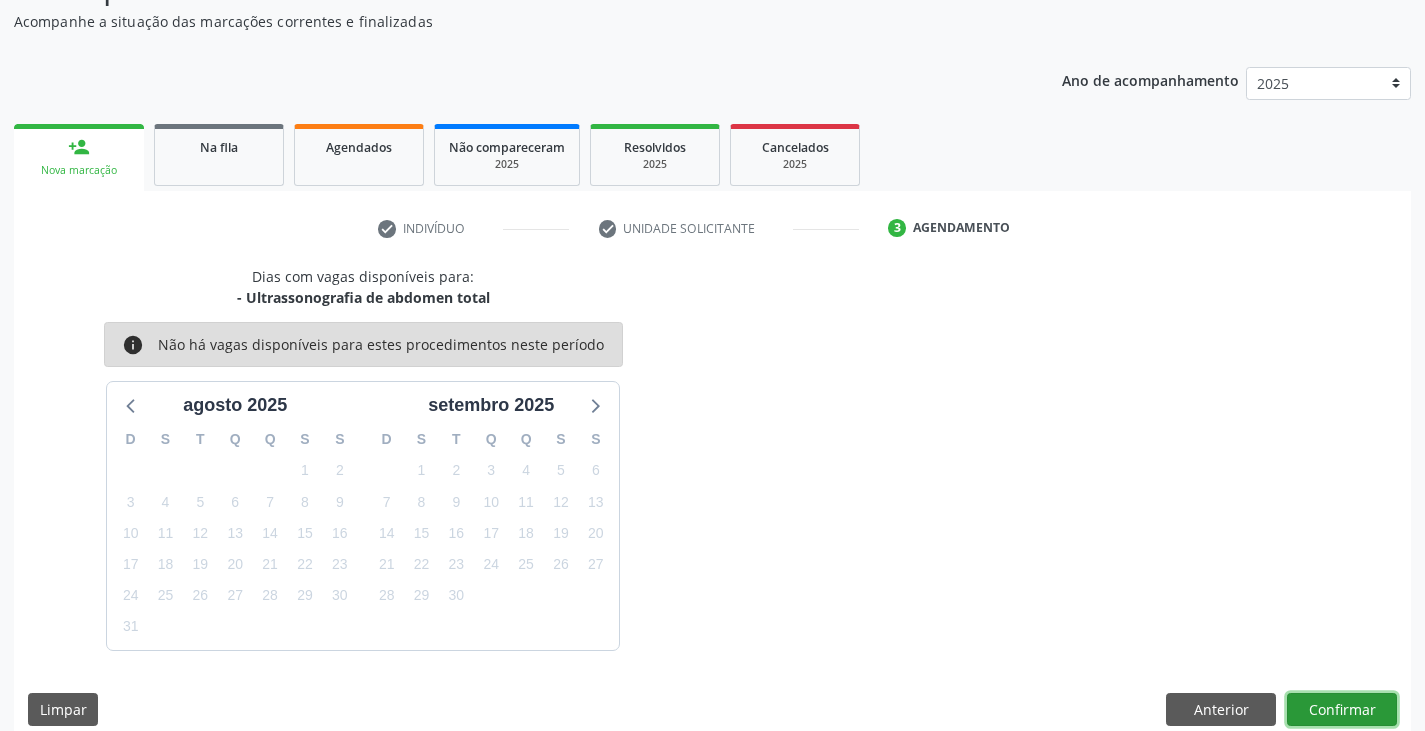click on "Confirmar" at bounding box center [1342, 710] 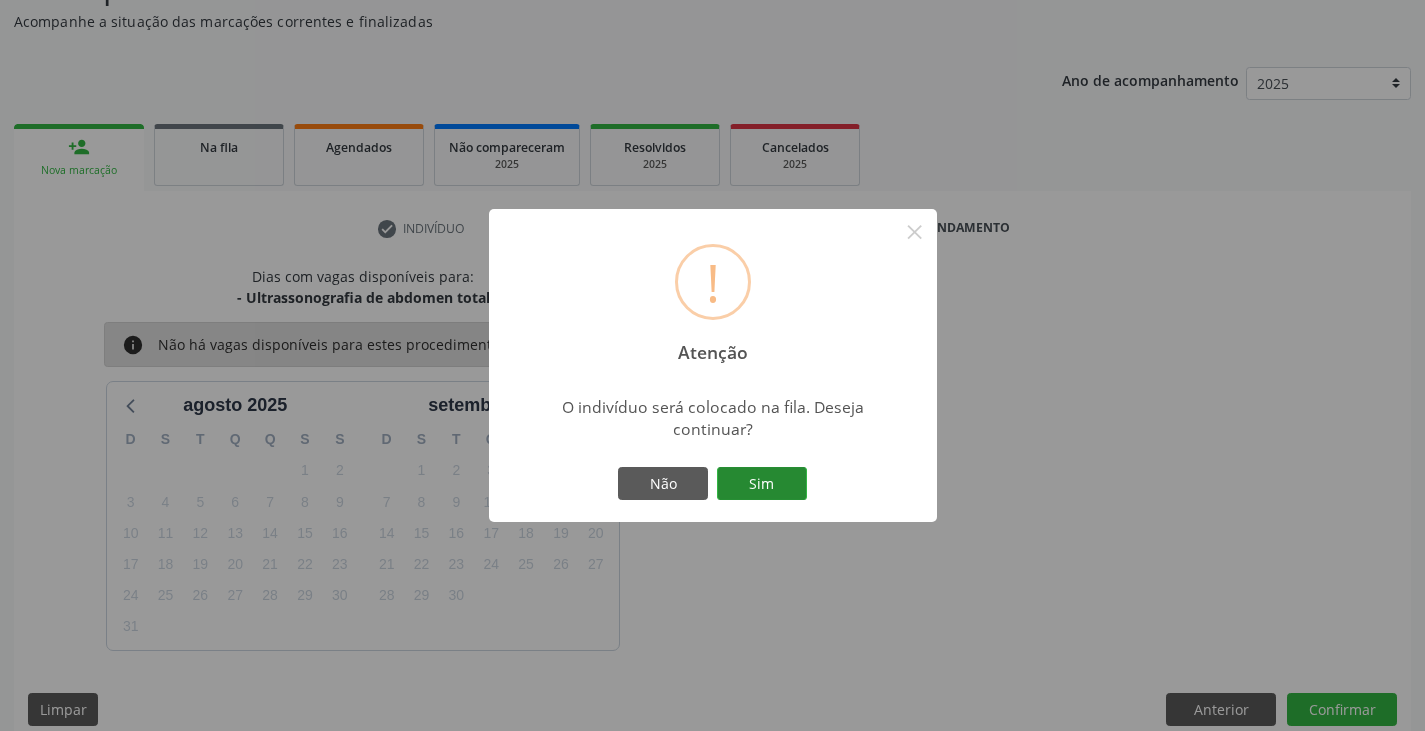 click on "Sim" at bounding box center (762, 484) 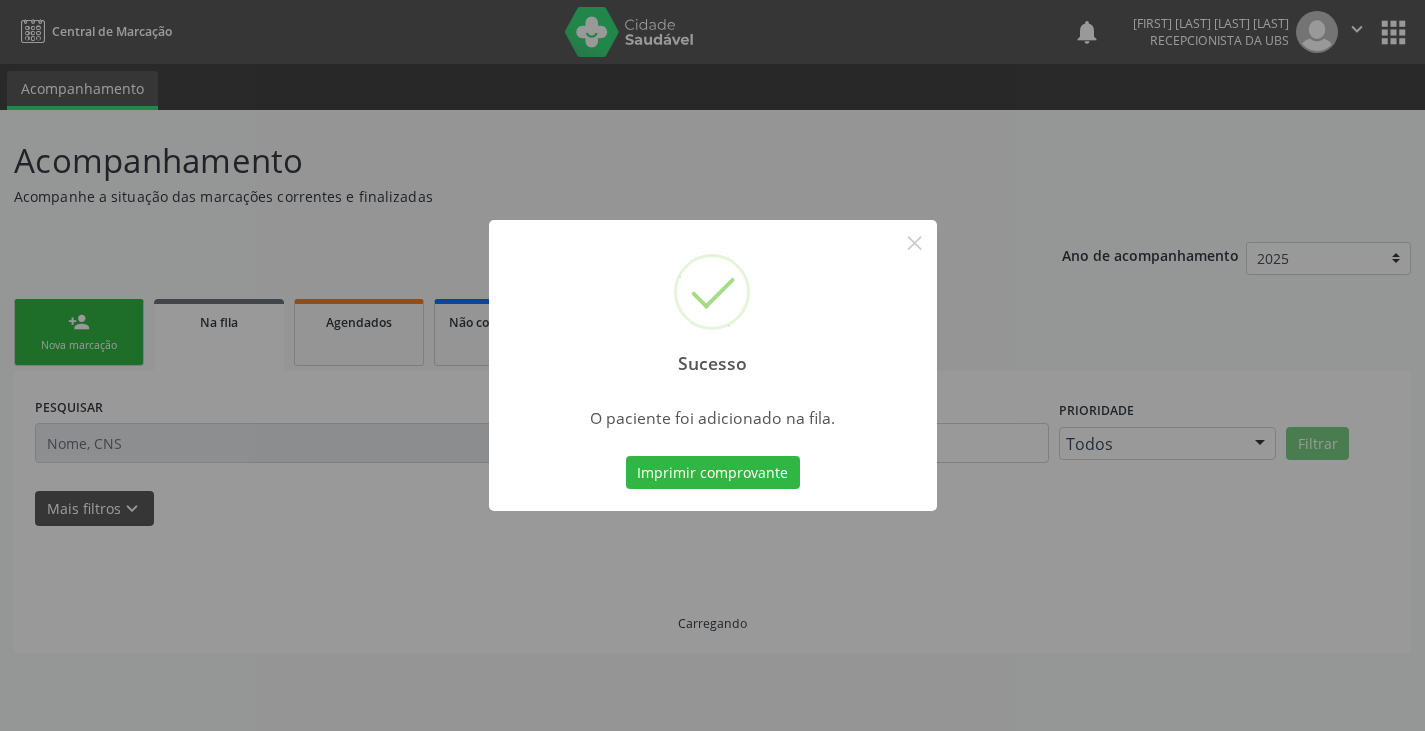 scroll, scrollTop: 0, scrollLeft: 0, axis: both 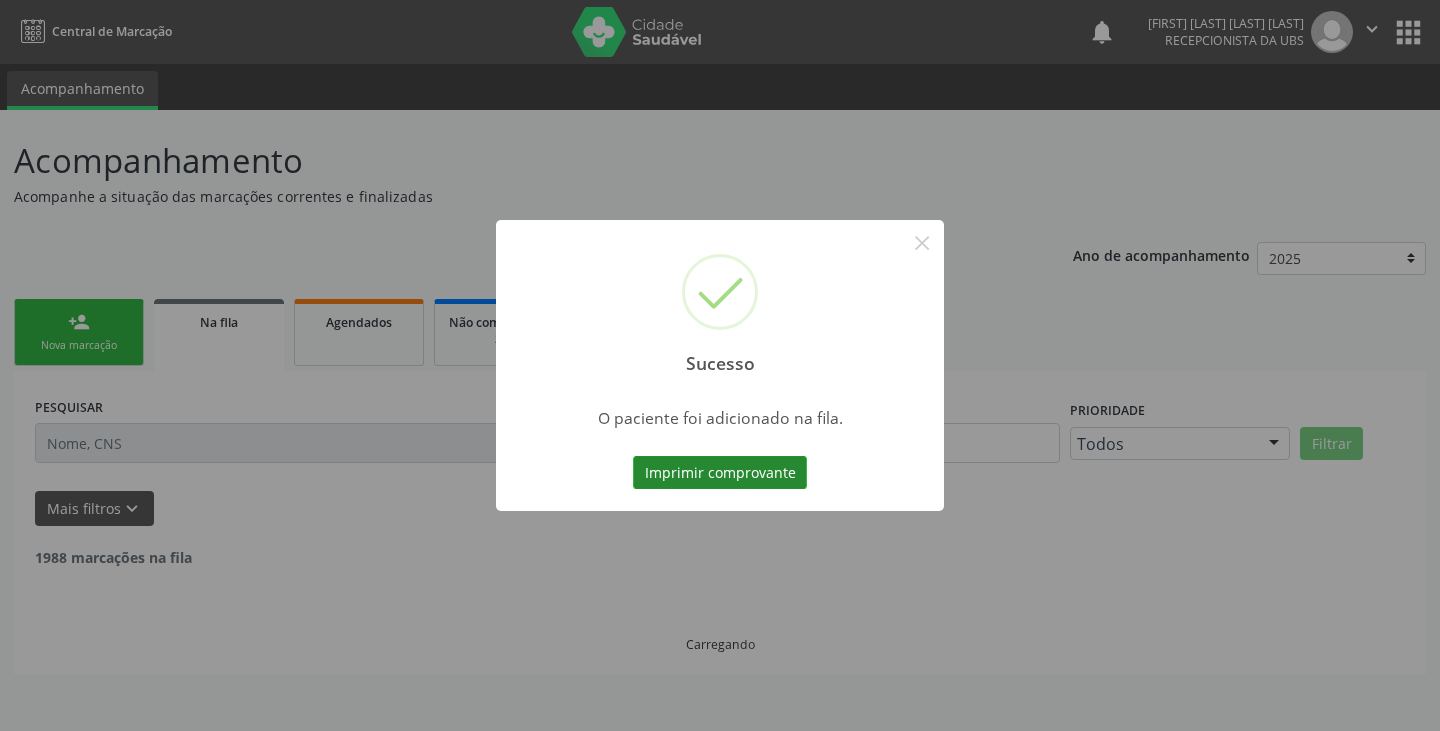 click on "Imprimir comprovante" at bounding box center [720, 473] 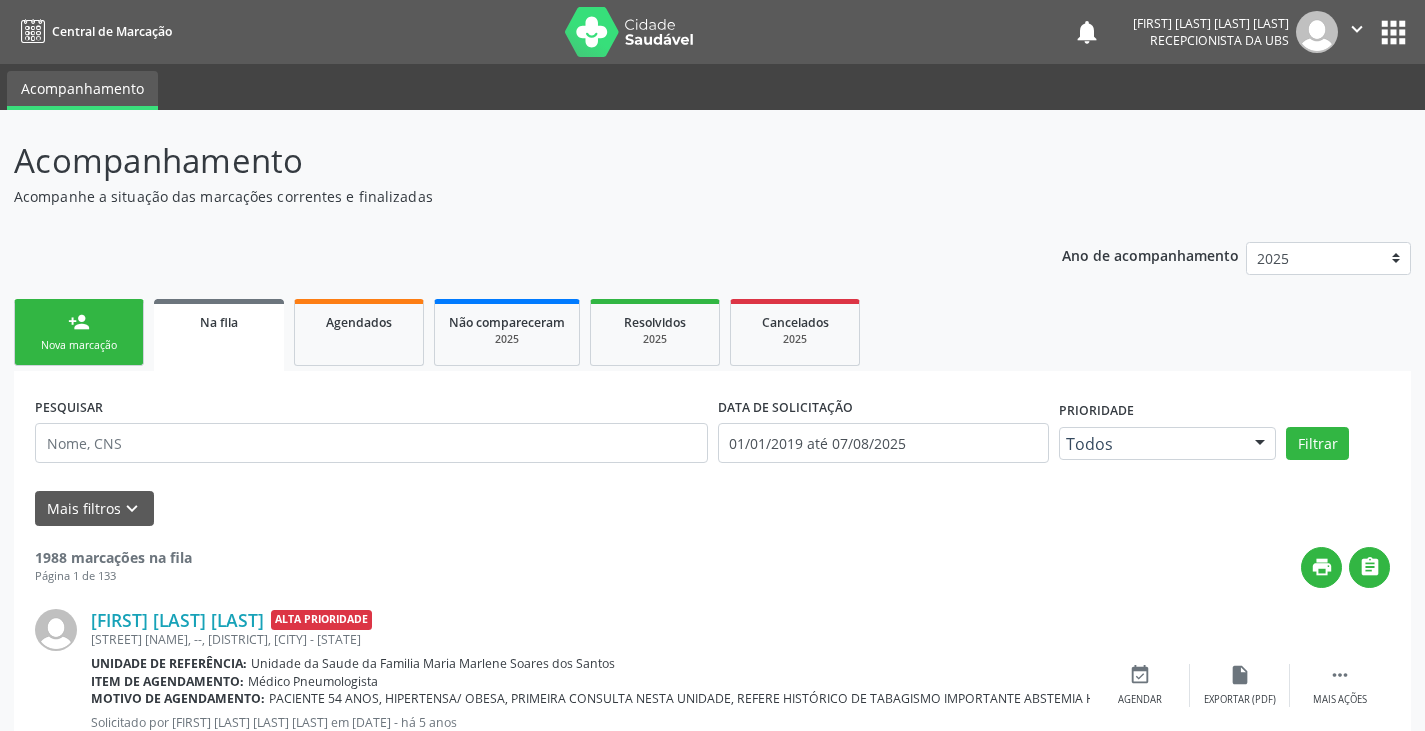 click on "person_add
Nova marcação" at bounding box center [79, 332] 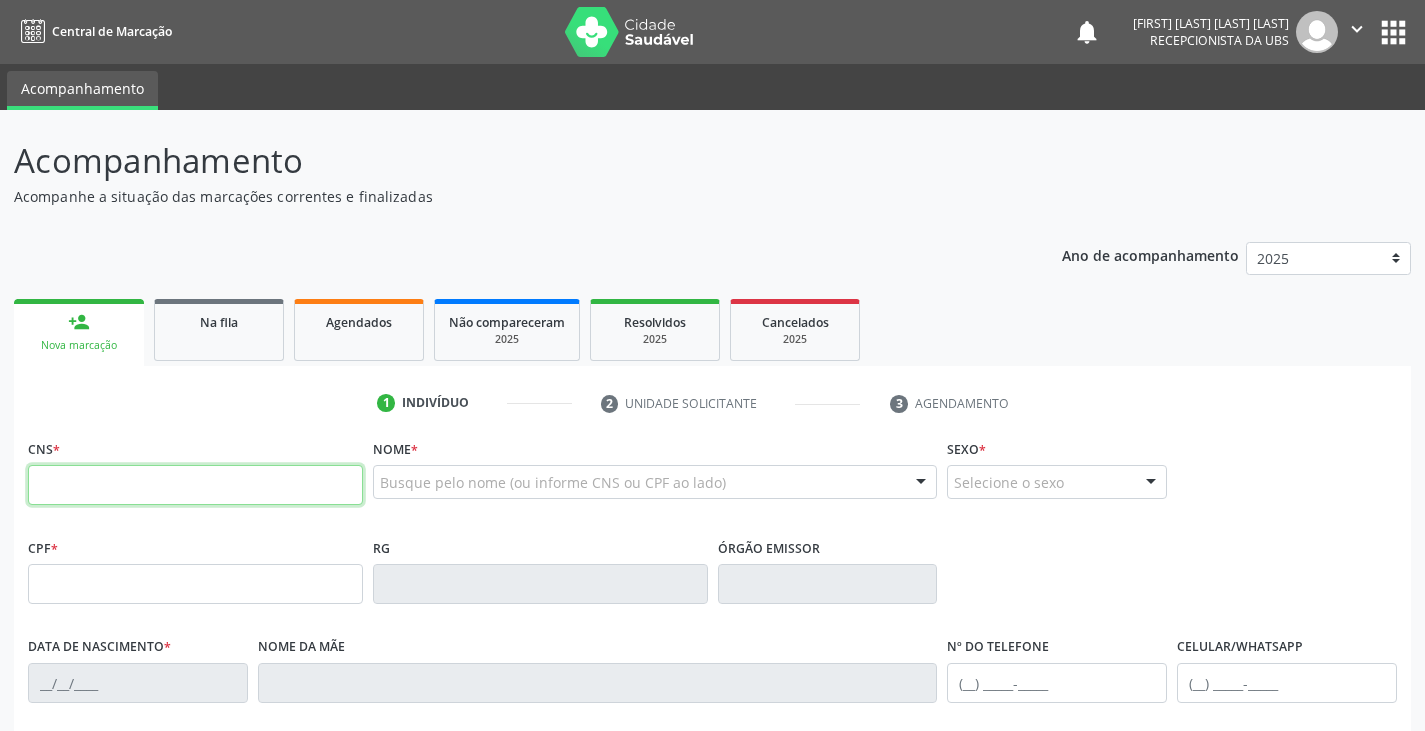 click at bounding box center (195, 485) 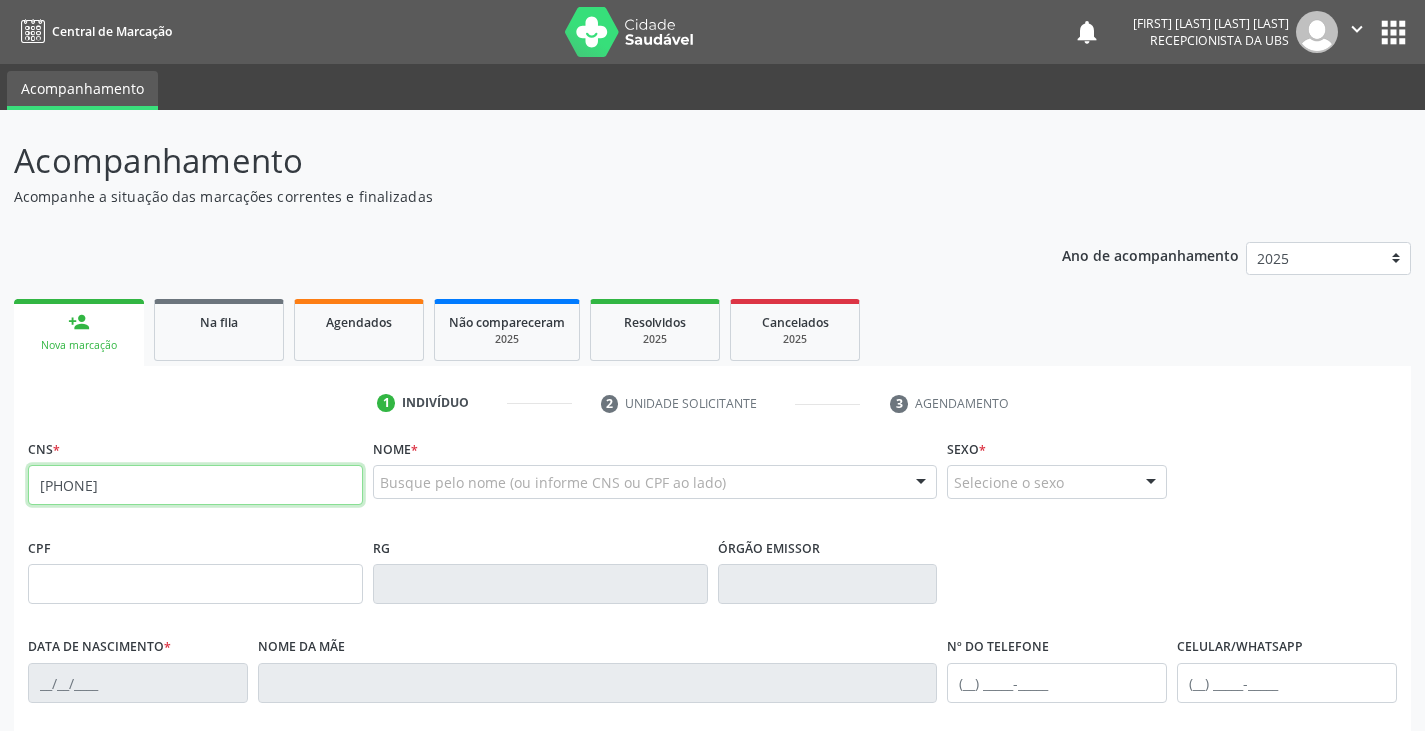 type on "[PHONE]" 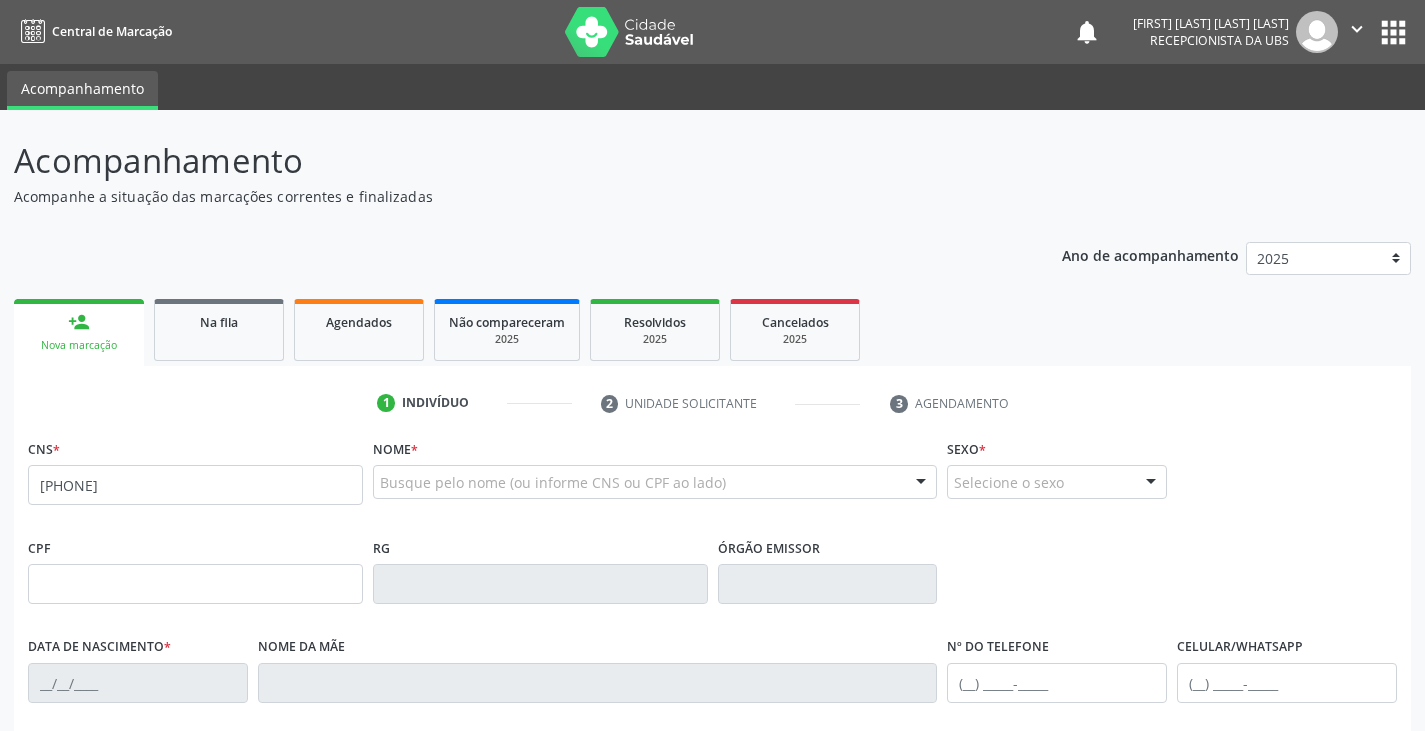 scroll, scrollTop: 353, scrollLeft: 0, axis: vertical 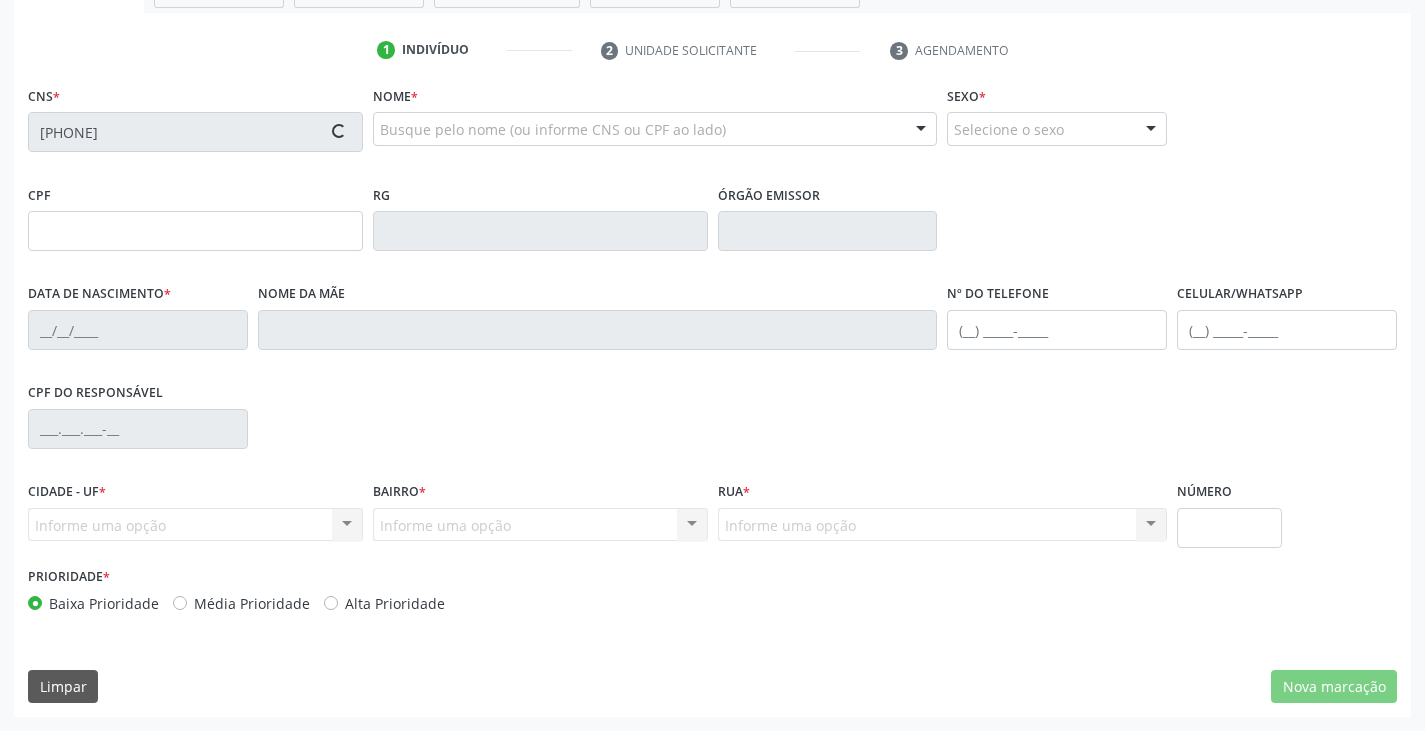 type on "[DATE]" 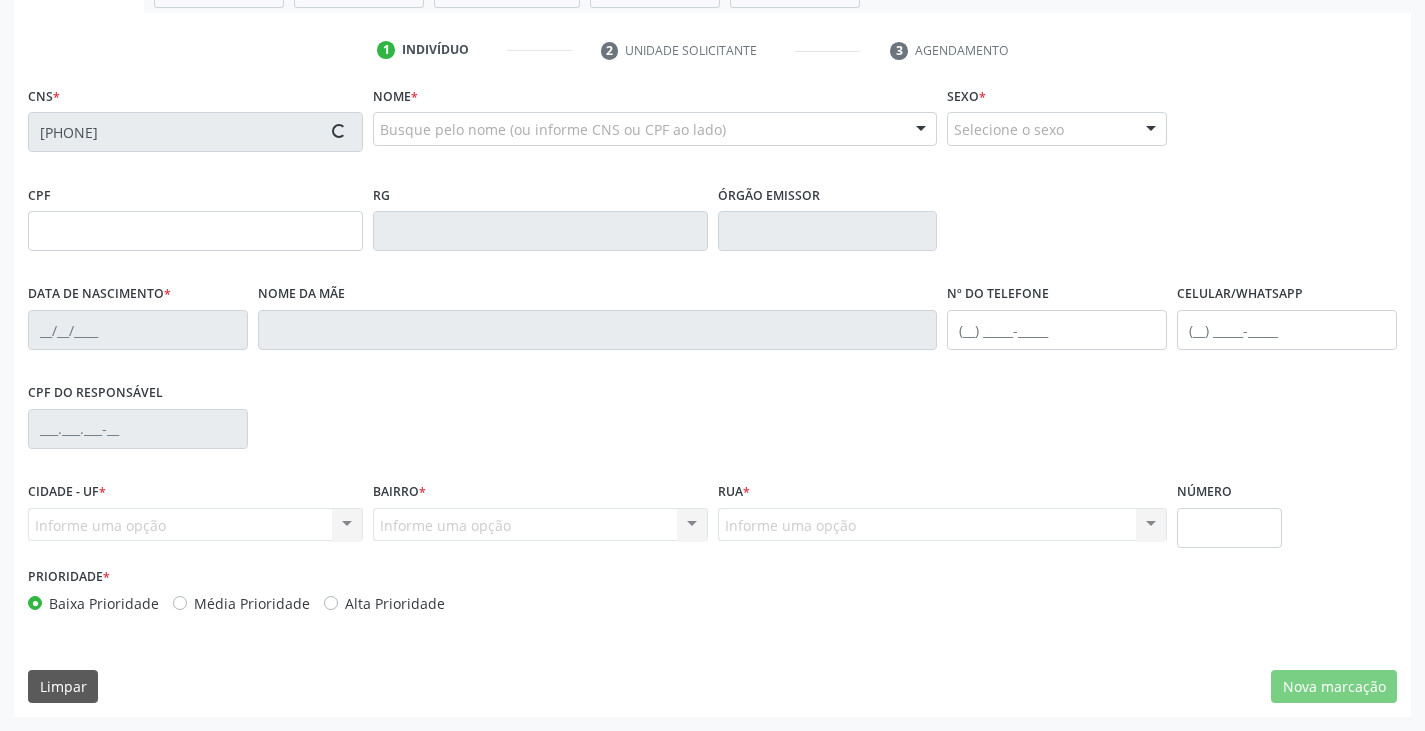 type on "[FIRST] de [LAST] [LAST]" 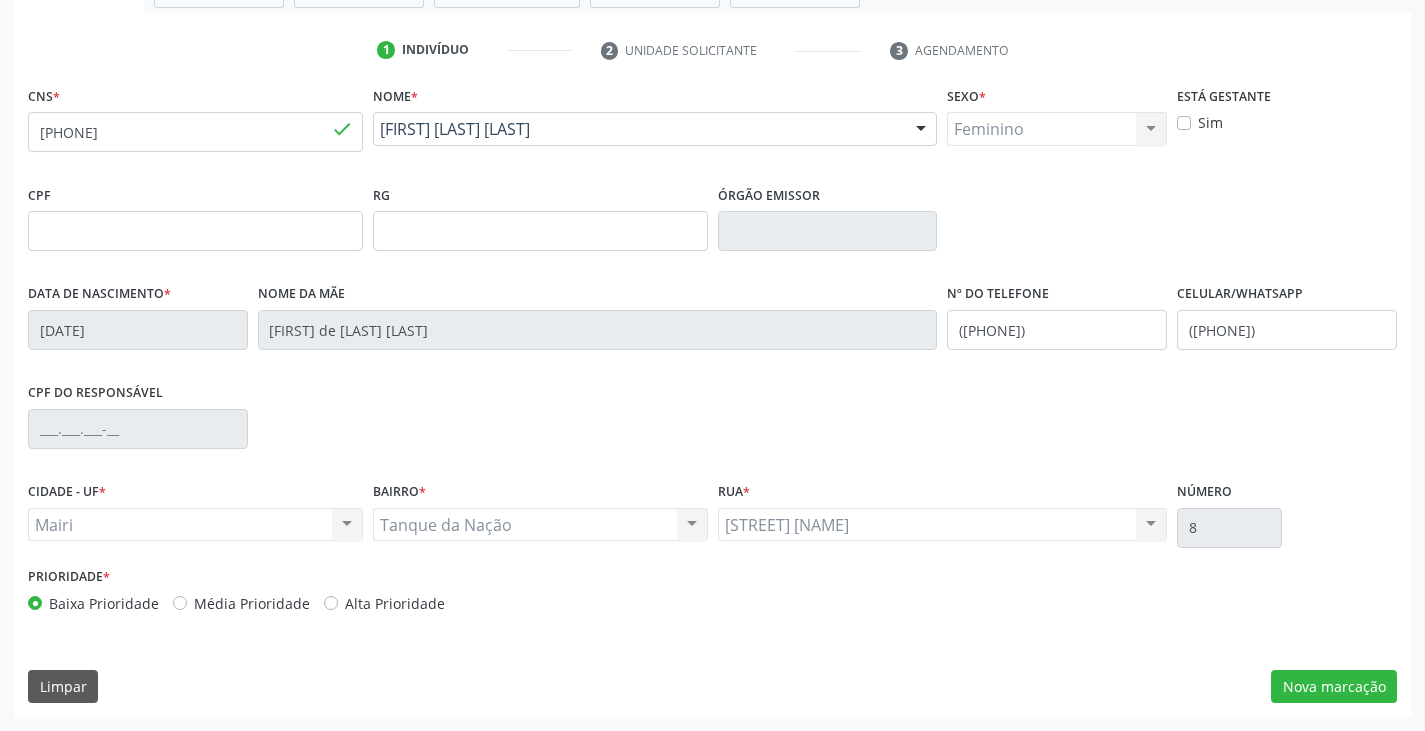 click on "Alta Prioridade" at bounding box center [395, 603] 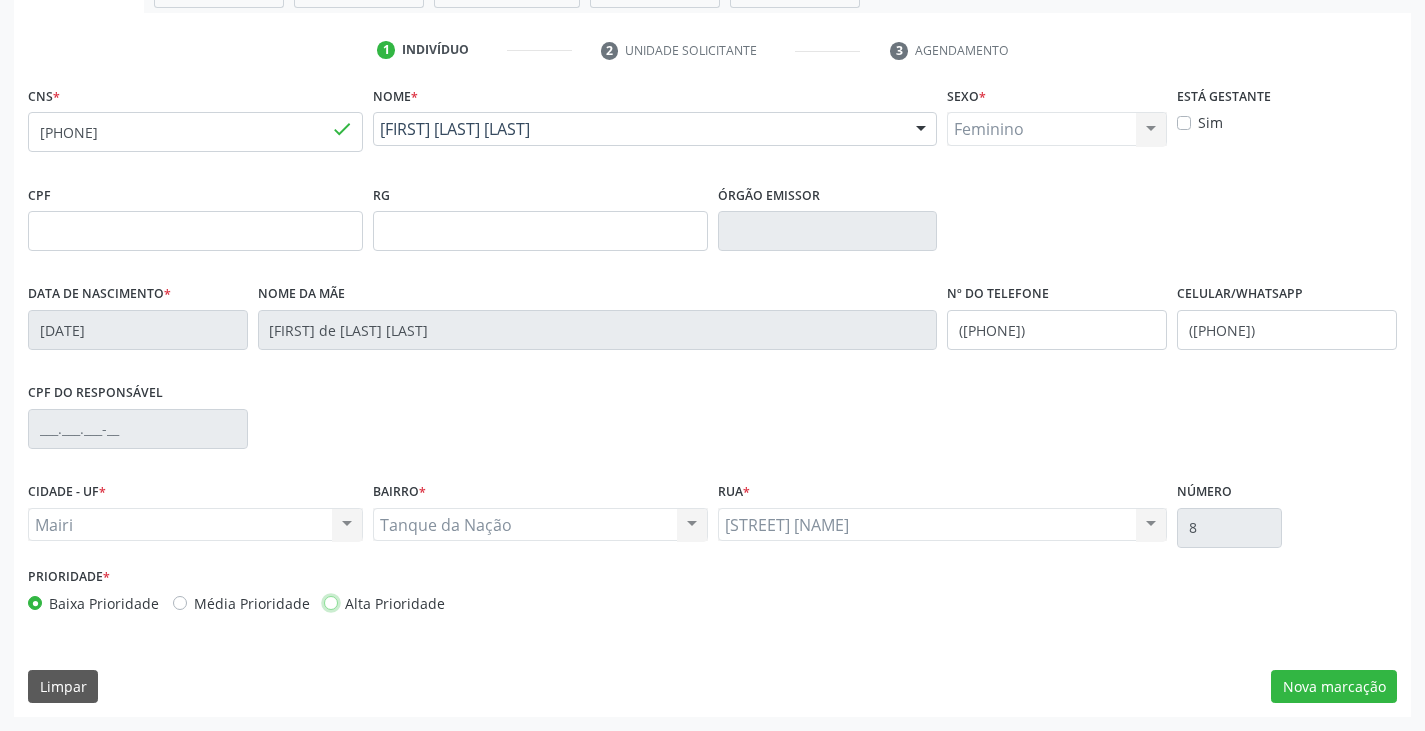 click on "Alta Prioridade" at bounding box center [331, 602] 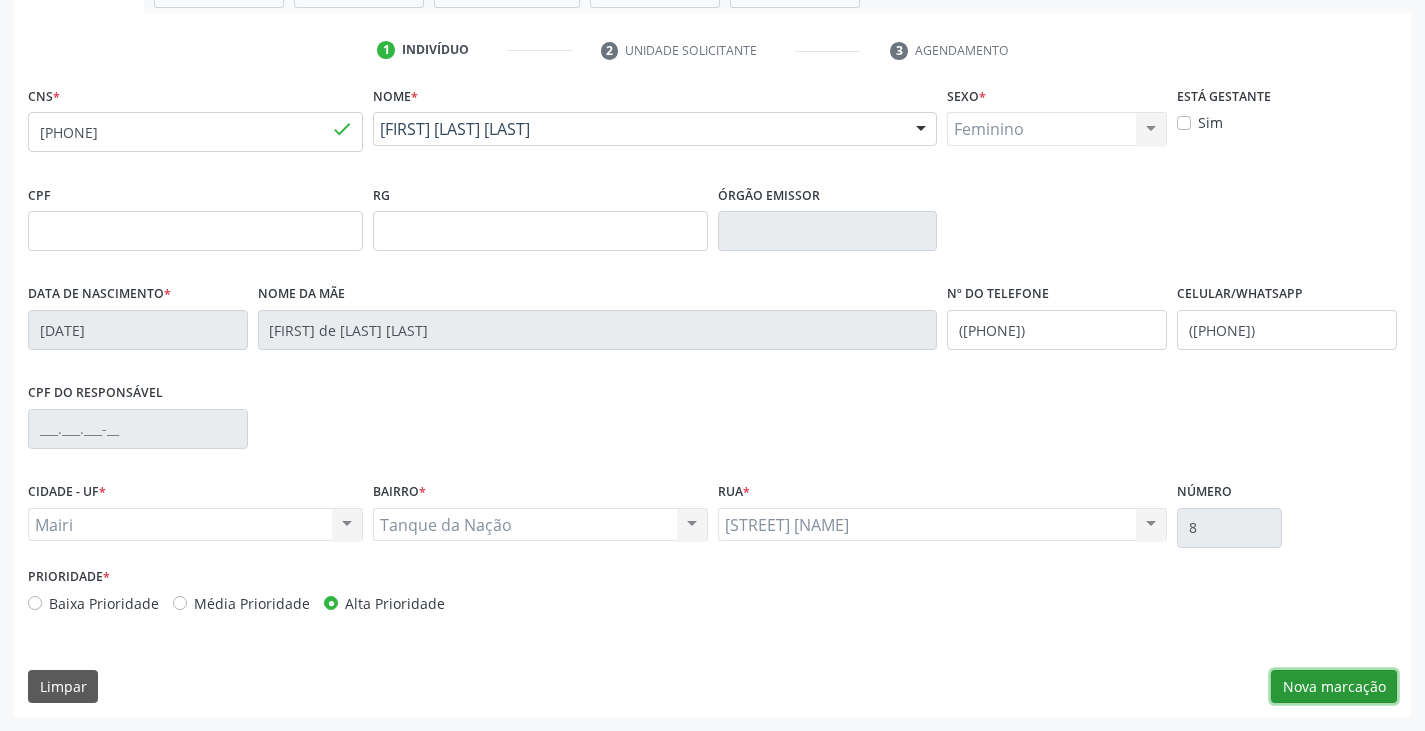 click on "Nova marcação" at bounding box center (1334, 687) 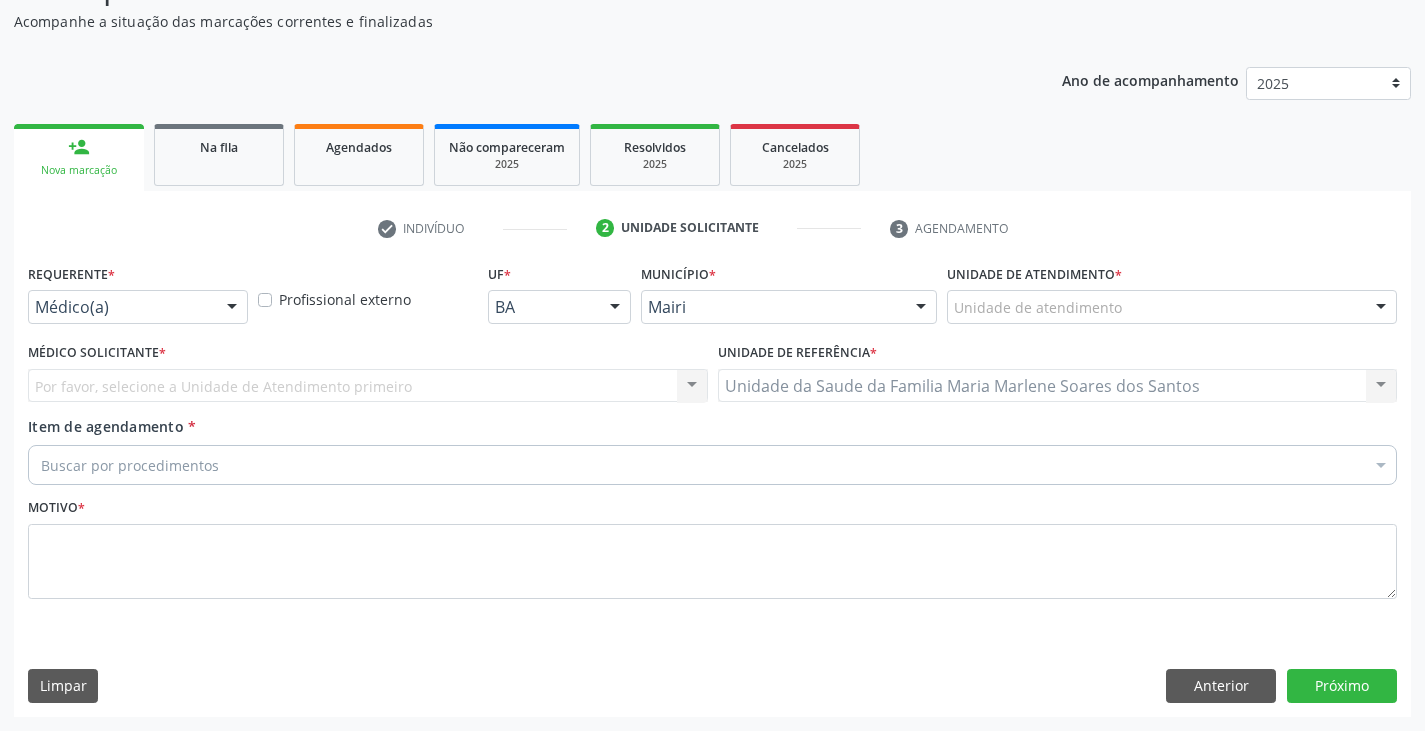 scroll, scrollTop: 175, scrollLeft: 0, axis: vertical 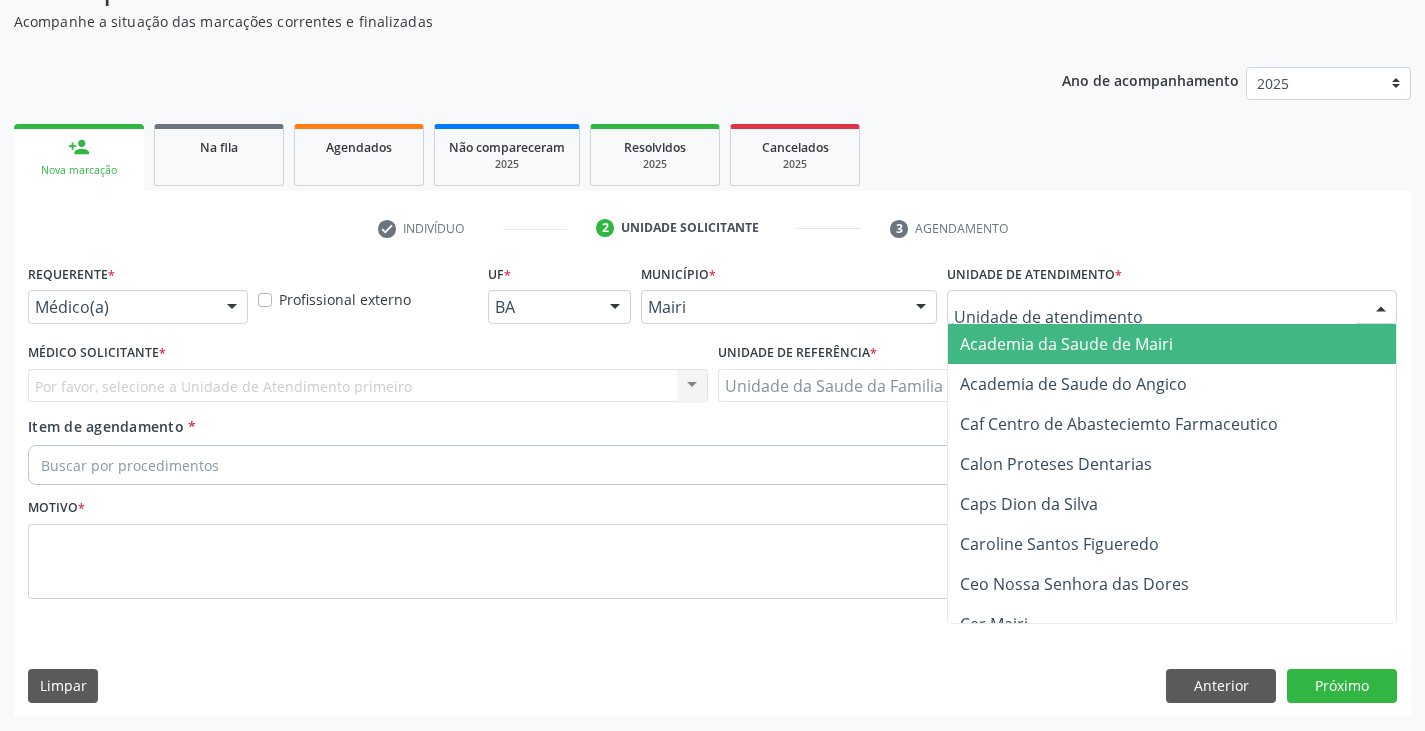 click at bounding box center [1172, 307] 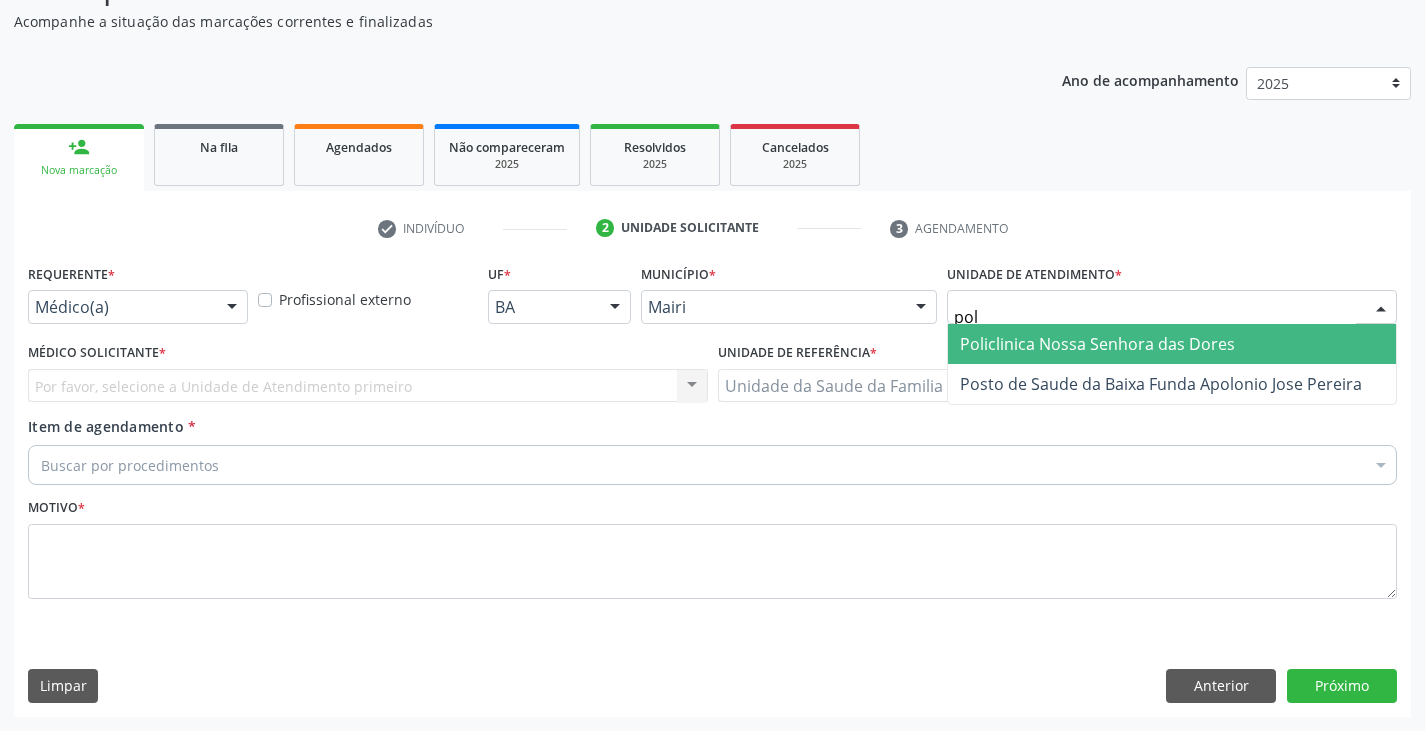 type on "poli" 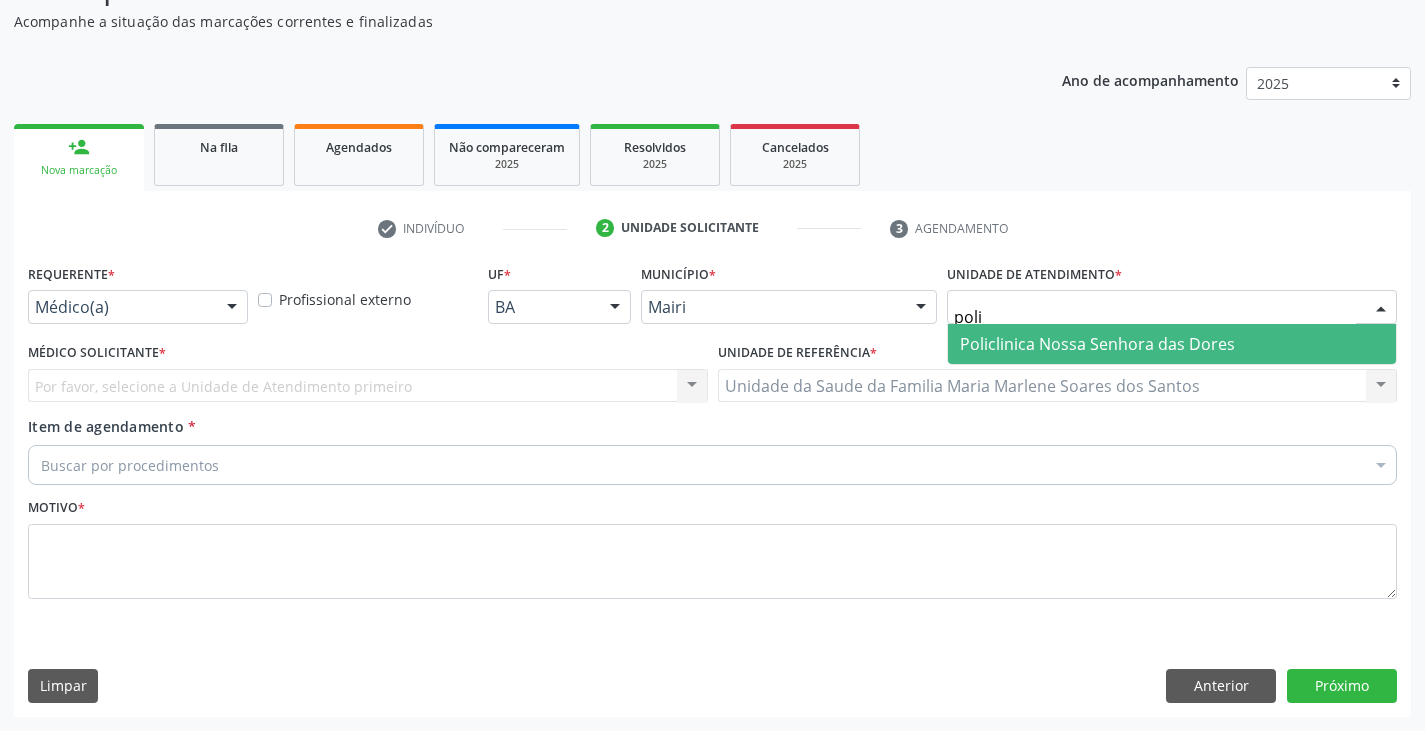 click on "Policlinica Nossa Senhora das Dores" at bounding box center (1097, 344) 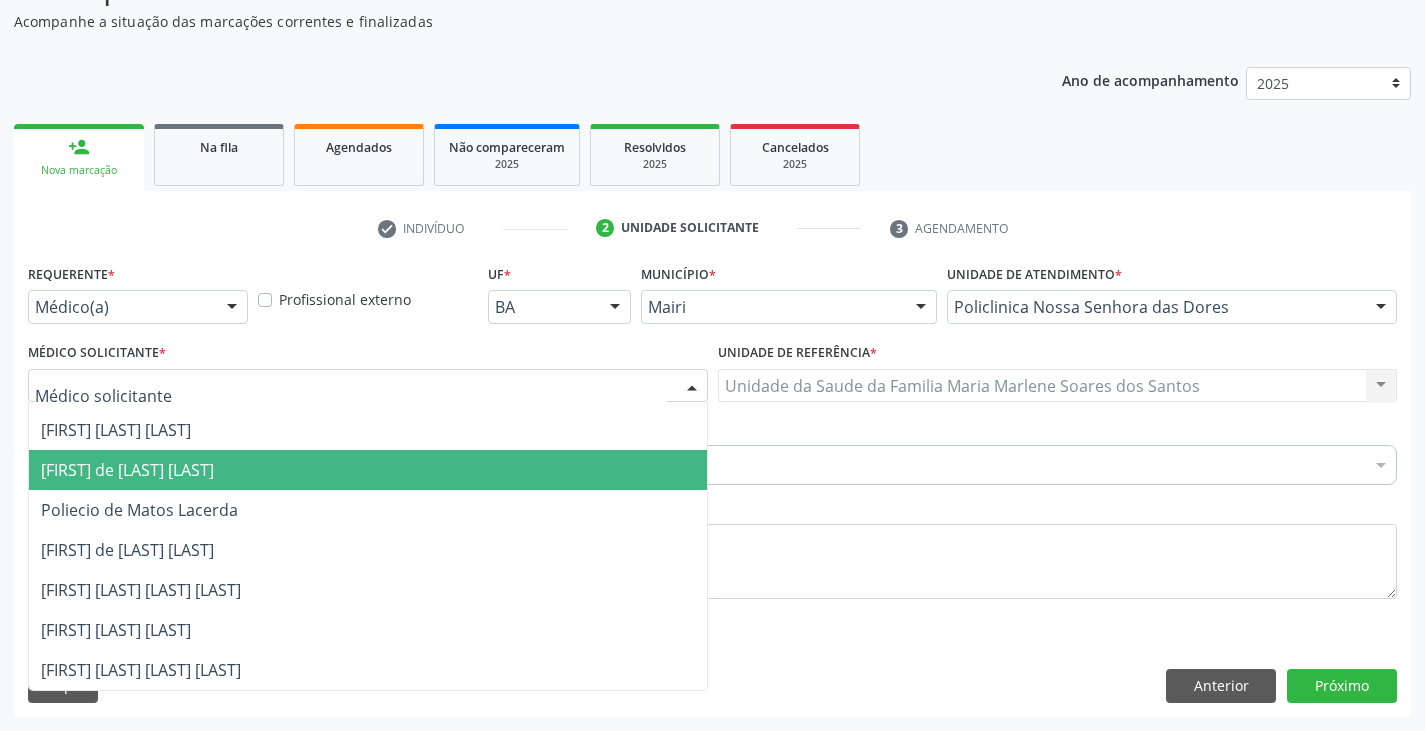 scroll, scrollTop: 832, scrollLeft: 0, axis: vertical 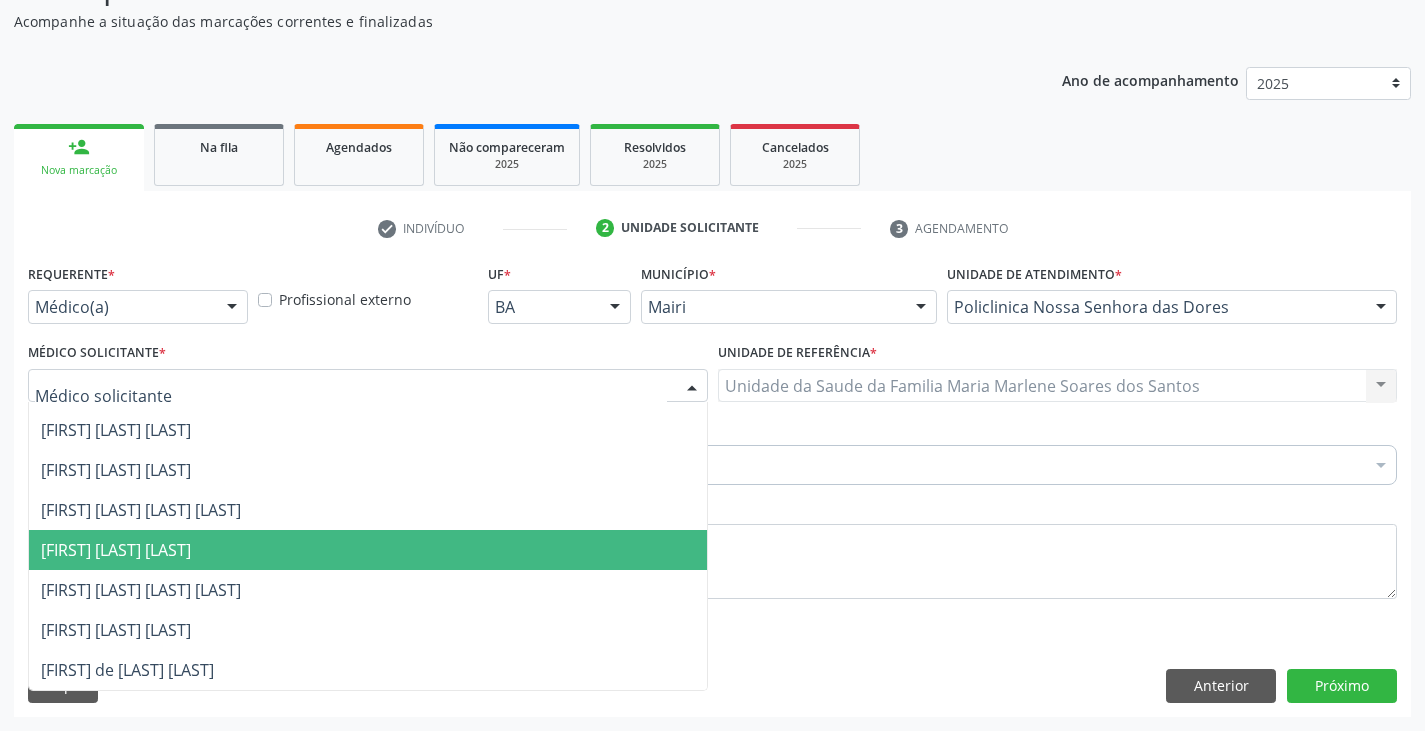 click on "[FIRST] [LAST] [LAST]" at bounding box center [116, 550] 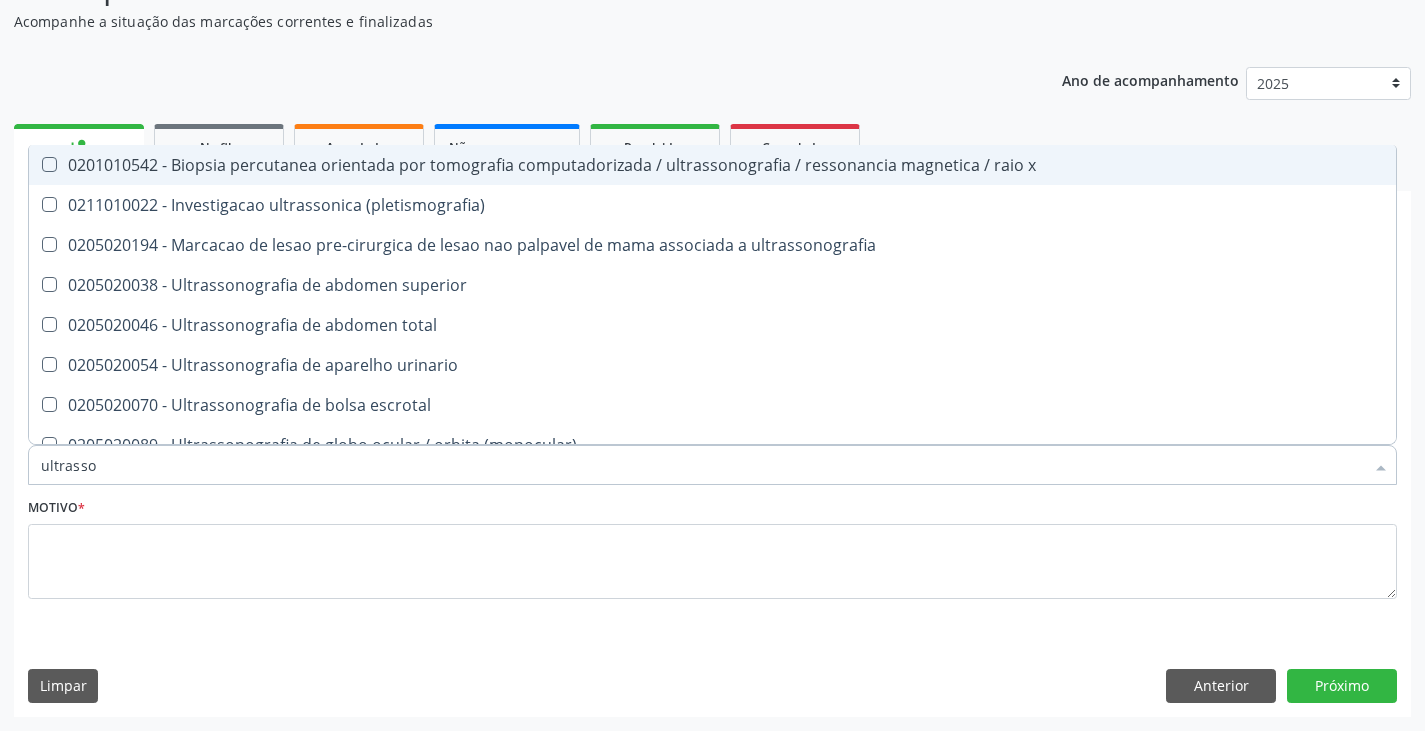 type on "ultrasson" 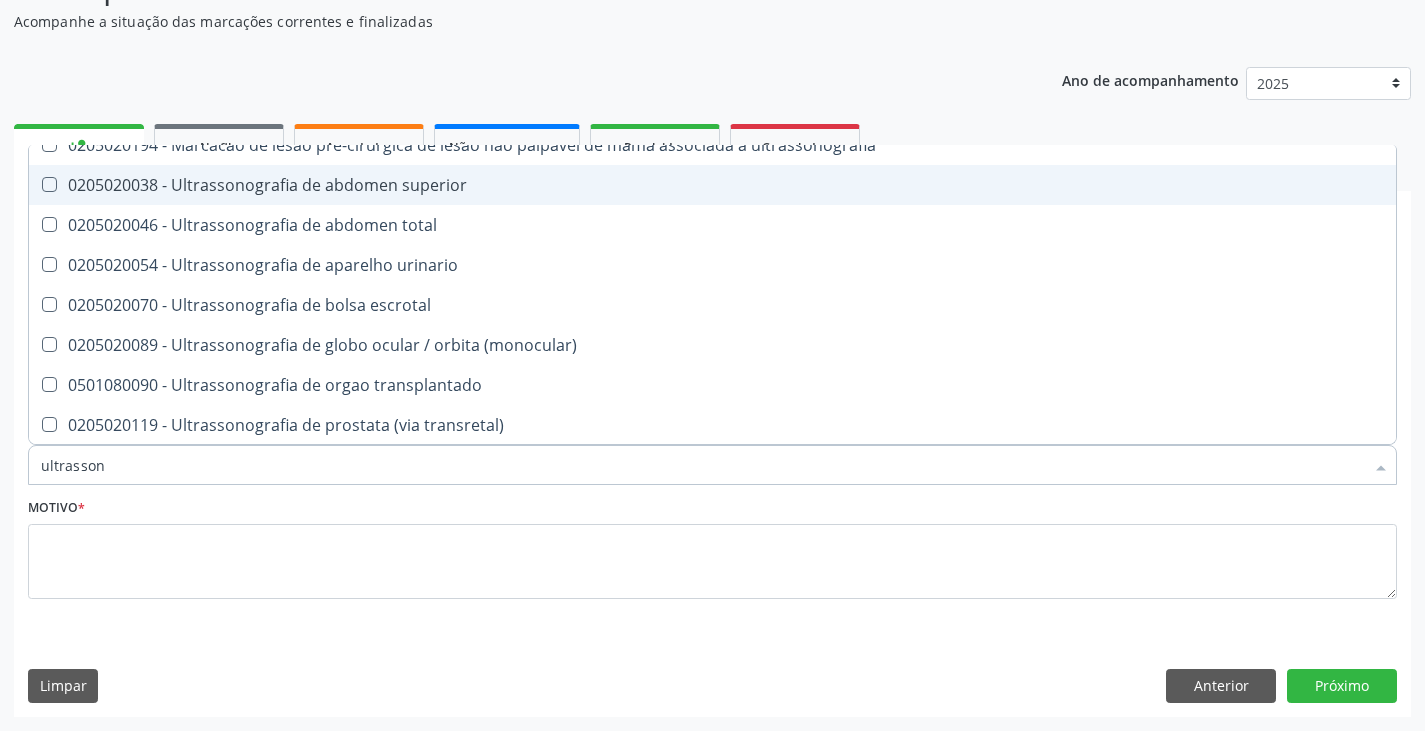 scroll, scrollTop: 200, scrollLeft: 0, axis: vertical 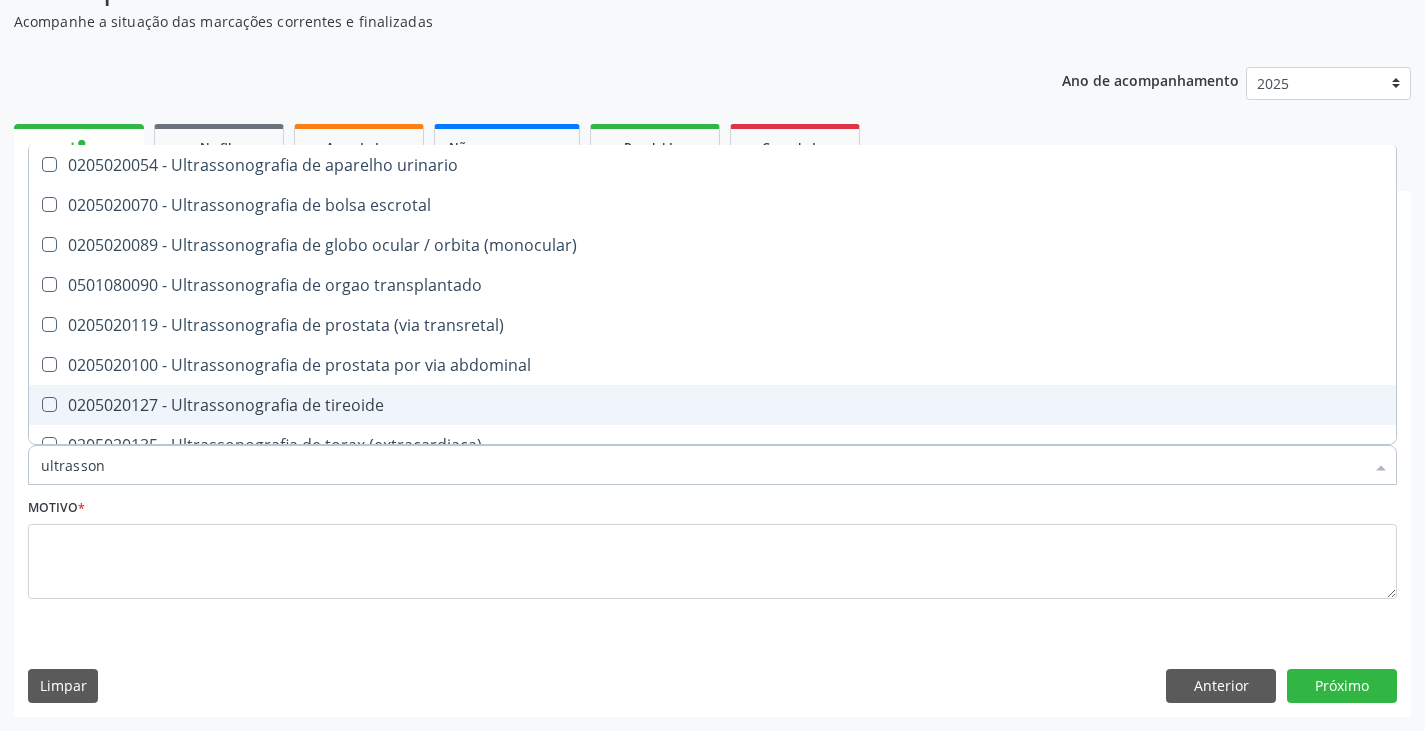 click on "0205020127 - Ultrassonografia de tireoide" at bounding box center [712, 405] 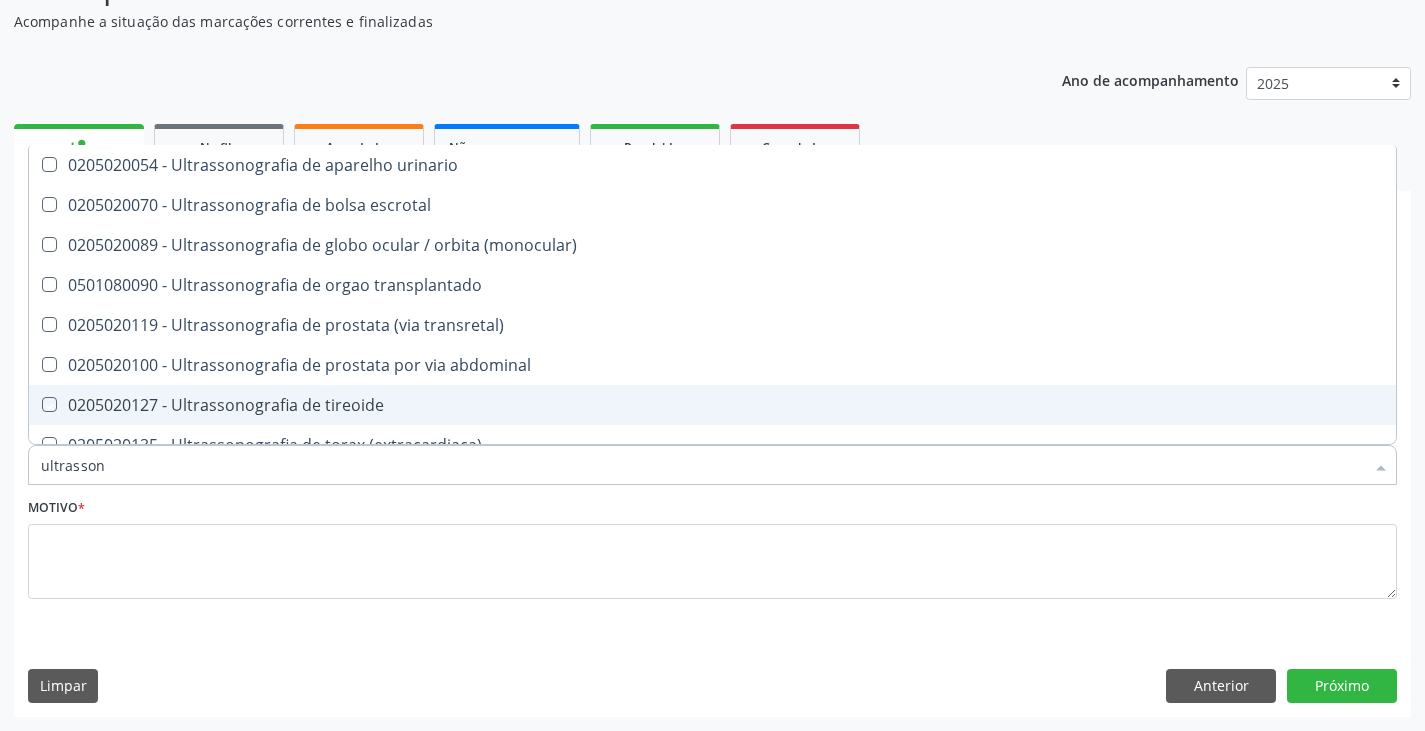 checkbox on "true" 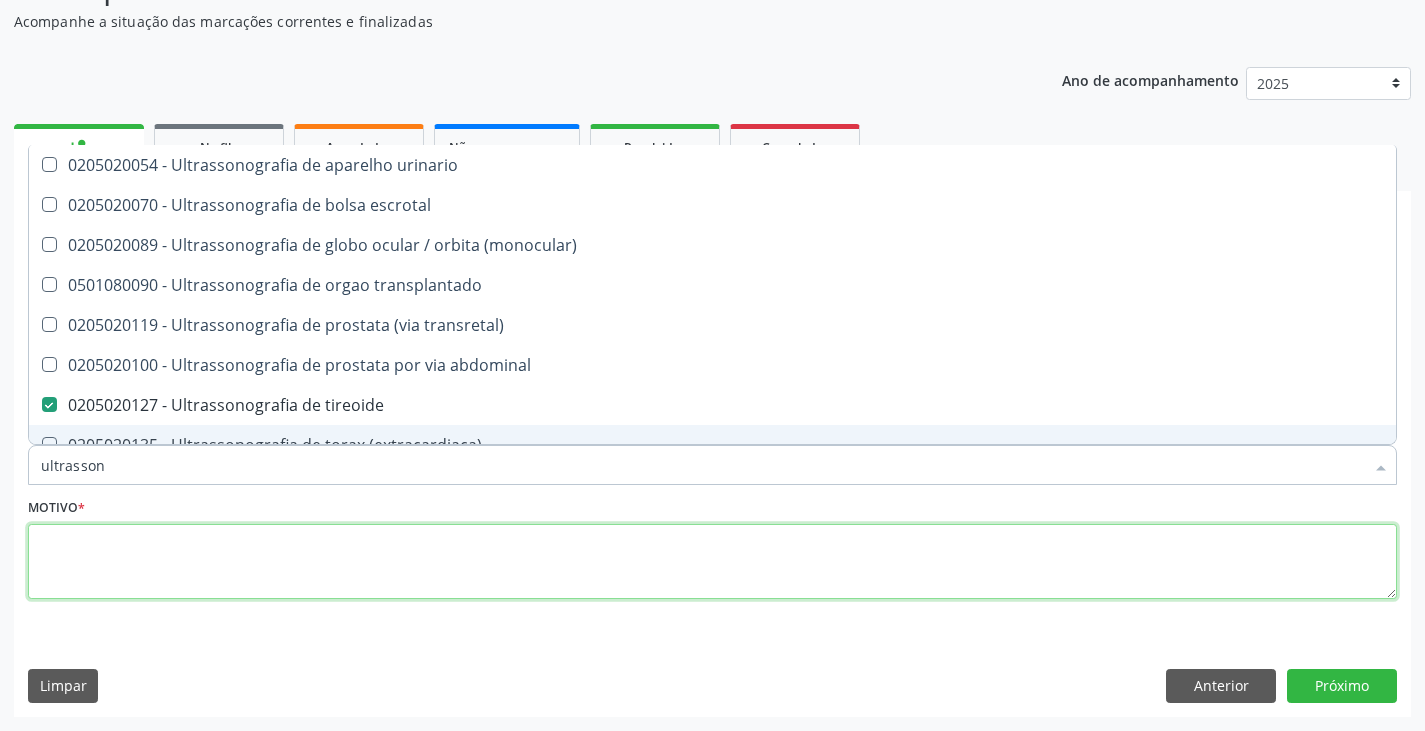 click at bounding box center (712, 562) 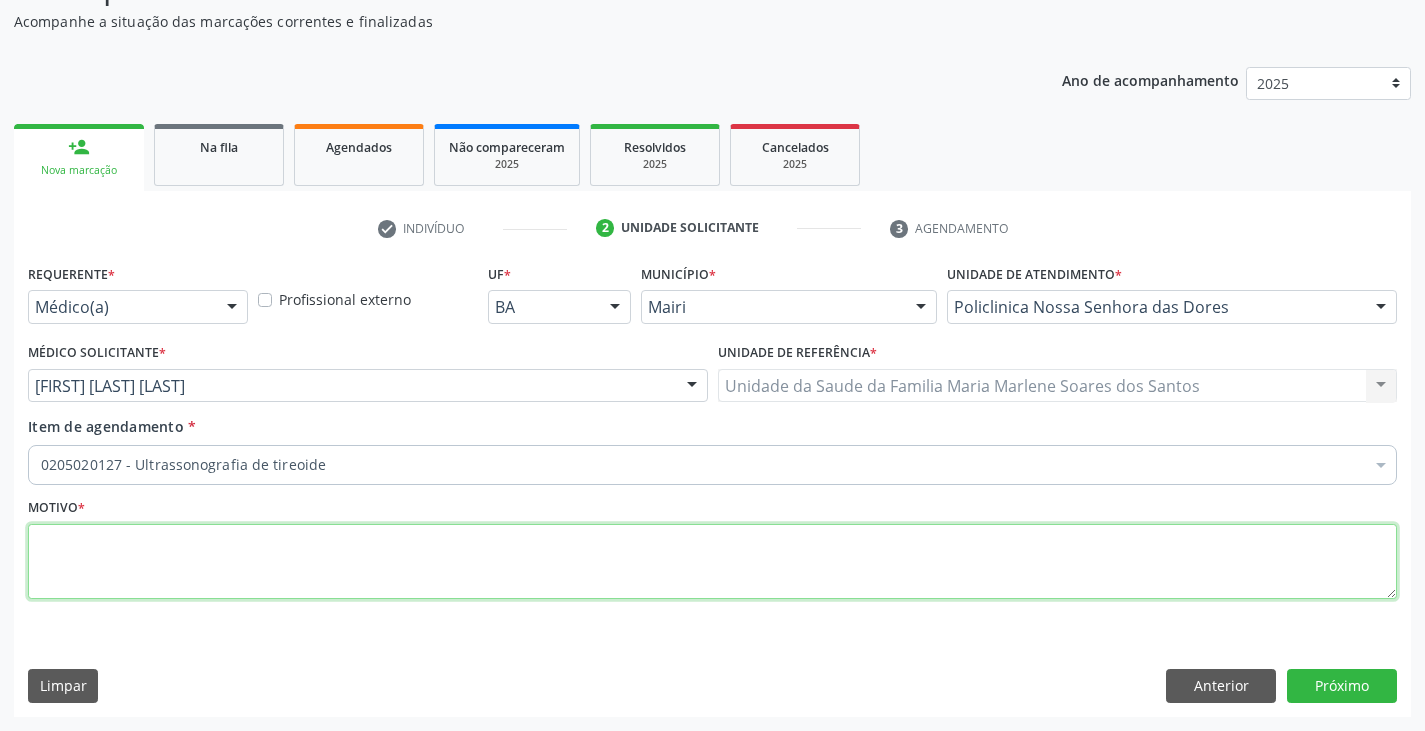 scroll, scrollTop: 0, scrollLeft: 0, axis: both 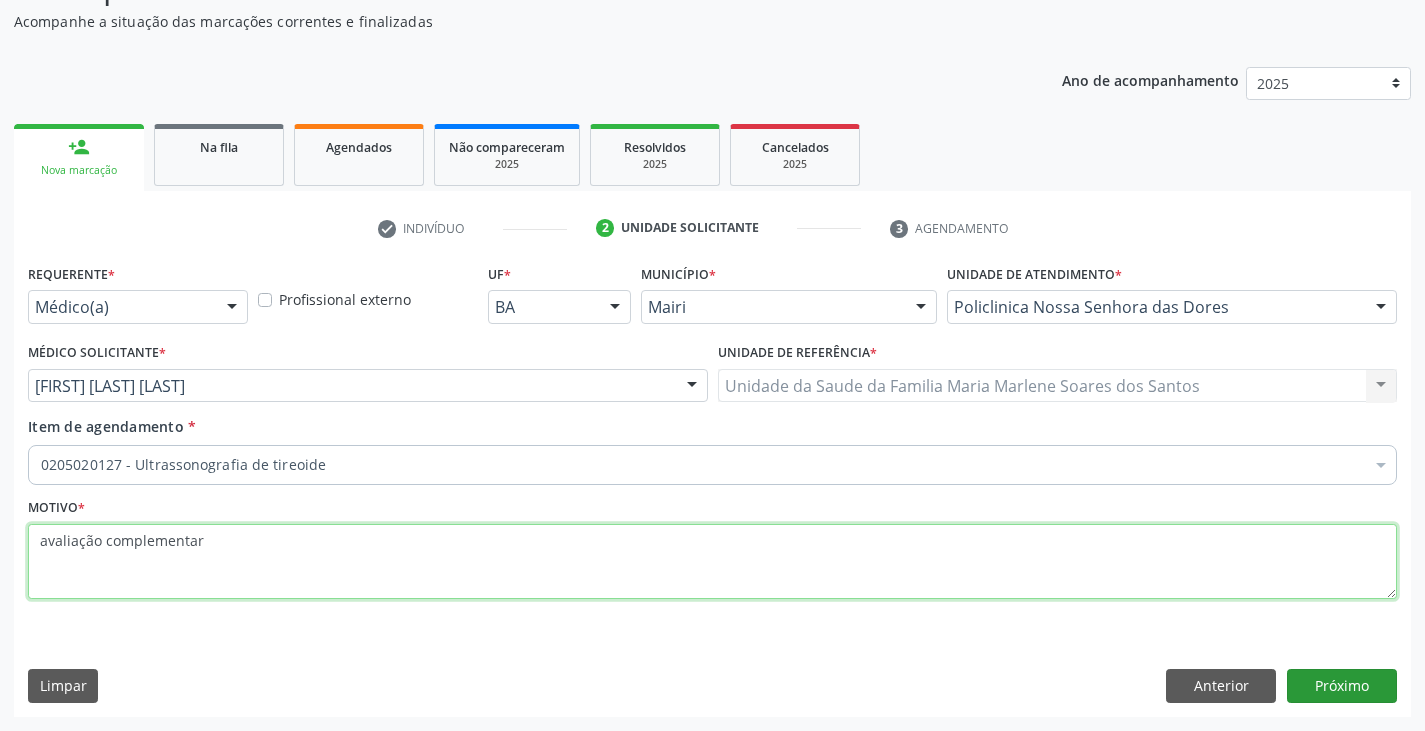 type on "avaliação complementar" 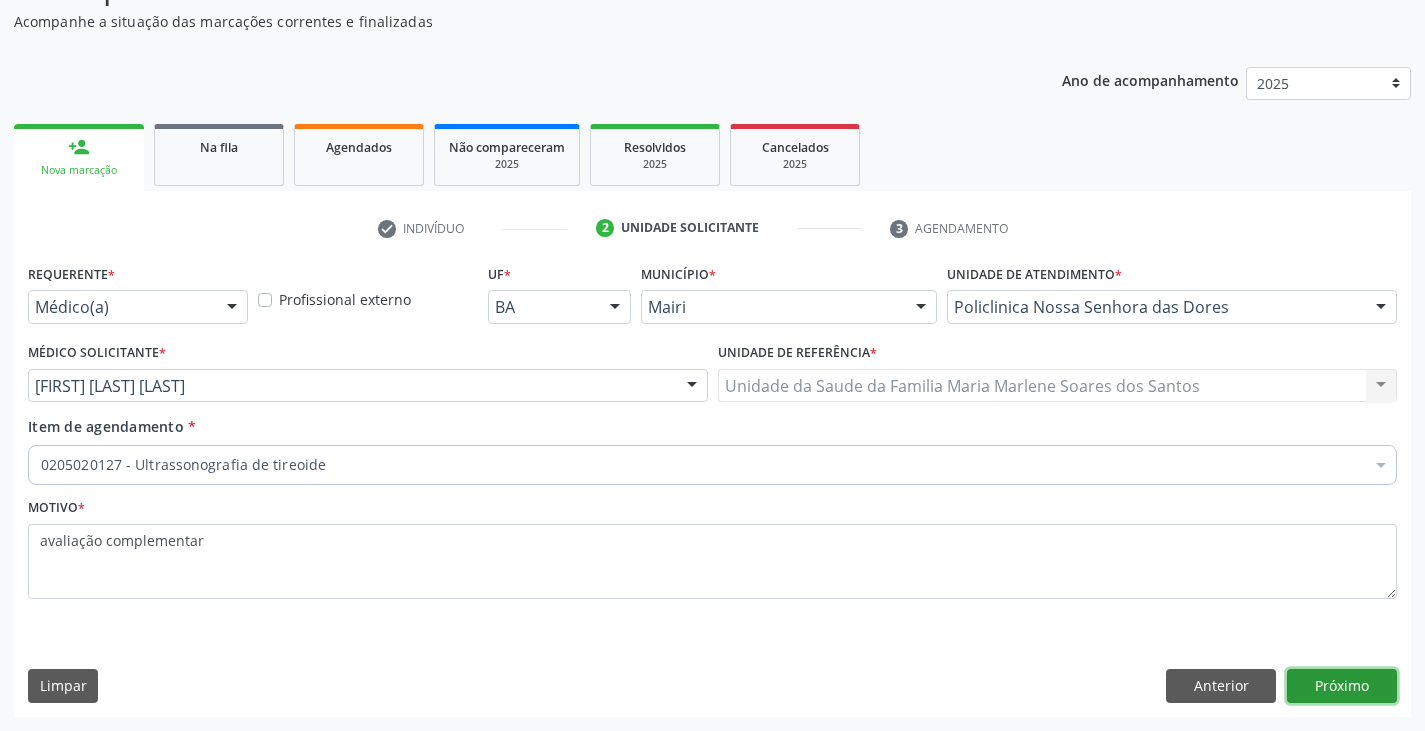 click on "Próximo" at bounding box center (1342, 686) 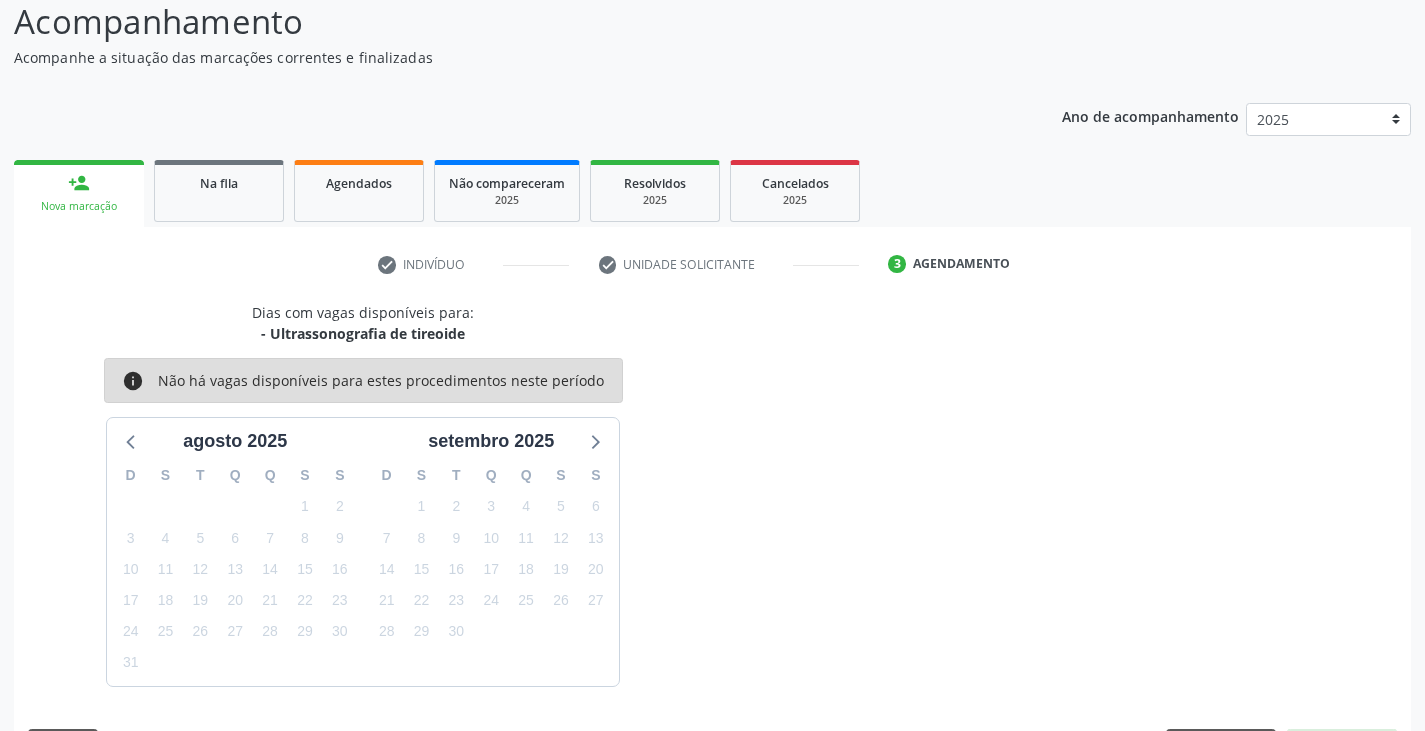 scroll, scrollTop: 175, scrollLeft: 0, axis: vertical 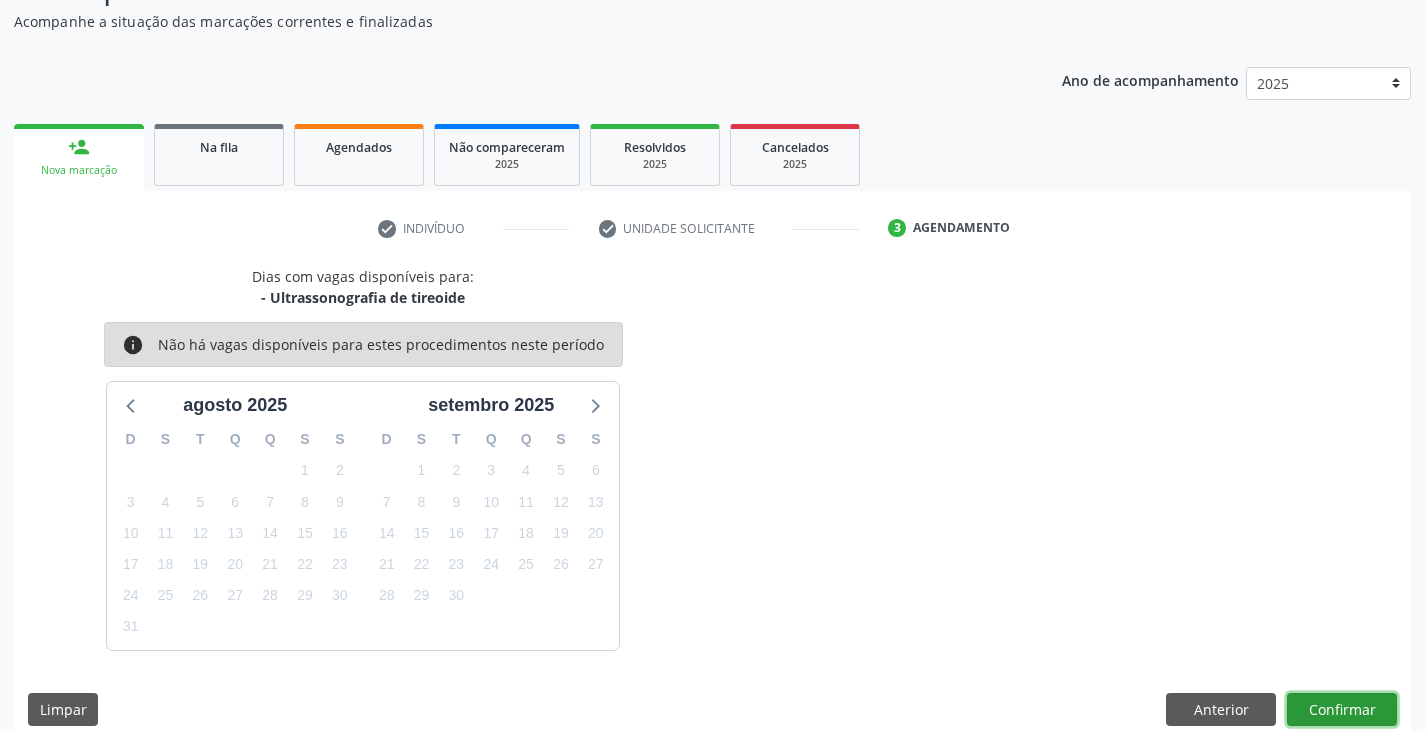 click on "Confirmar" at bounding box center [1342, 710] 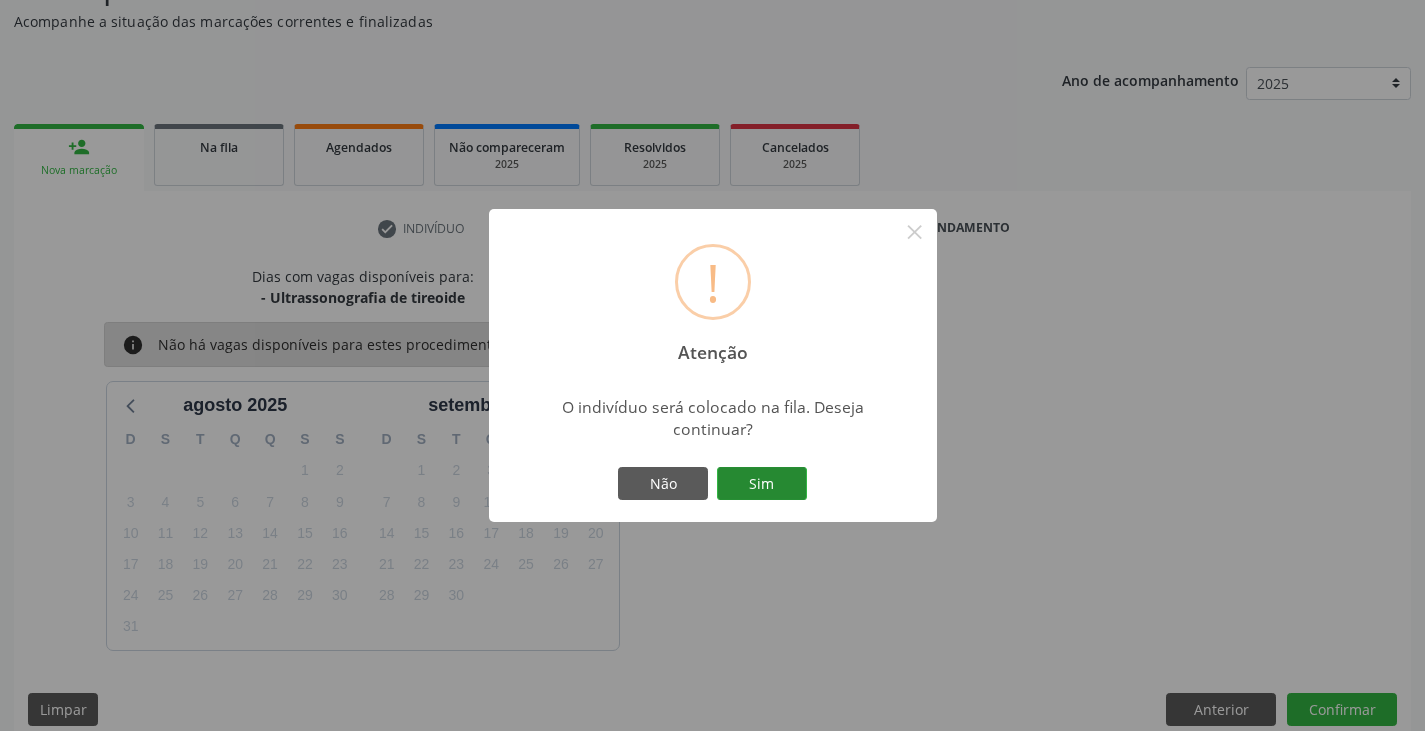 drag, startPoint x: 822, startPoint y: 500, endPoint x: 794, endPoint y: 496, distance: 28.284271 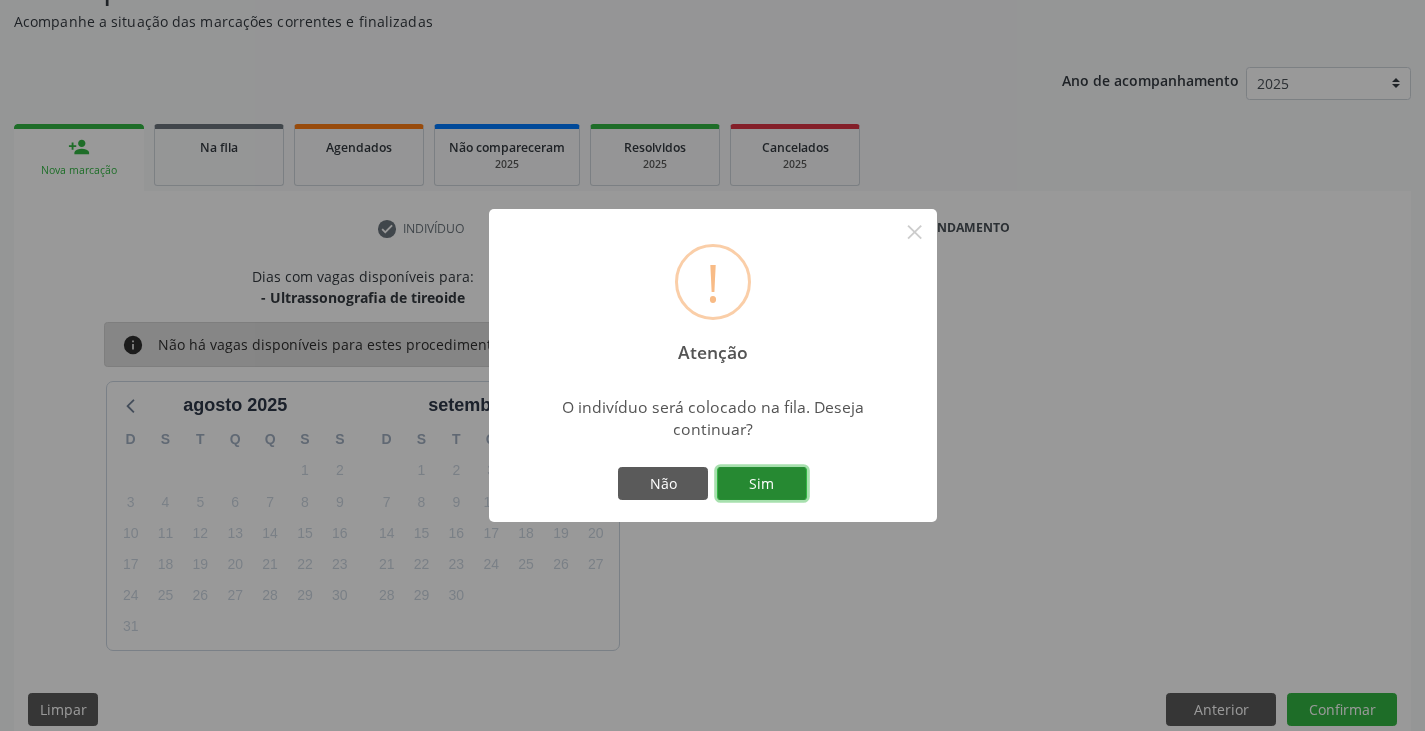 click on "Sim" at bounding box center (762, 484) 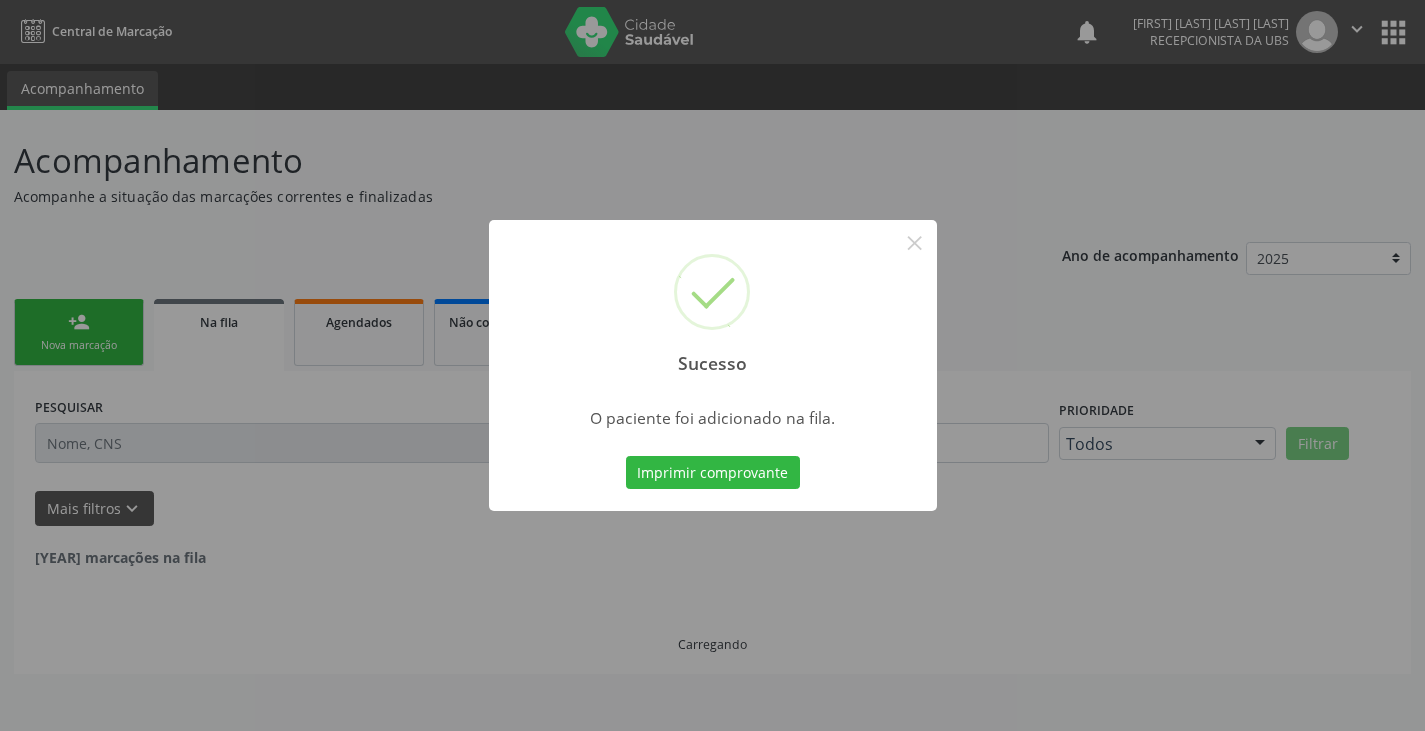 scroll, scrollTop: 0, scrollLeft: 0, axis: both 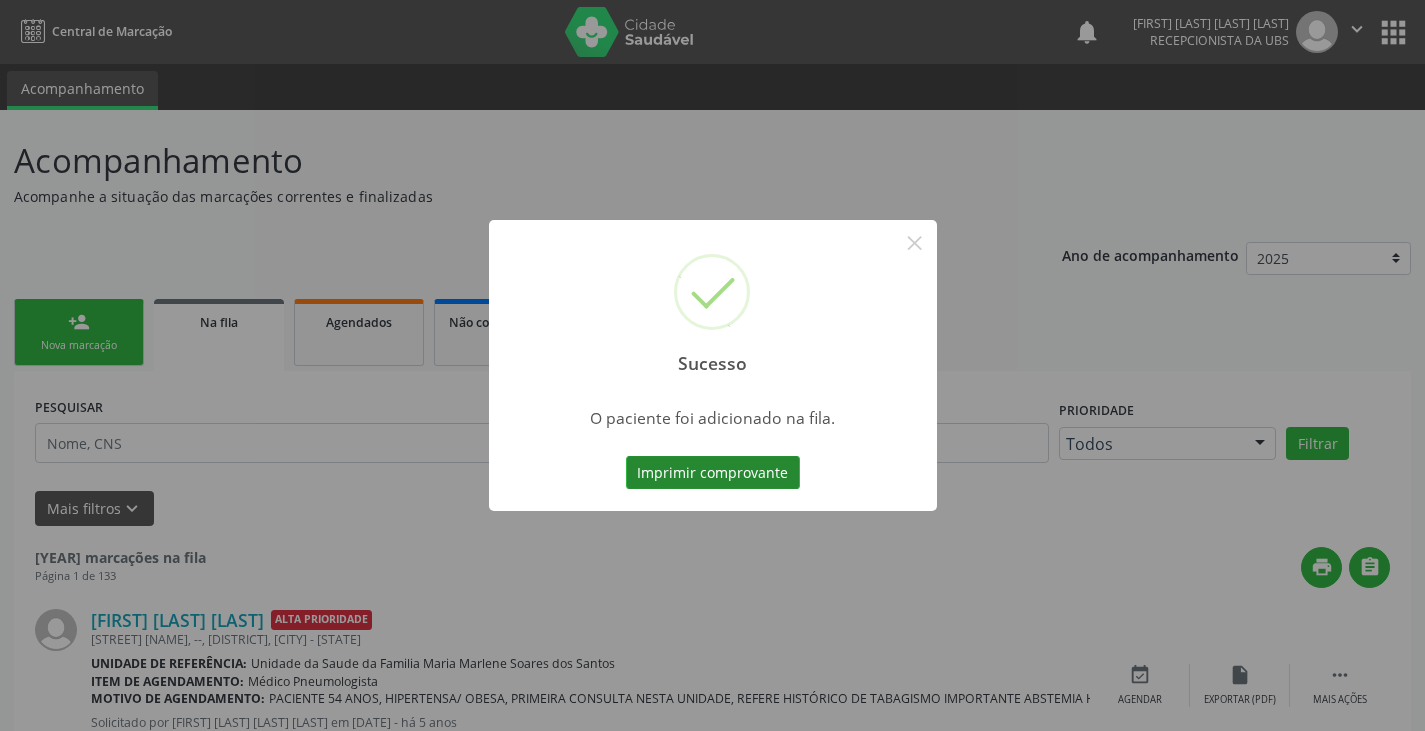 click on "Imprimir comprovante" at bounding box center (713, 473) 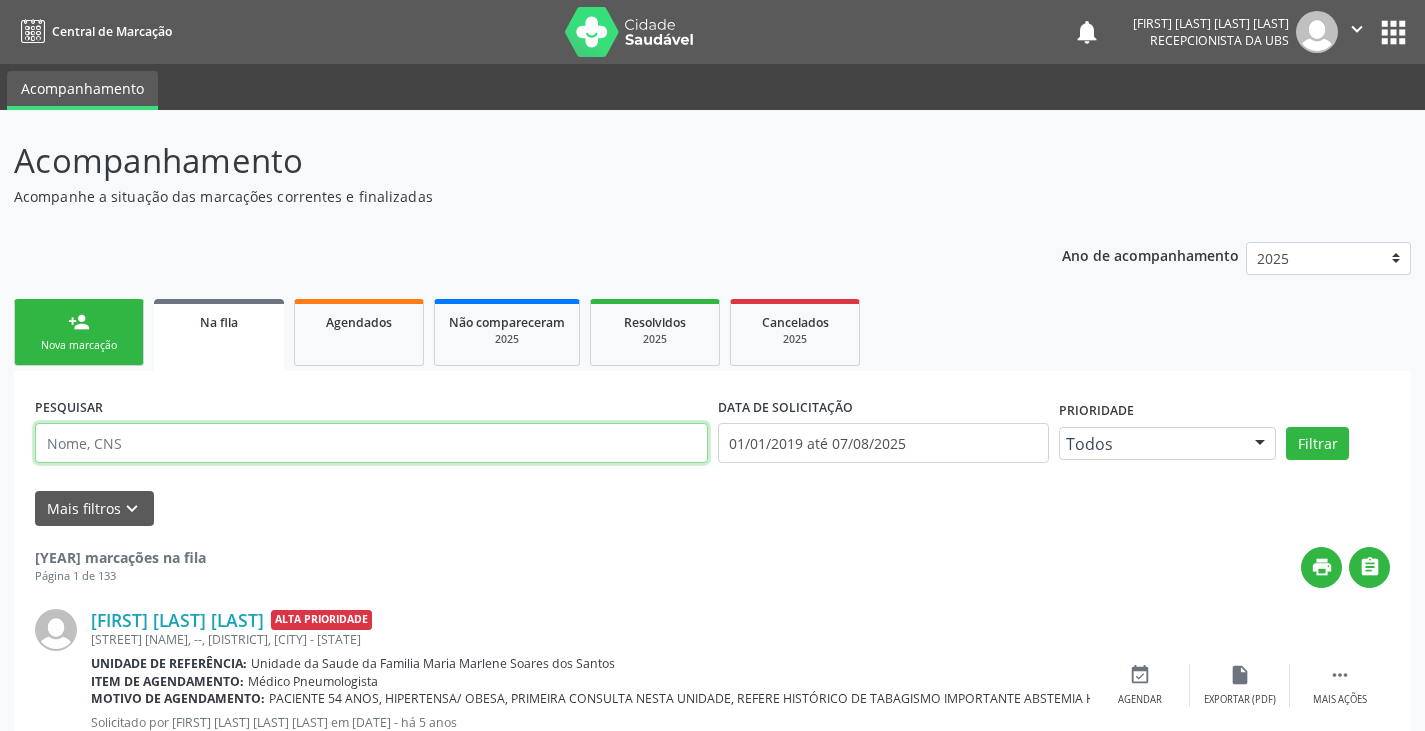 click at bounding box center [371, 443] 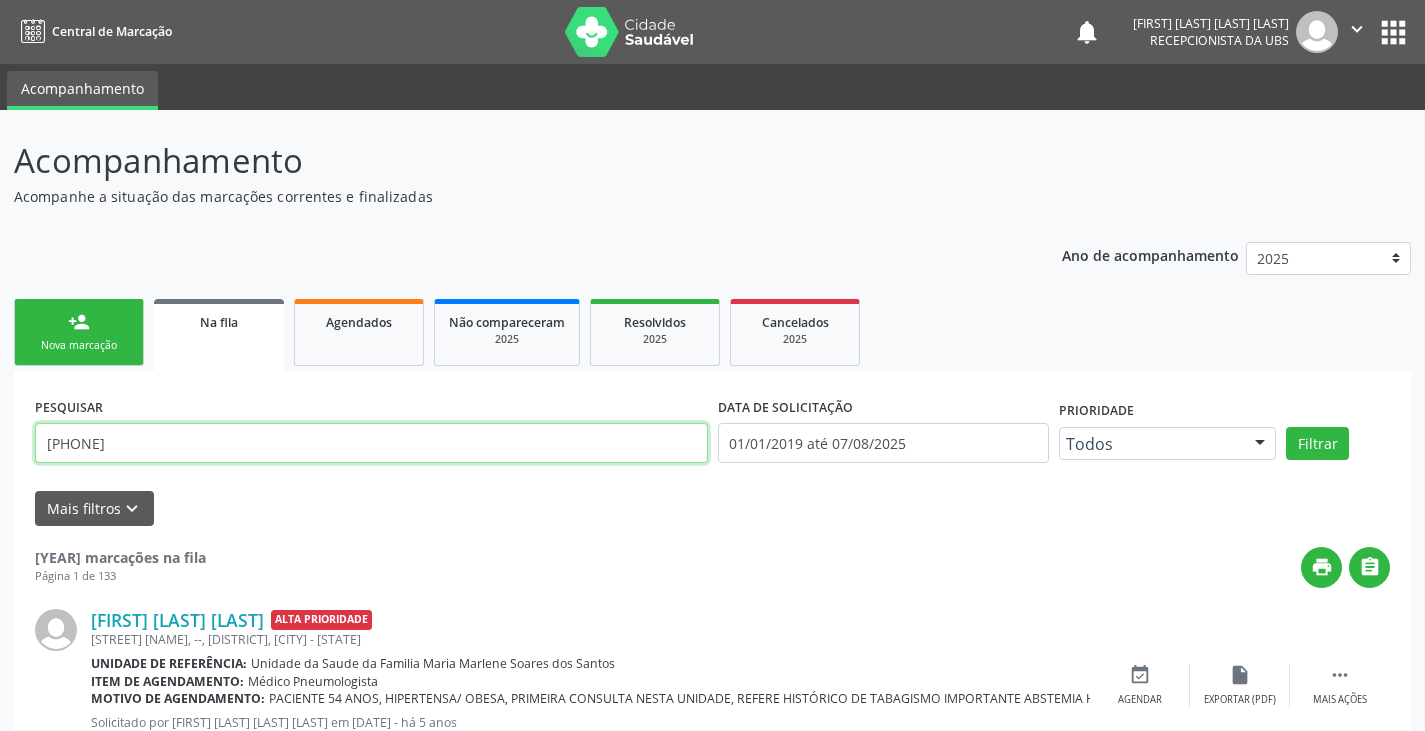 type on "[PHONE]" 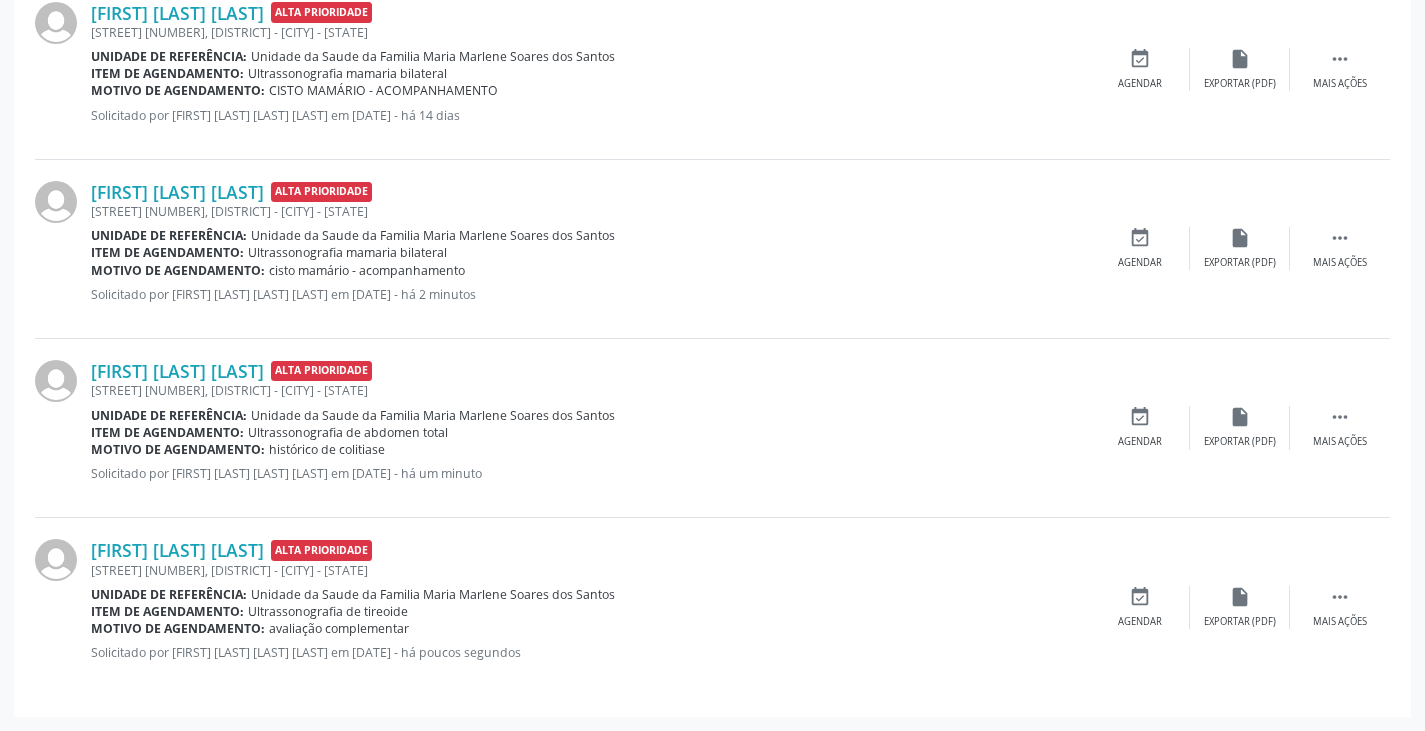 scroll, scrollTop: 0, scrollLeft: 0, axis: both 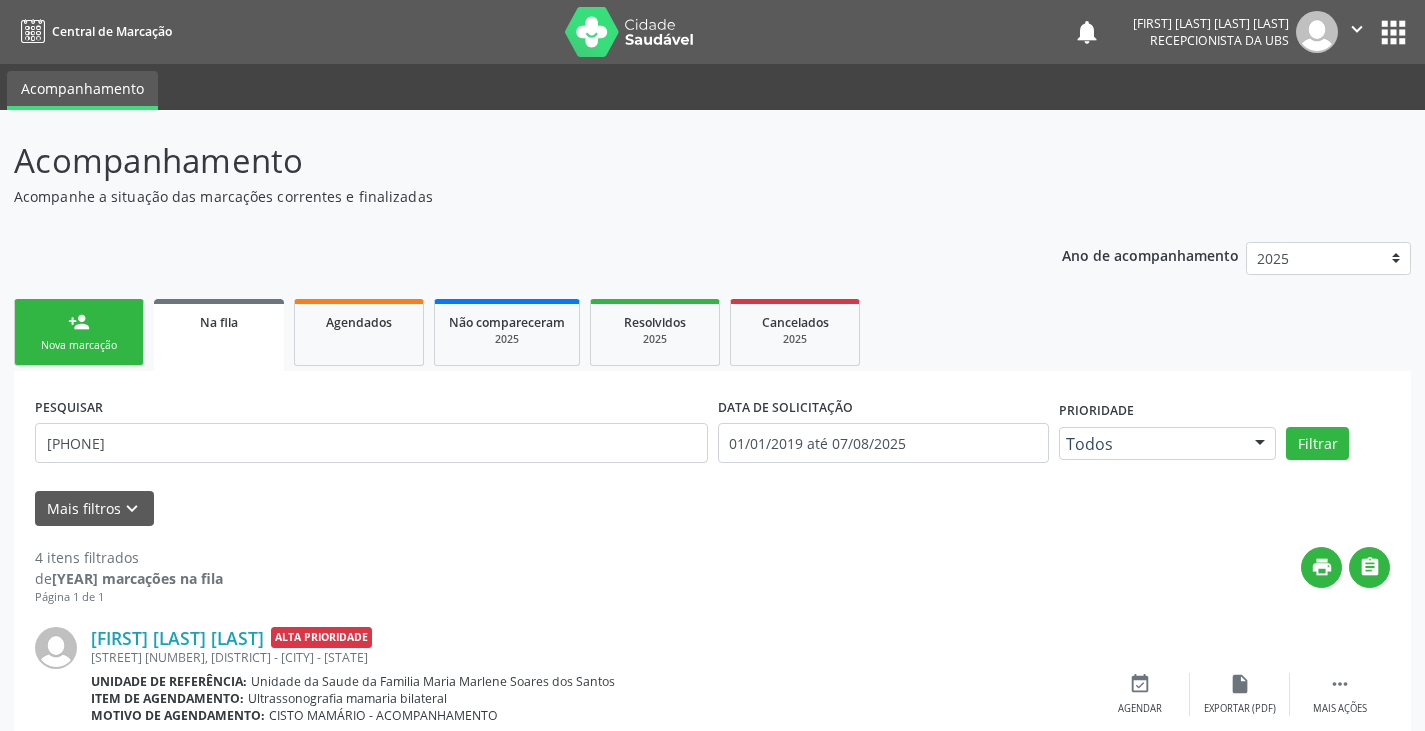 click on "person_add
Nova marcação" at bounding box center [79, 332] 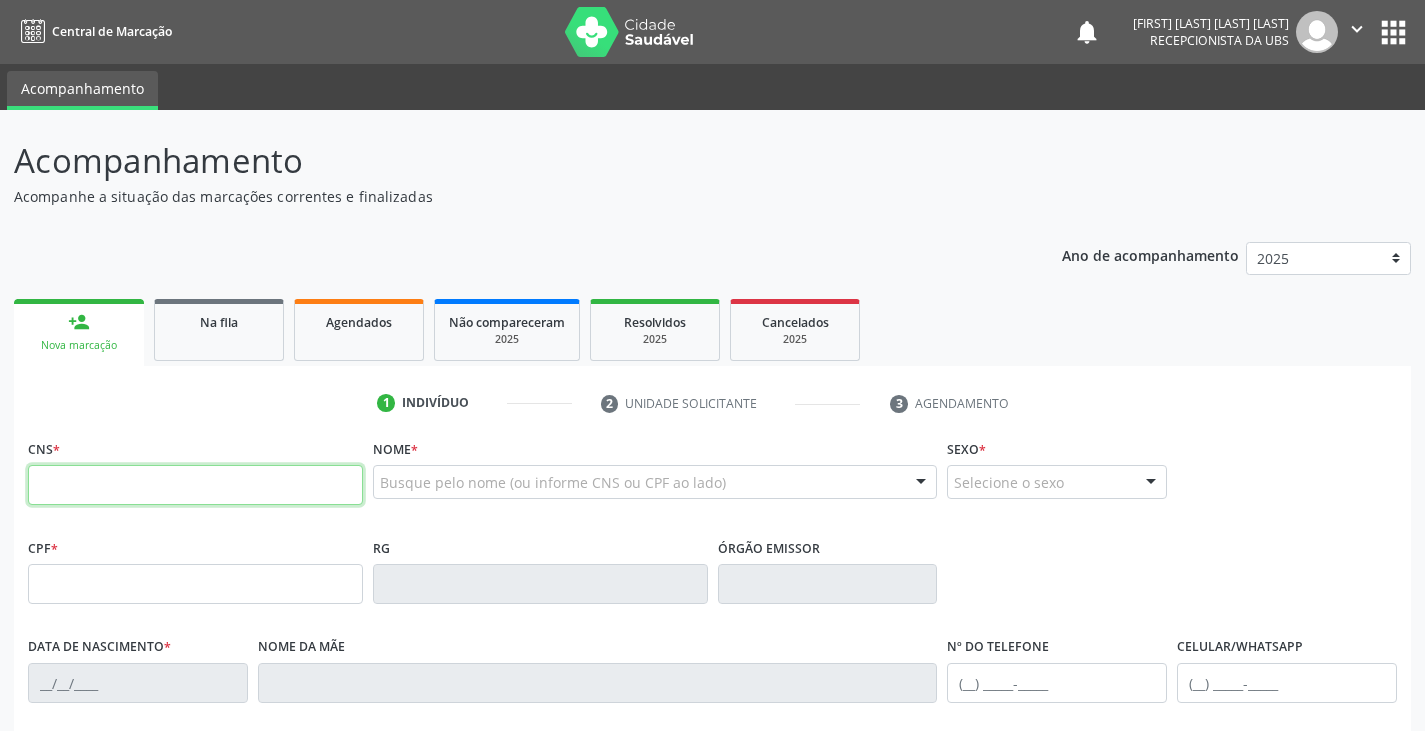 click at bounding box center [195, 485] 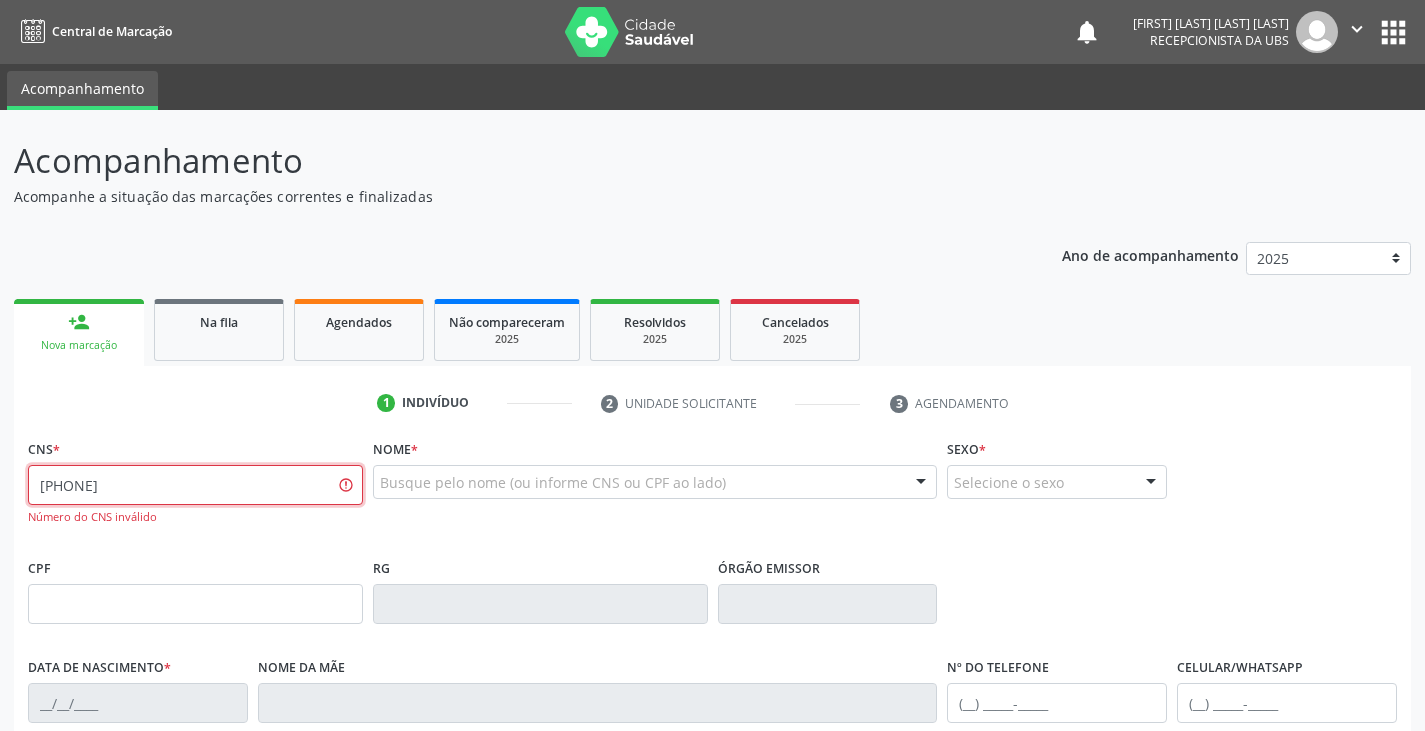 type on "[PHONE]" 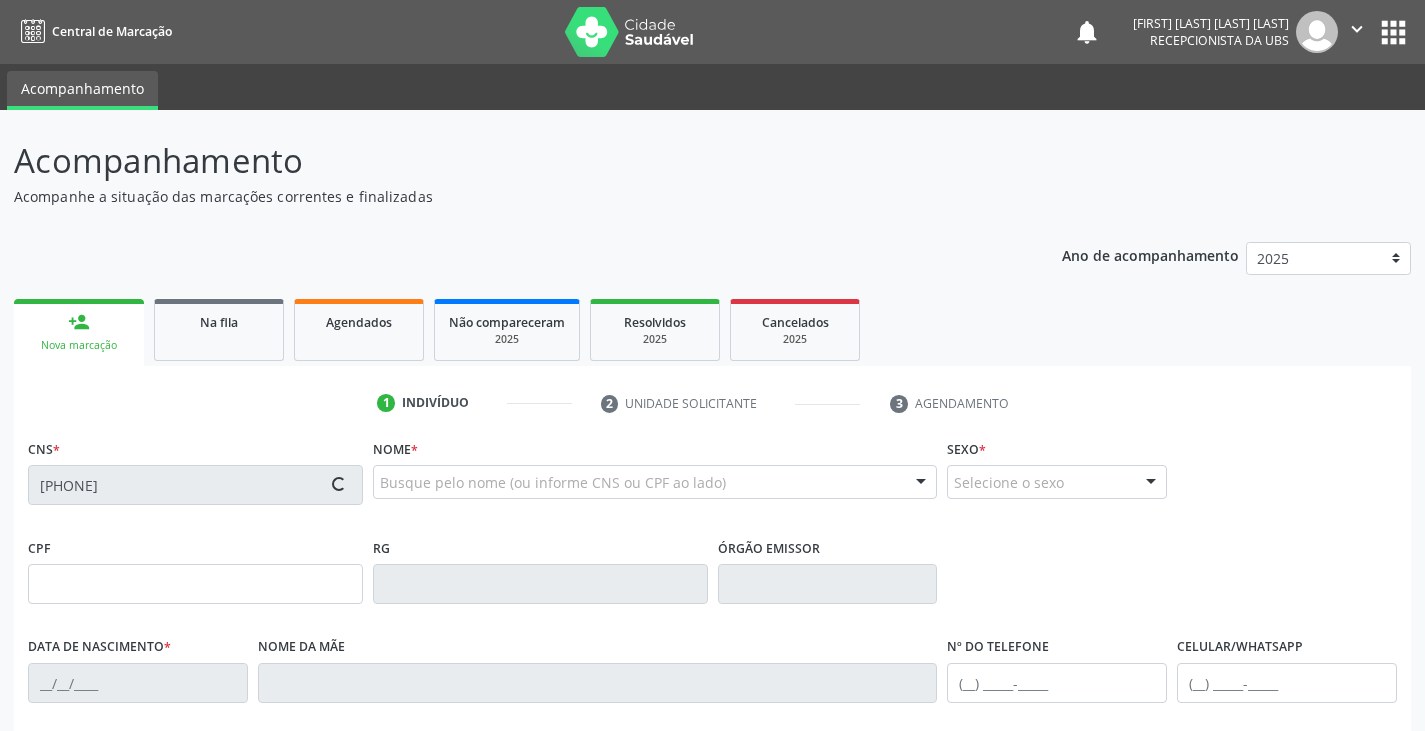 type on "[CPF]" 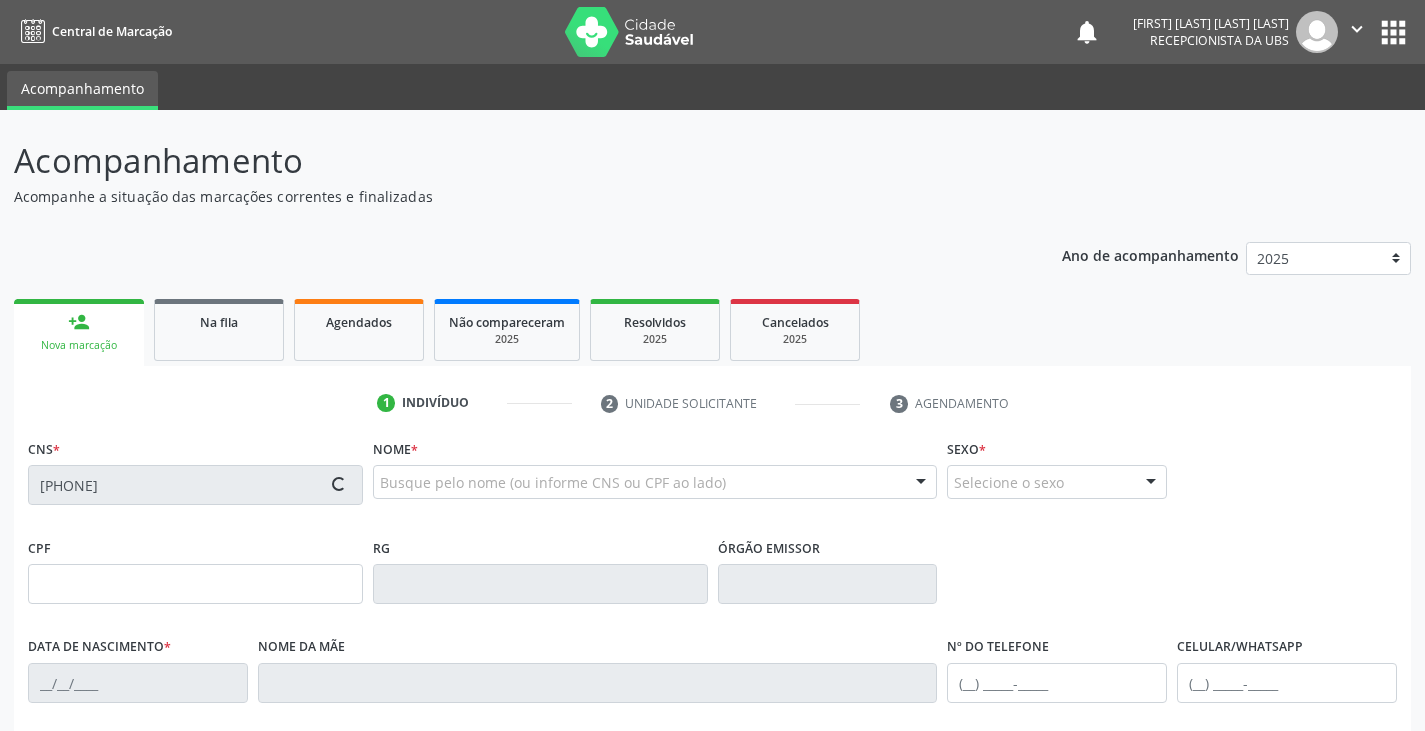 type on "[DATE]" 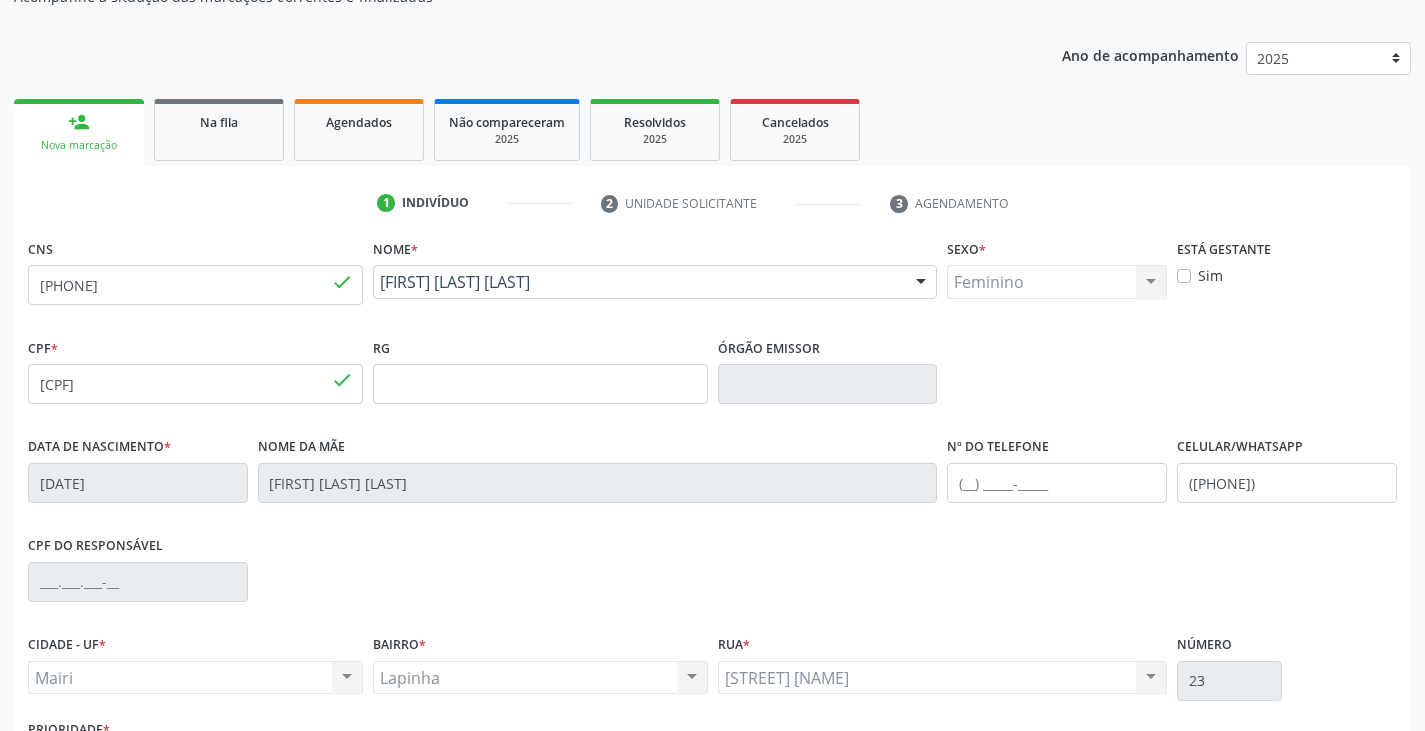 scroll, scrollTop: 353, scrollLeft: 0, axis: vertical 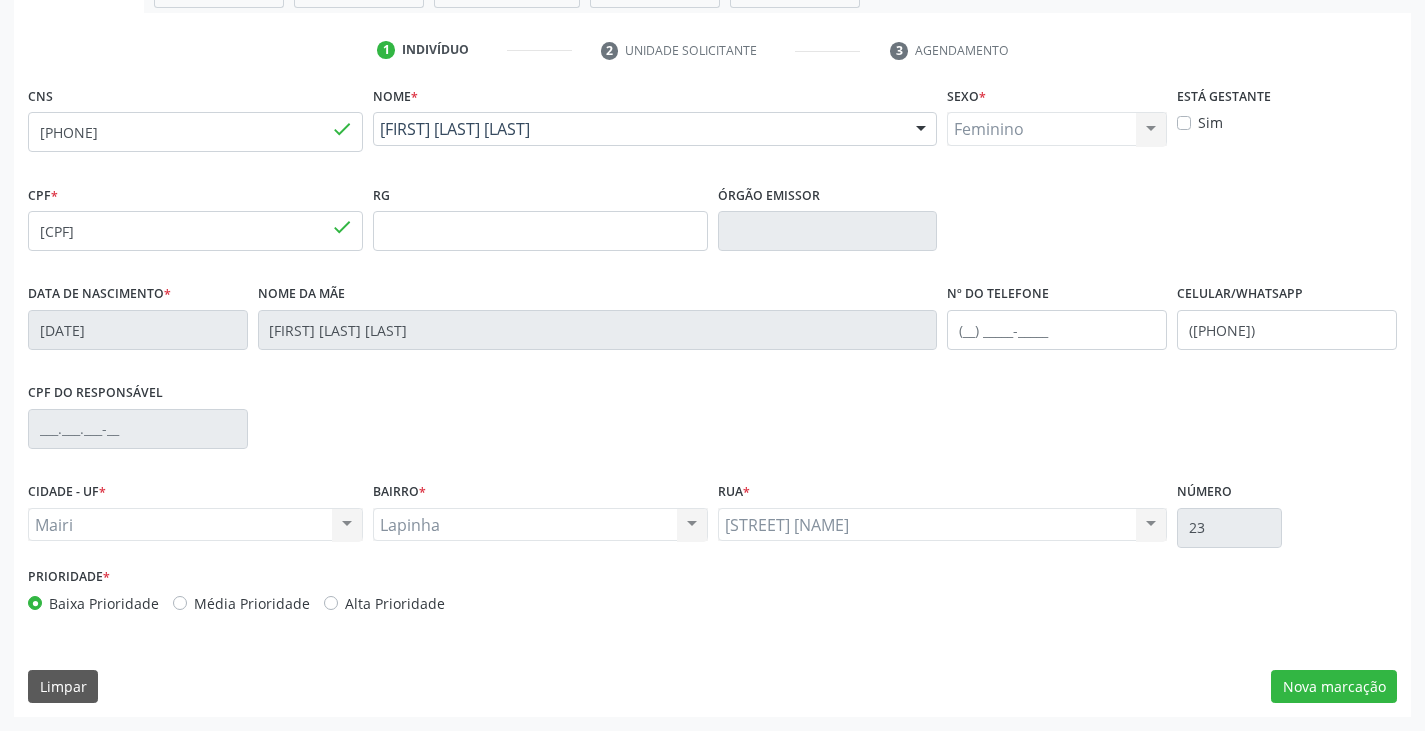 click on "Alta Prioridade" at bounding box center (395, 603) 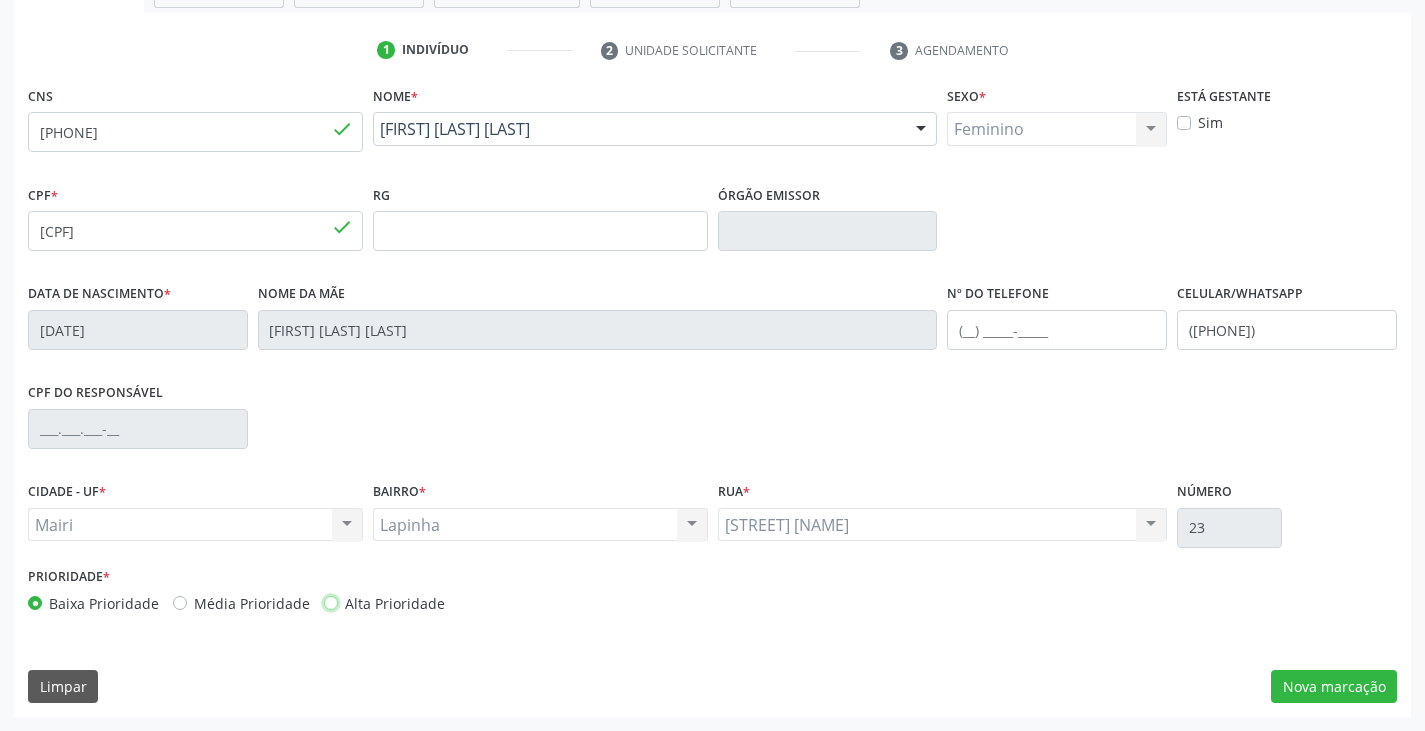 click on "Alta Prioridade" at bounding box center (331, 602) 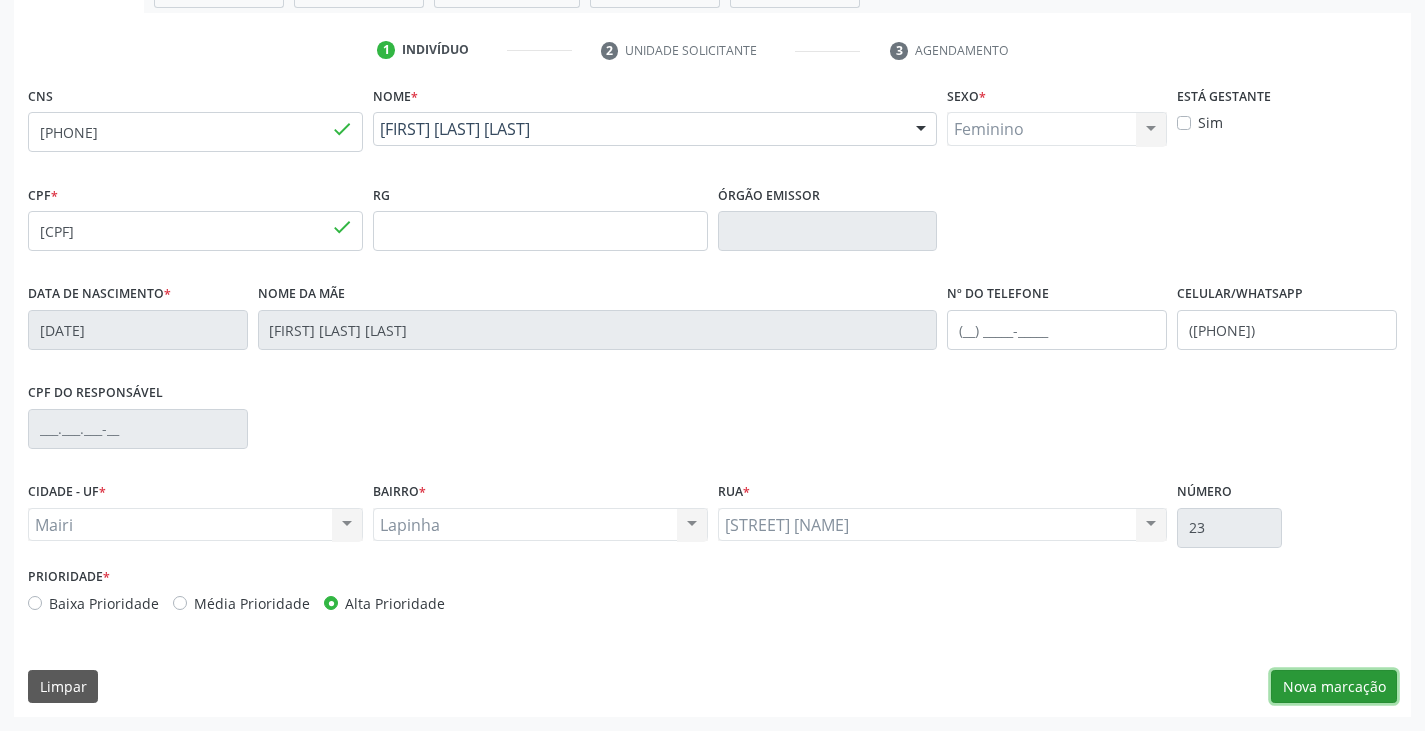 click on "Nova marcação" at bounding box center (1334, 687) 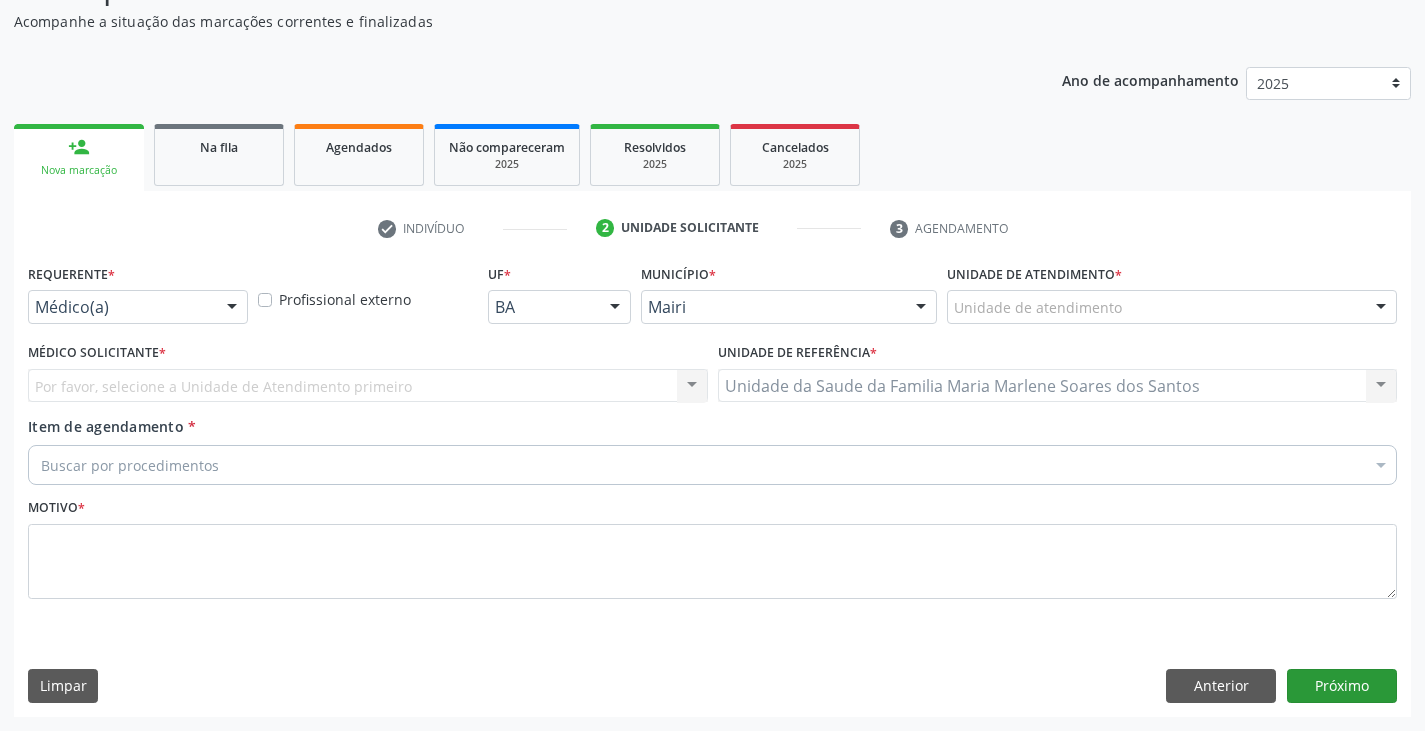scroll, scrollTop: 175, scrollLeft: 0, axis: vertical 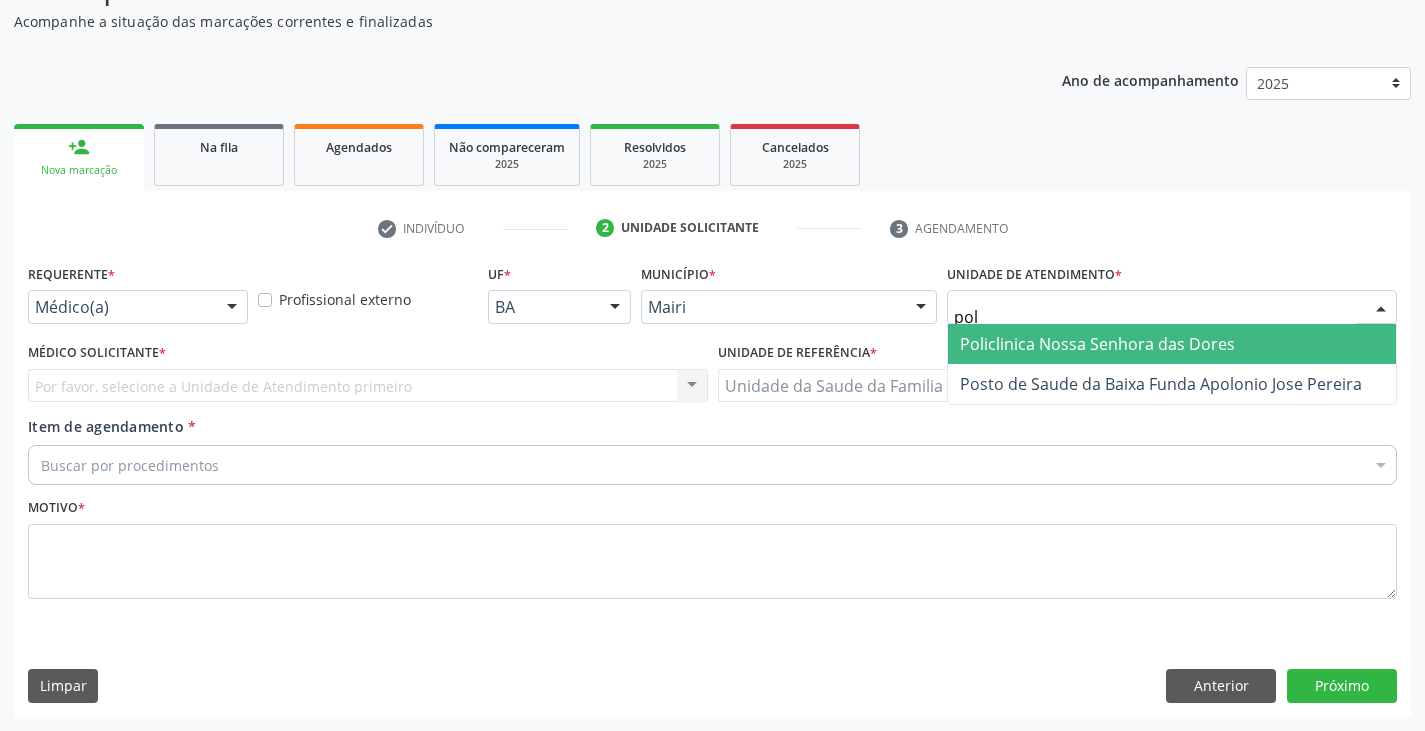 type on "poli" 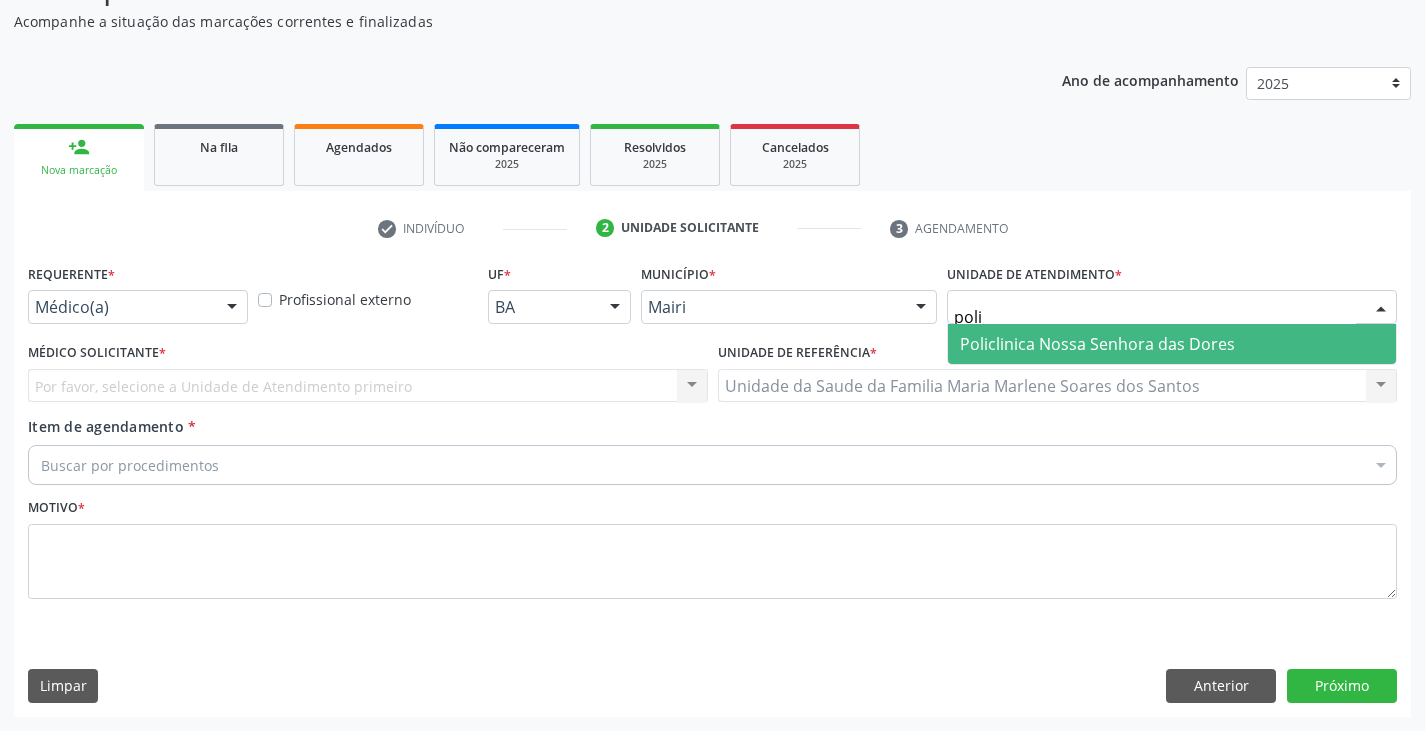click on "Policlinica Nossa Senhora das Dores" at bounding box center [1097, 344] 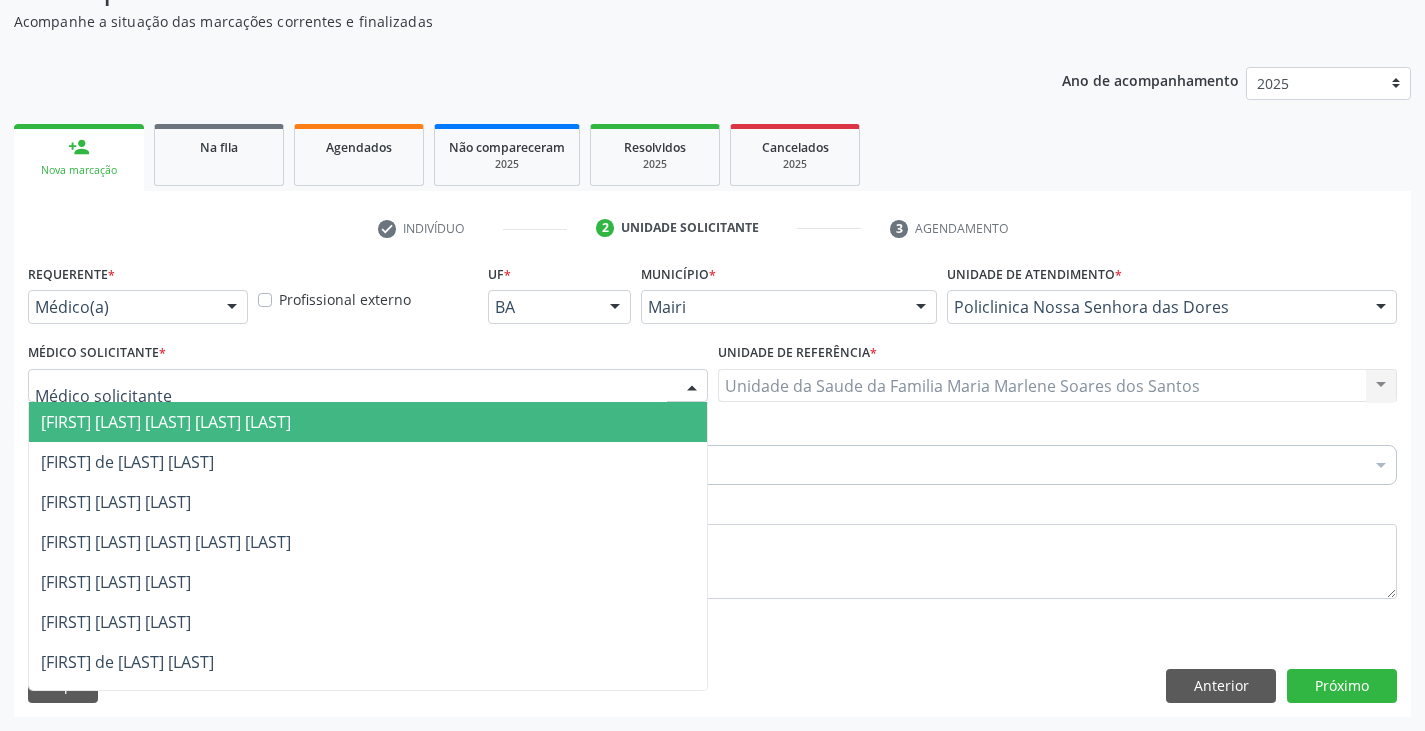 type on "o" 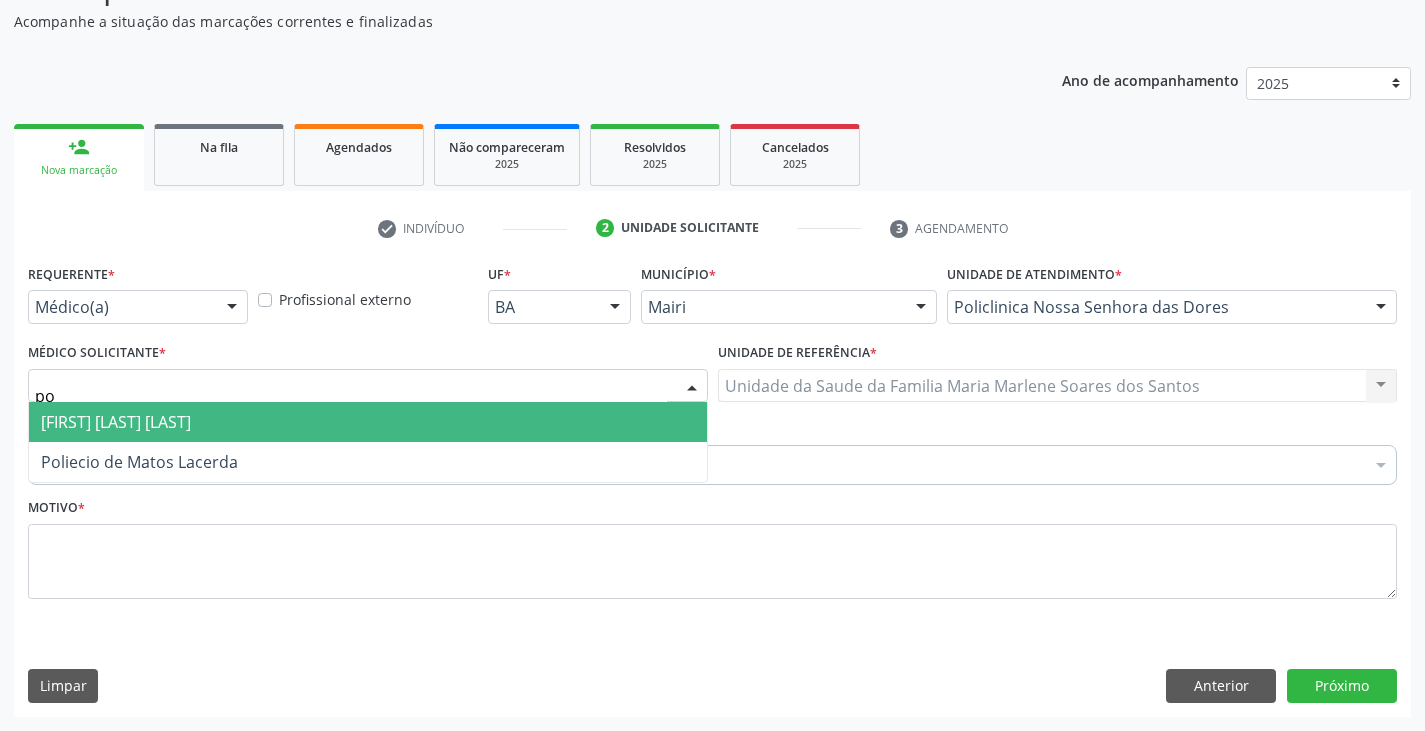 type on "pol" 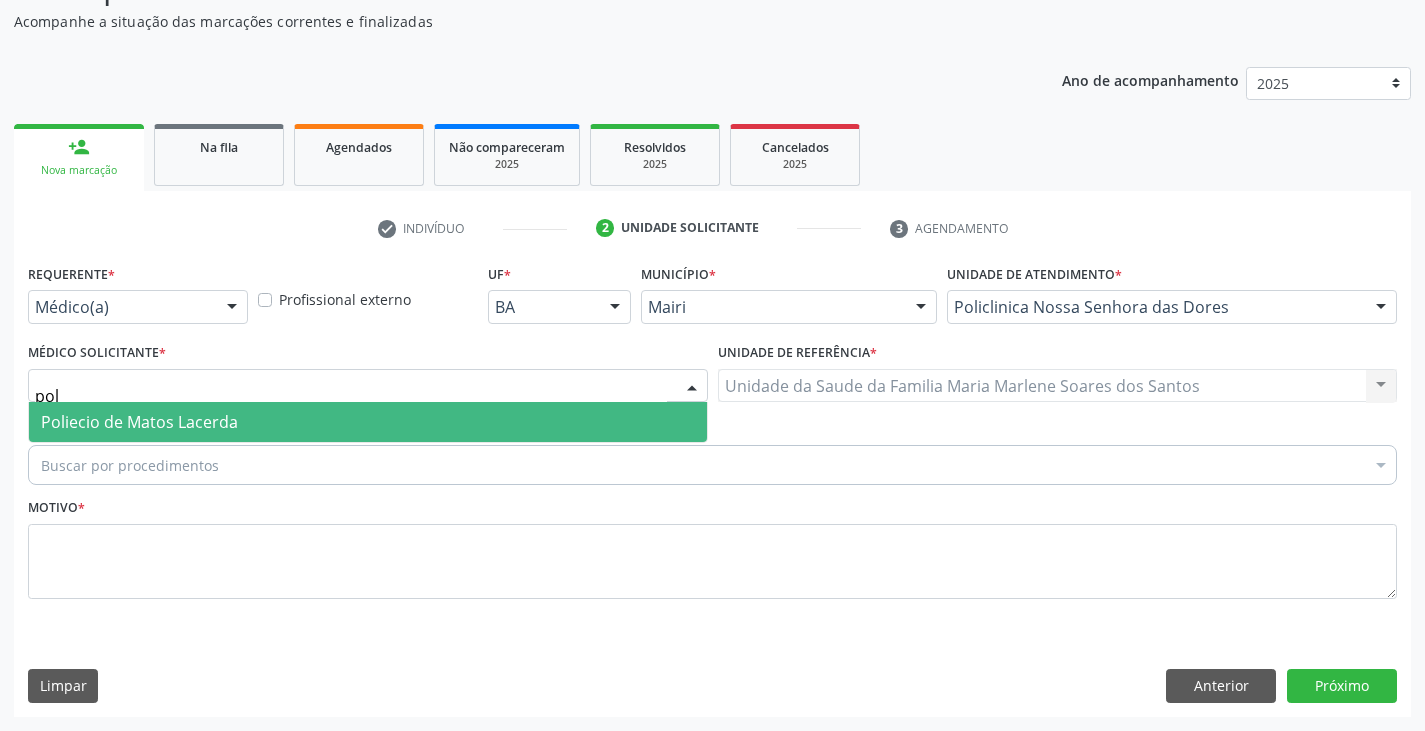 click on "Poliecio de Matos Lacerda" at bounding box center (139, 422) 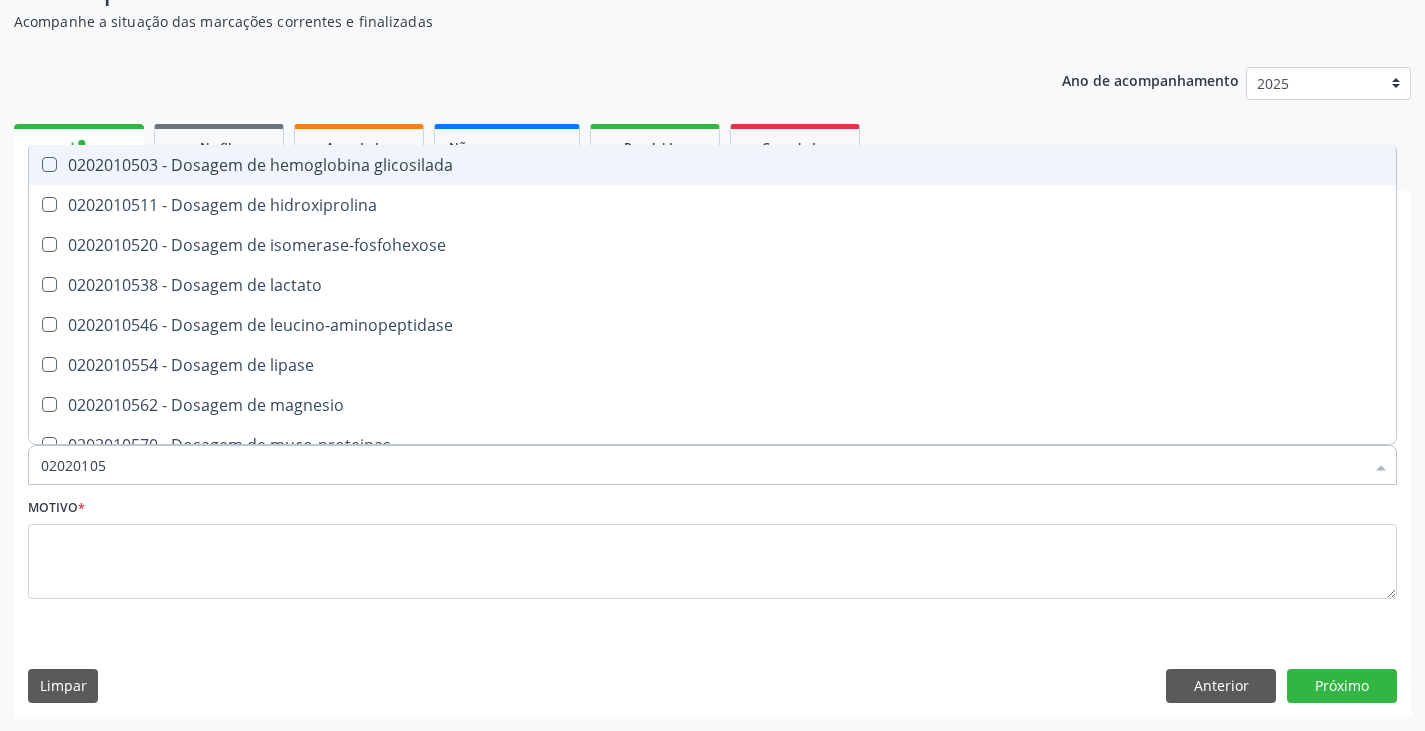 type on "020201050" 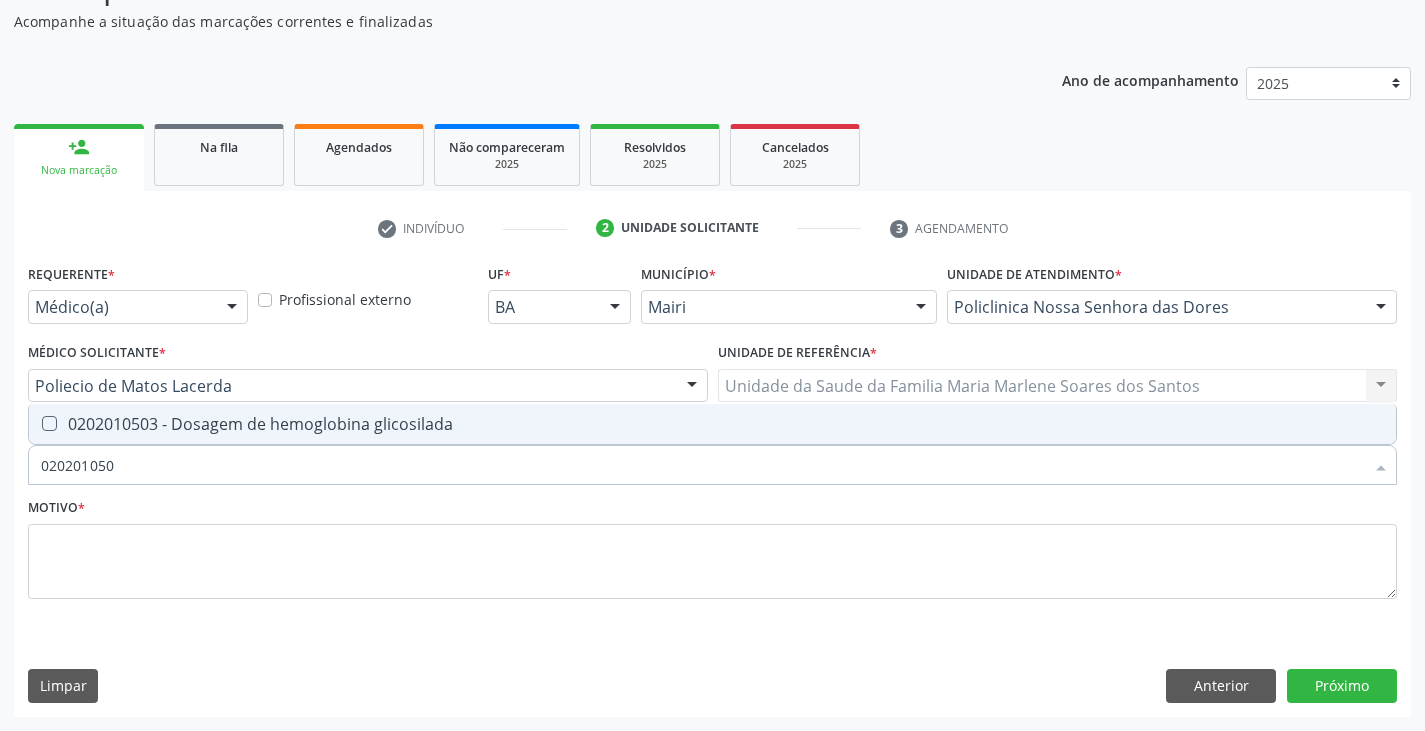 click on "0202010503 - Dosagem de hemoglobina glicosilada" at bounding box center [712, 424] 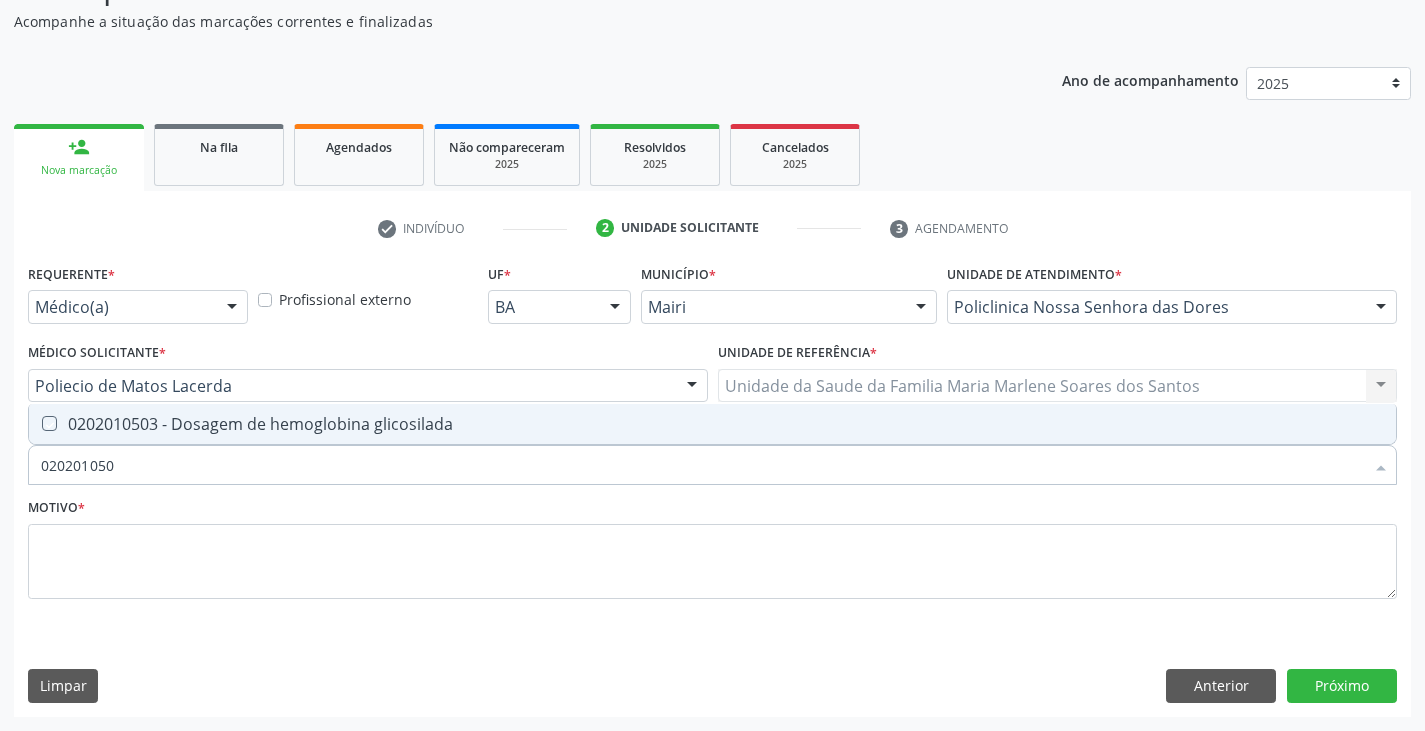 checkbox on "true" 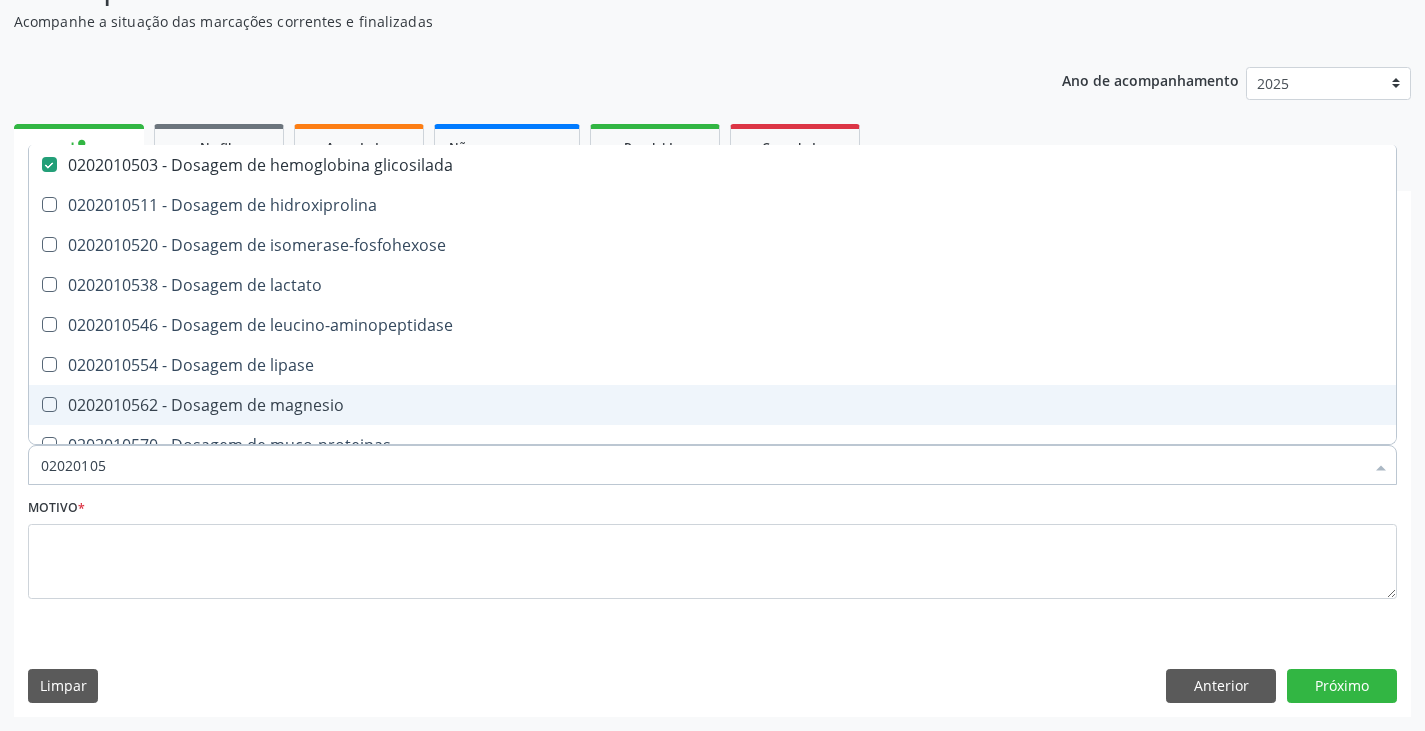 type on "0202010" 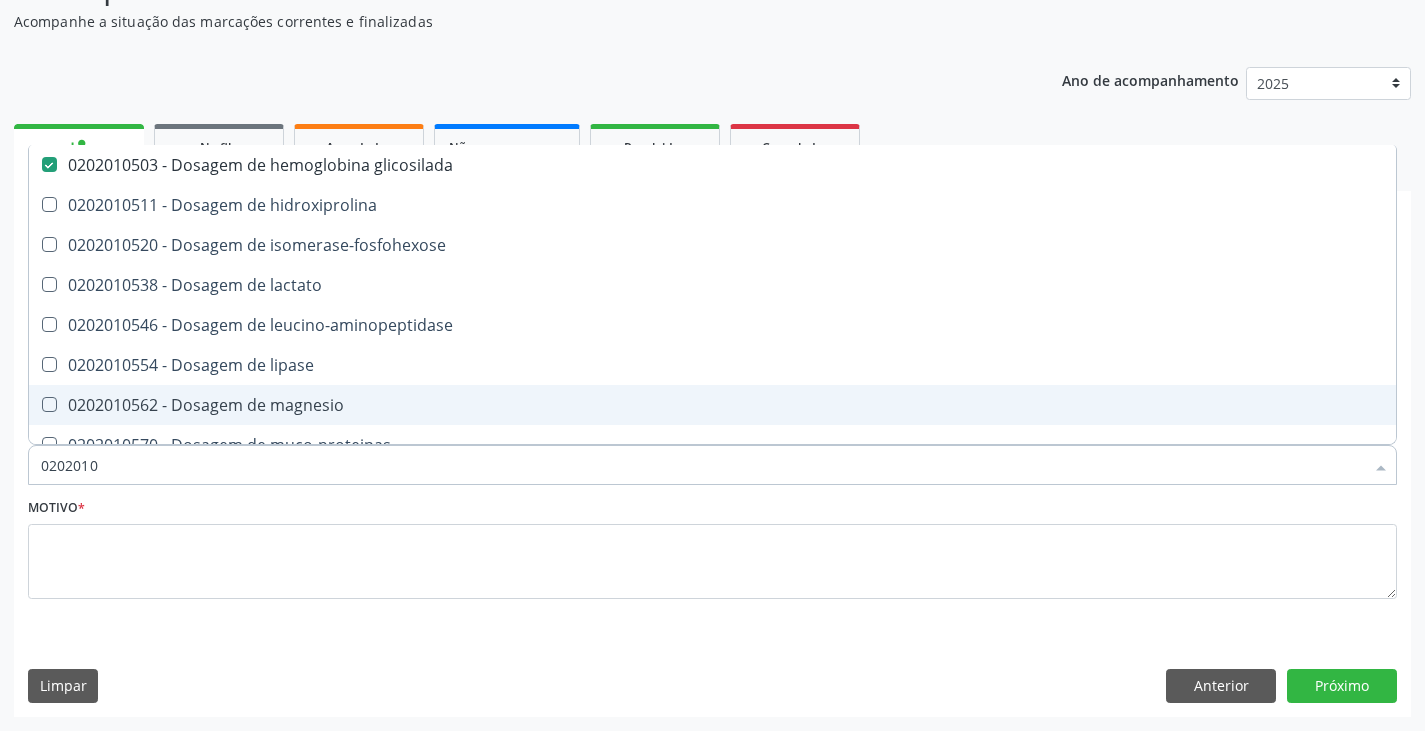 checkbox on "false" 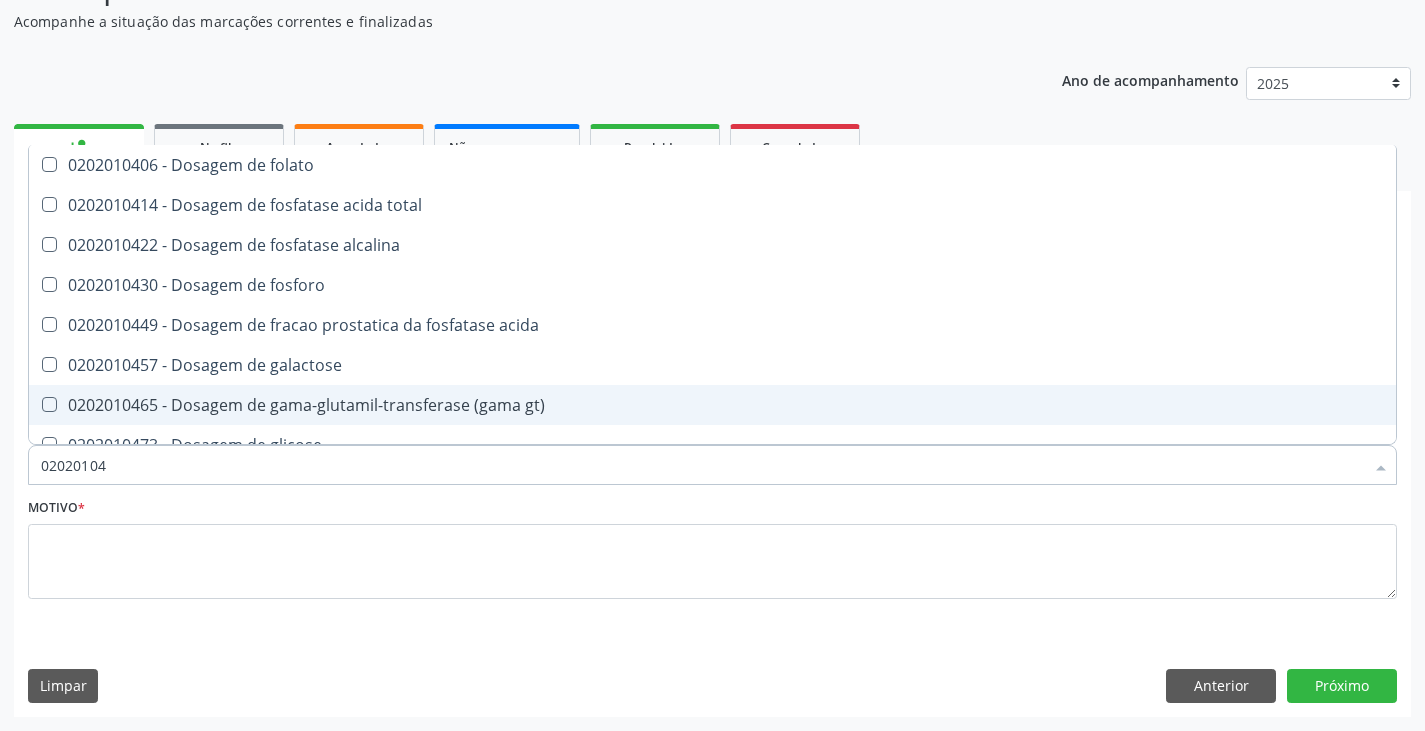 type on "020201047" 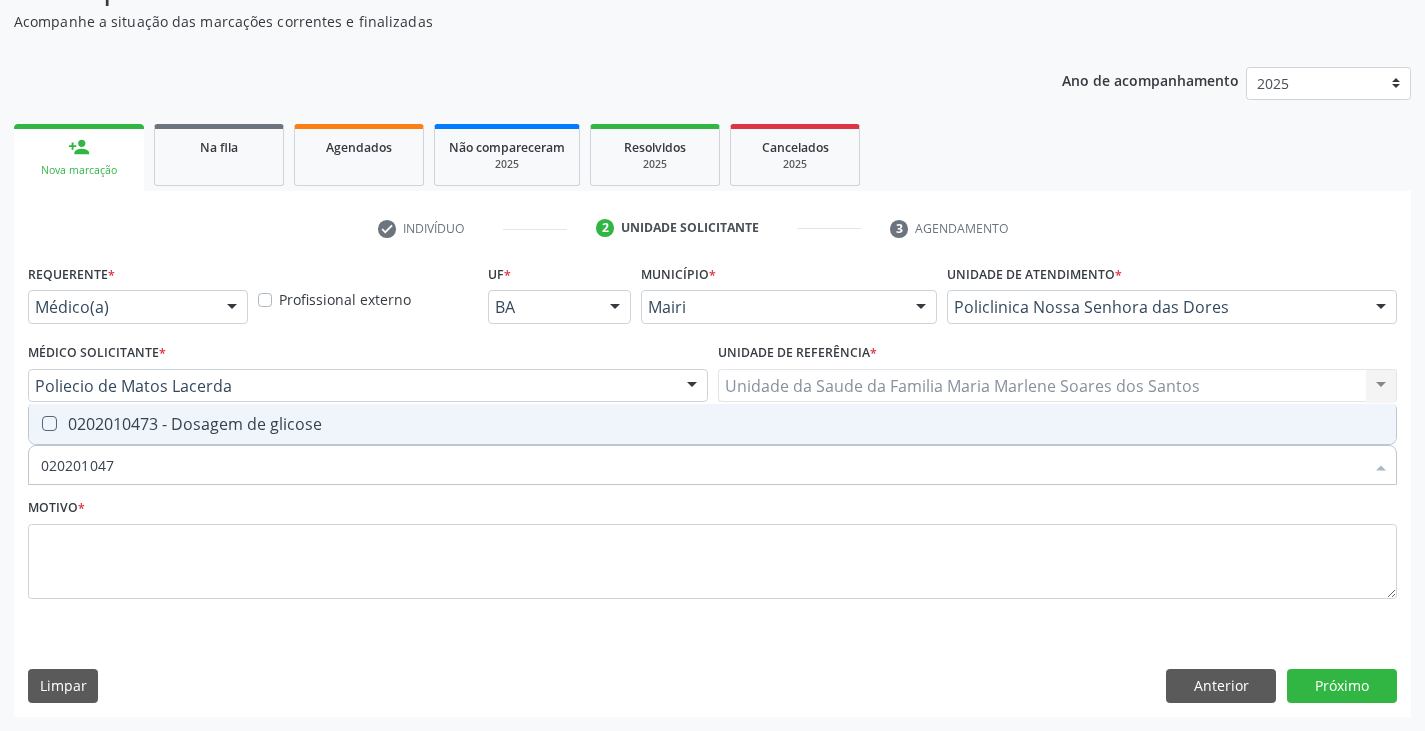 click on "0202010473 - Dosagem de glicose" at bounding box center [712, 424] 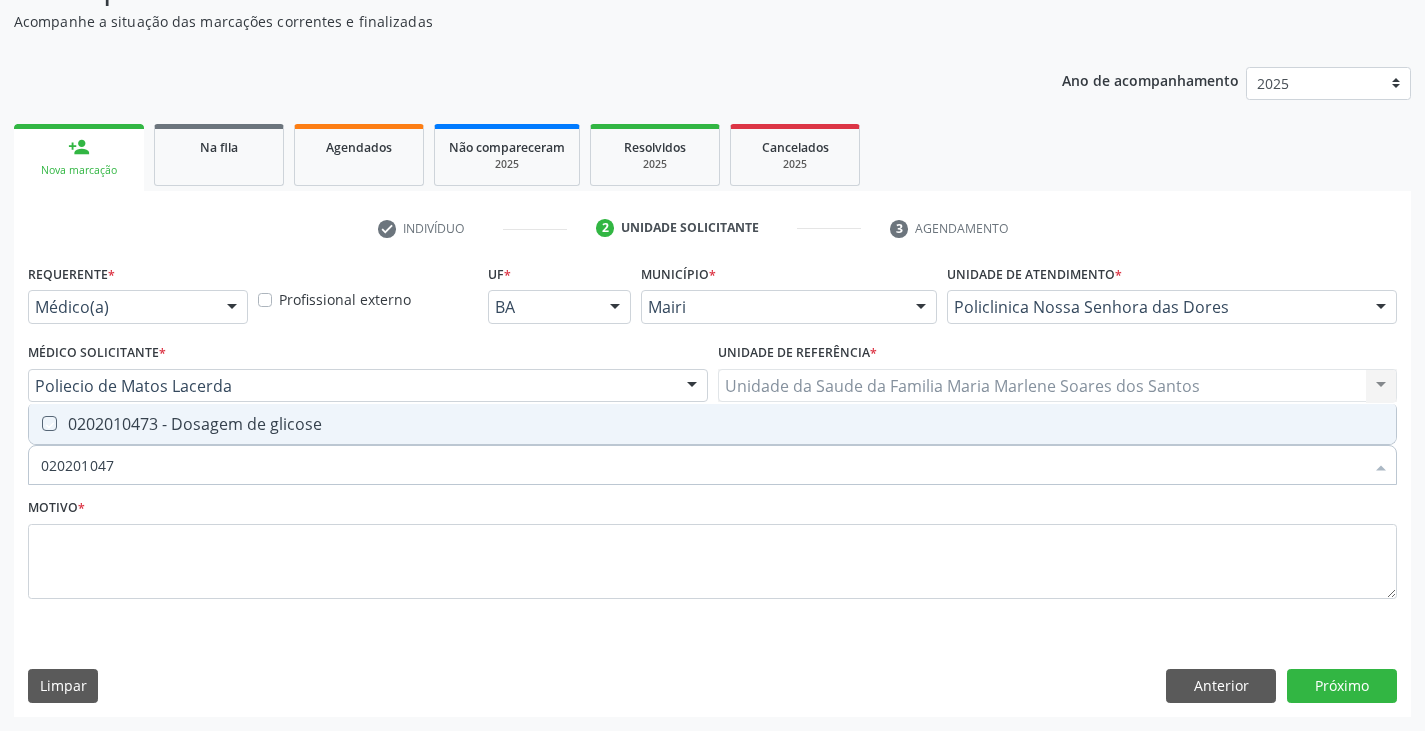 checkbox on "true" 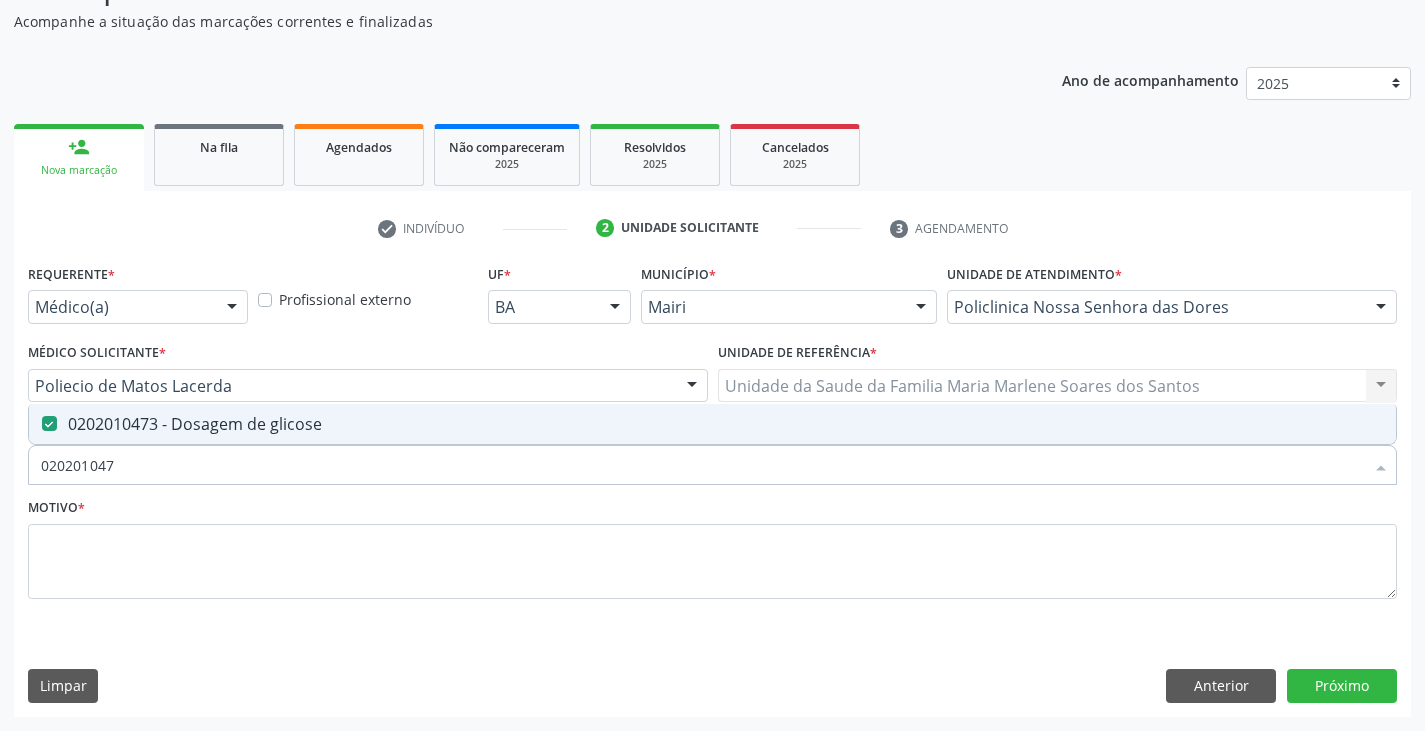 type on "02020104" 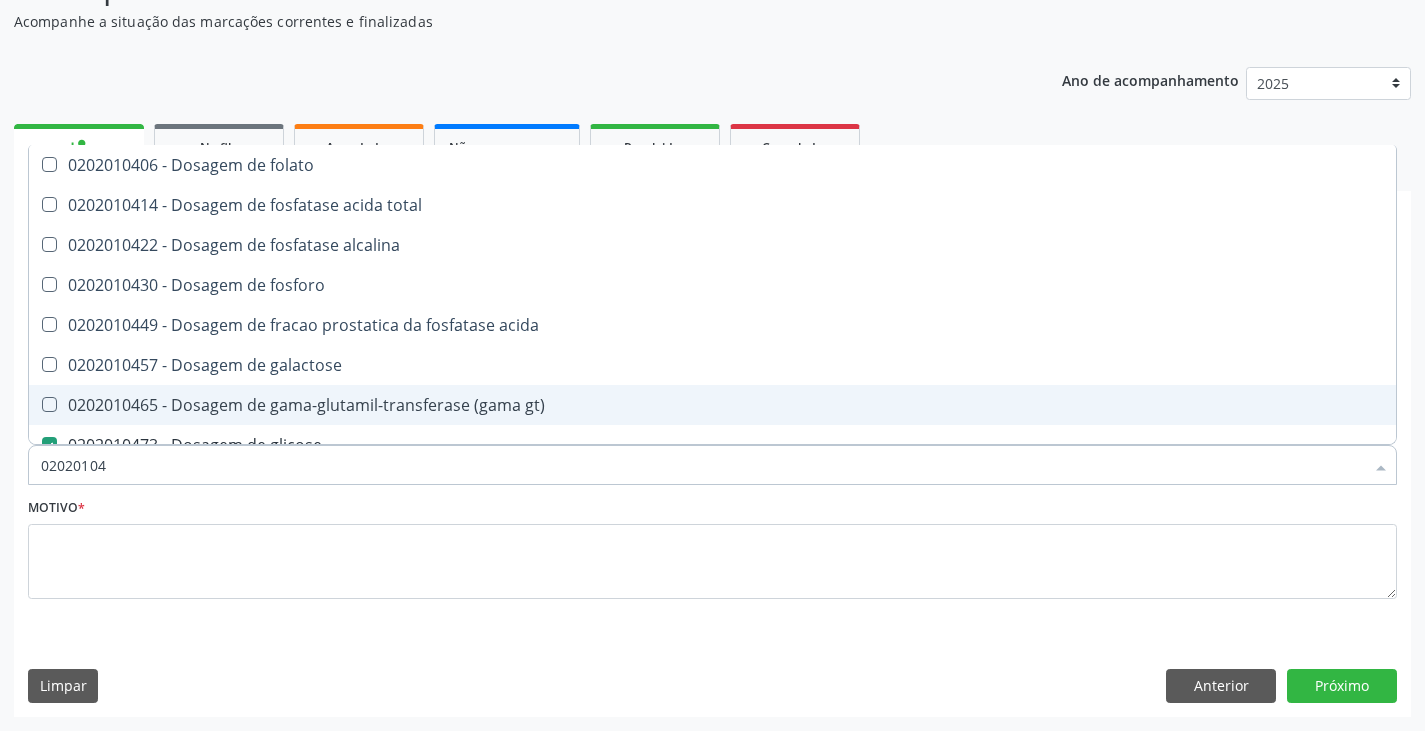 type on "0202010" 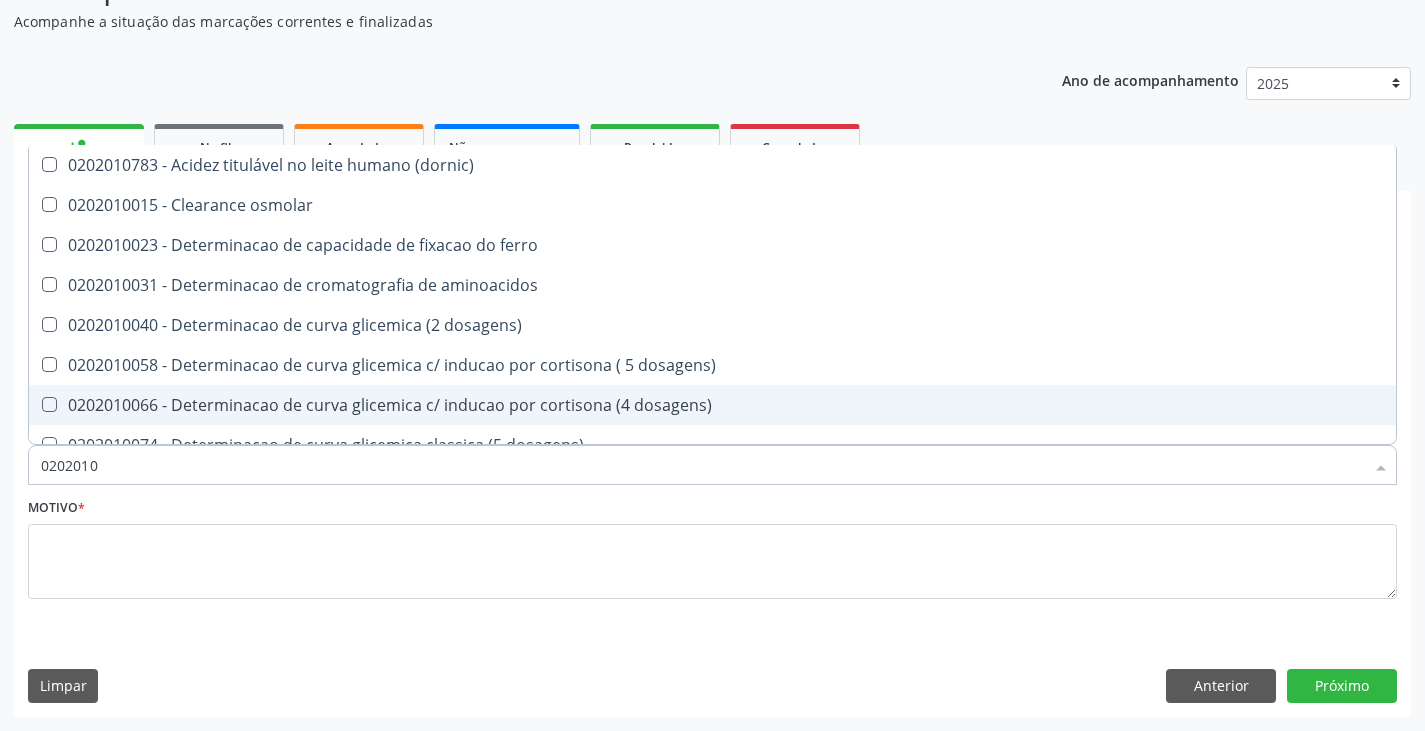 type on "020201" 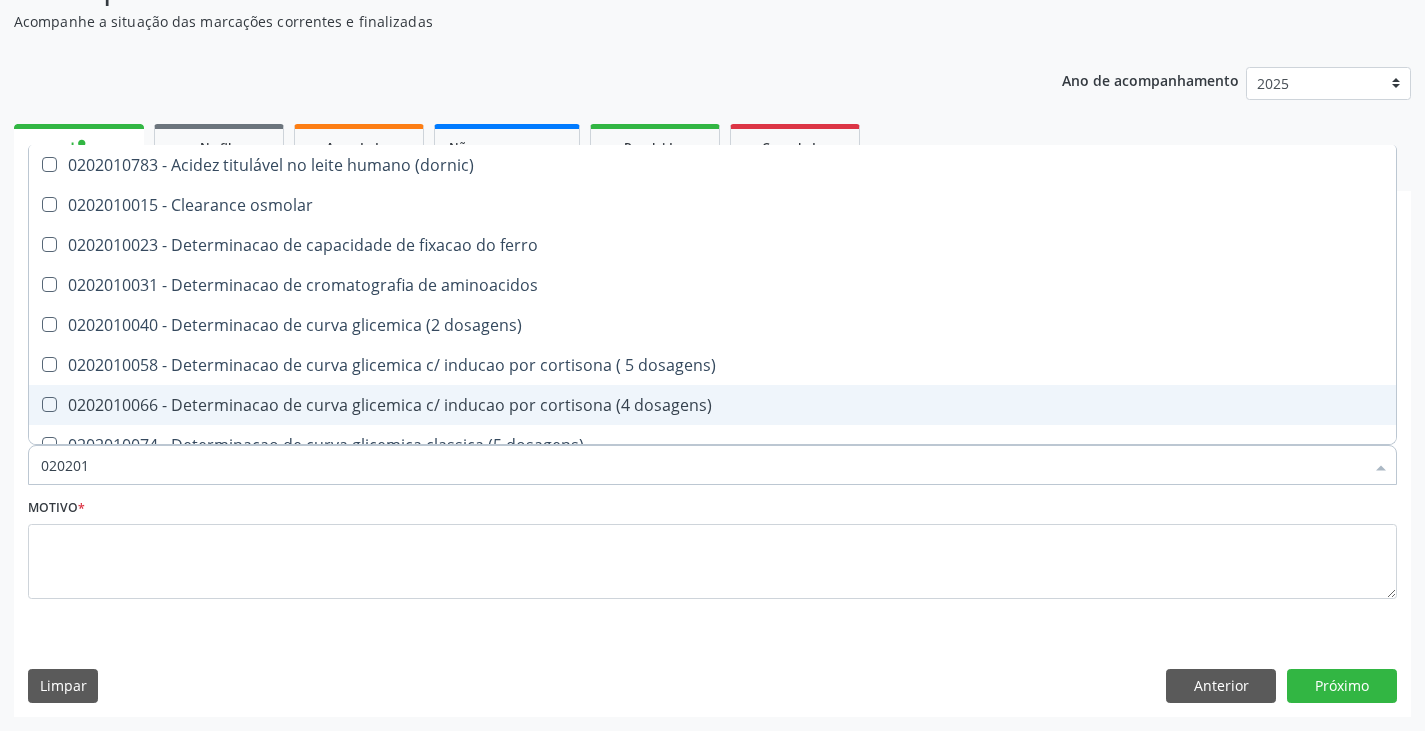 type on "02020" 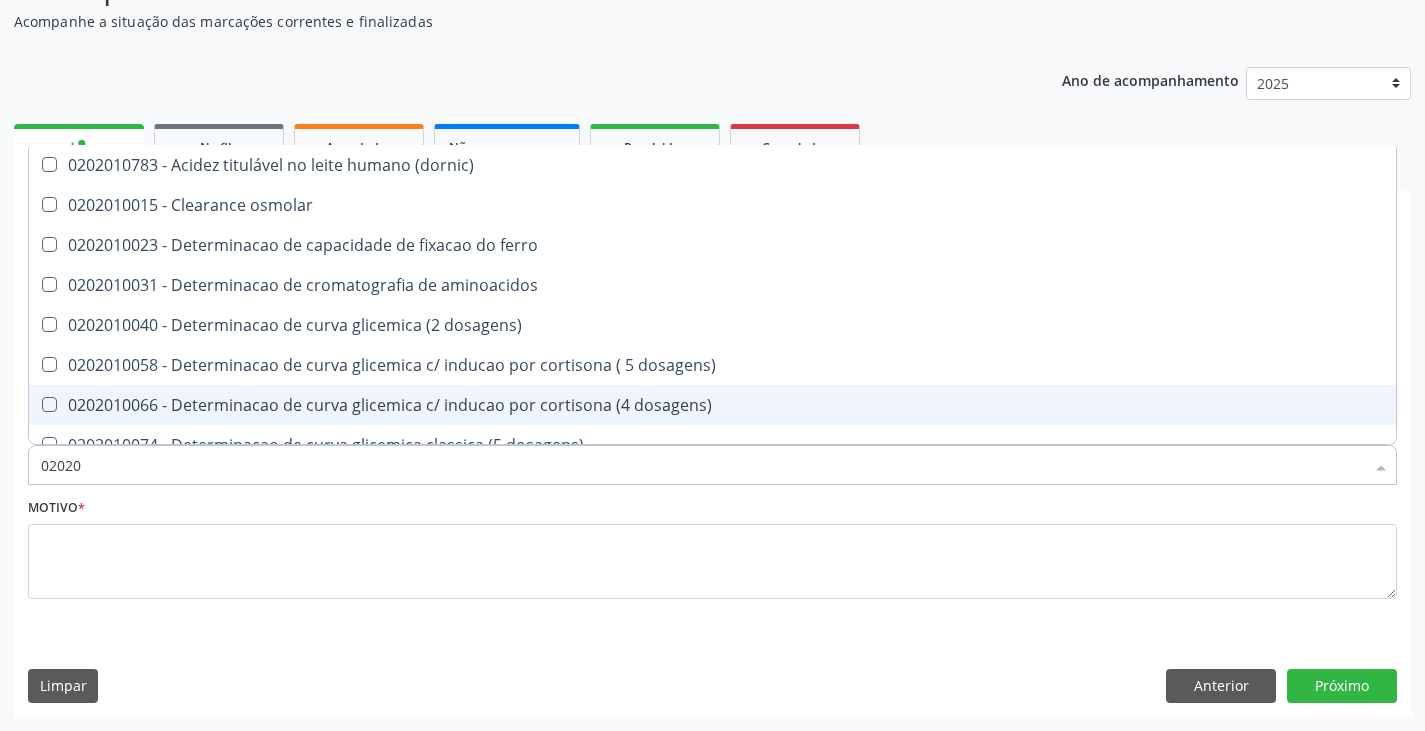 checkbox on "false" 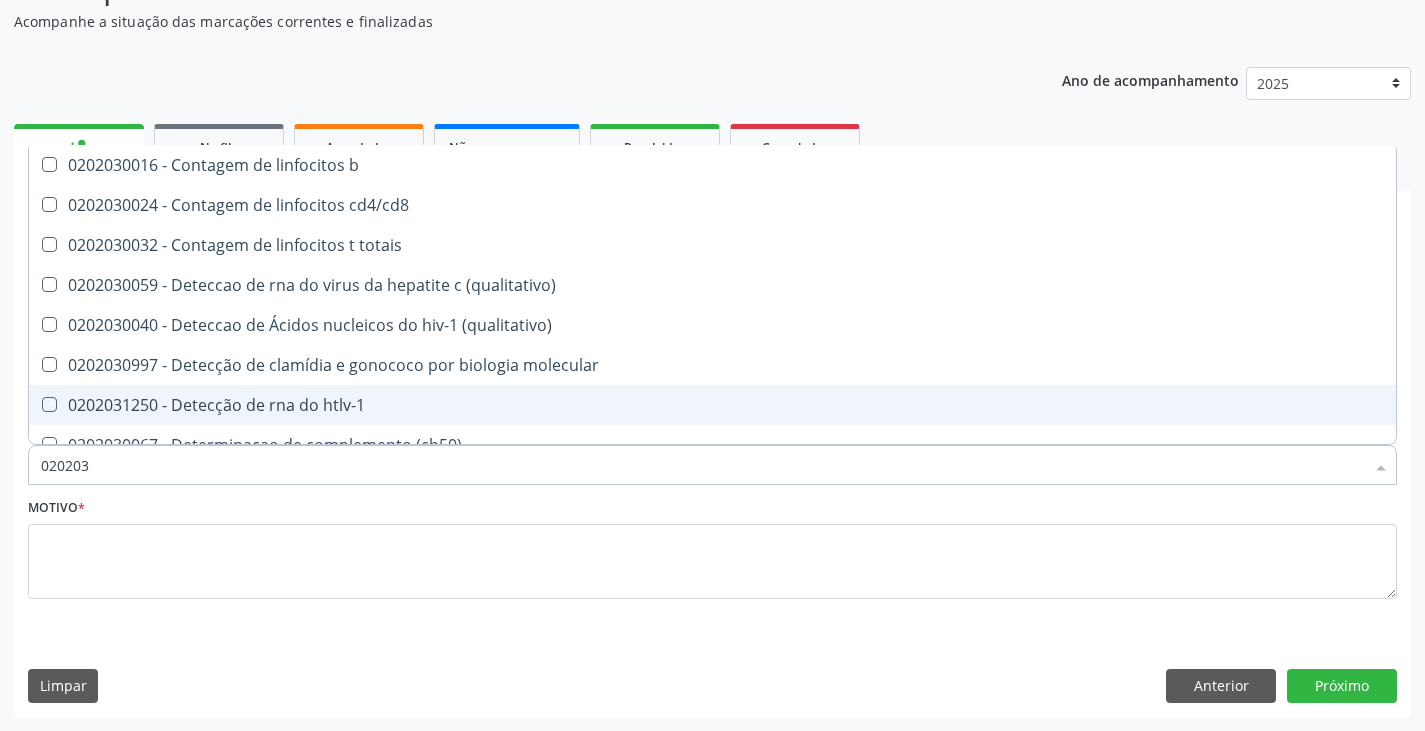 type on "0202038" 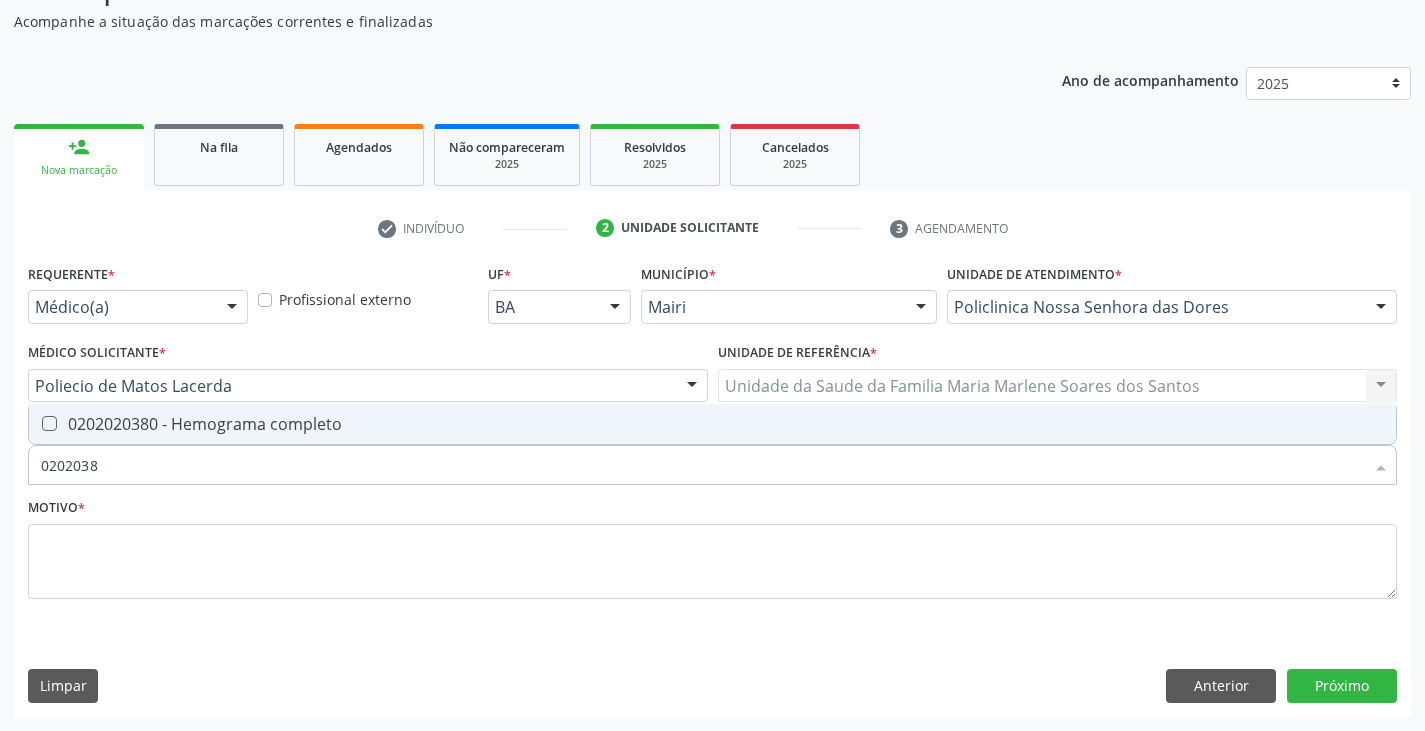 click on "0202020380 - Hemograma completo" at bounding box center [712, 424] 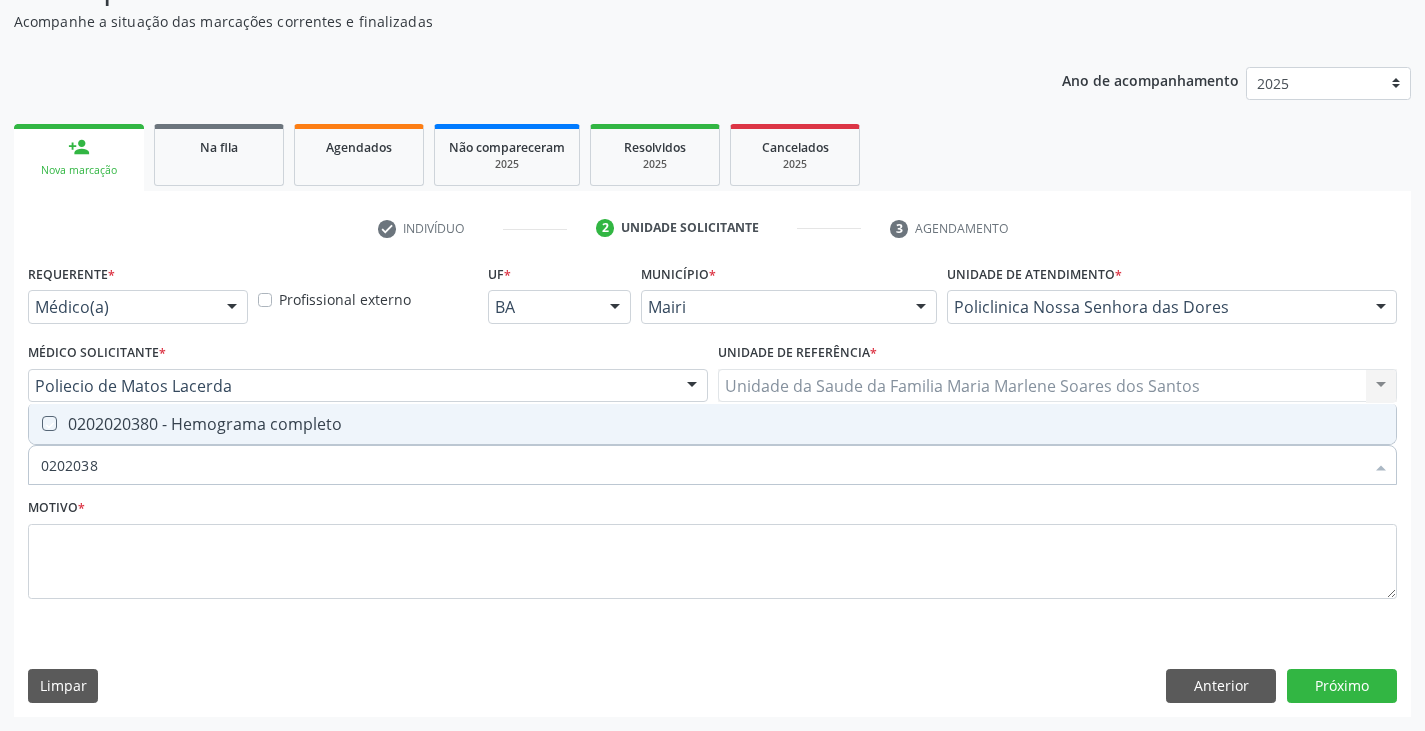 checkbox on "true" 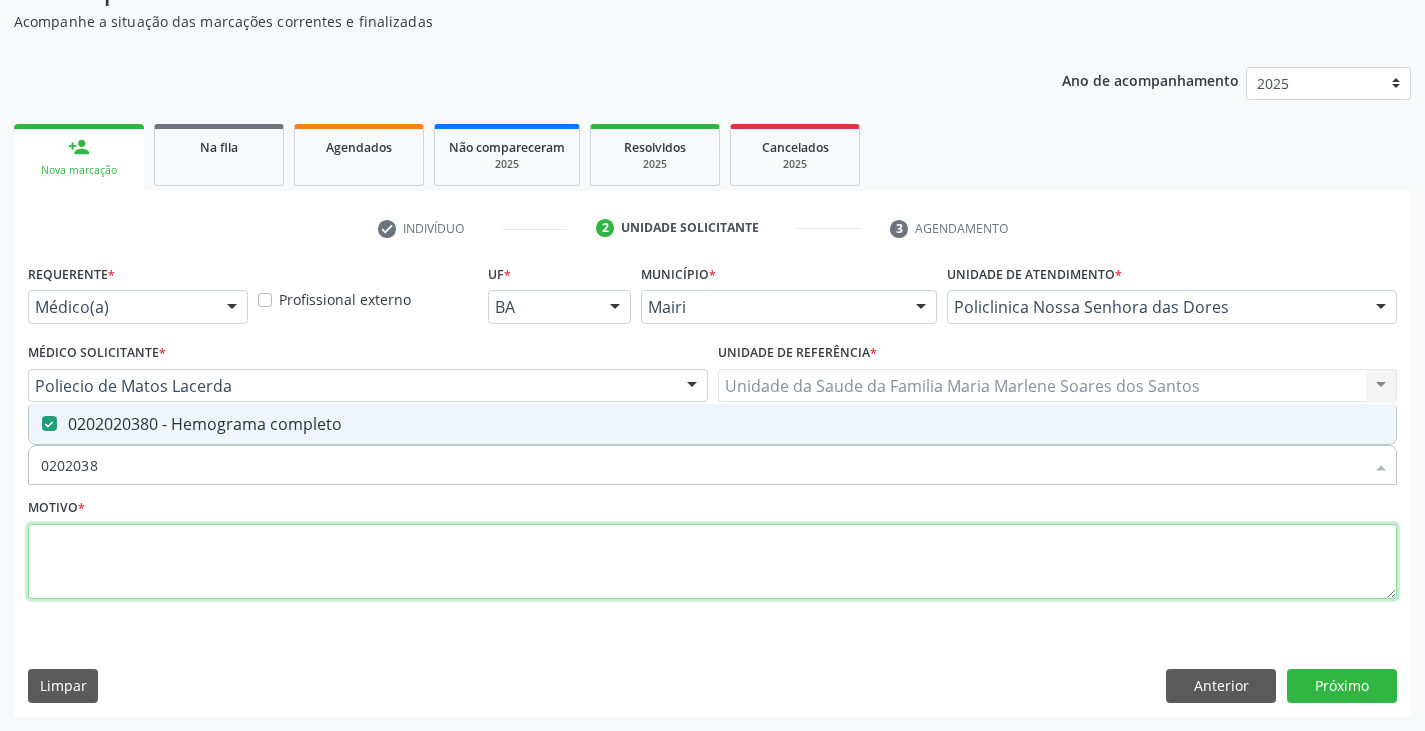 click at bounding box center [712, 562] 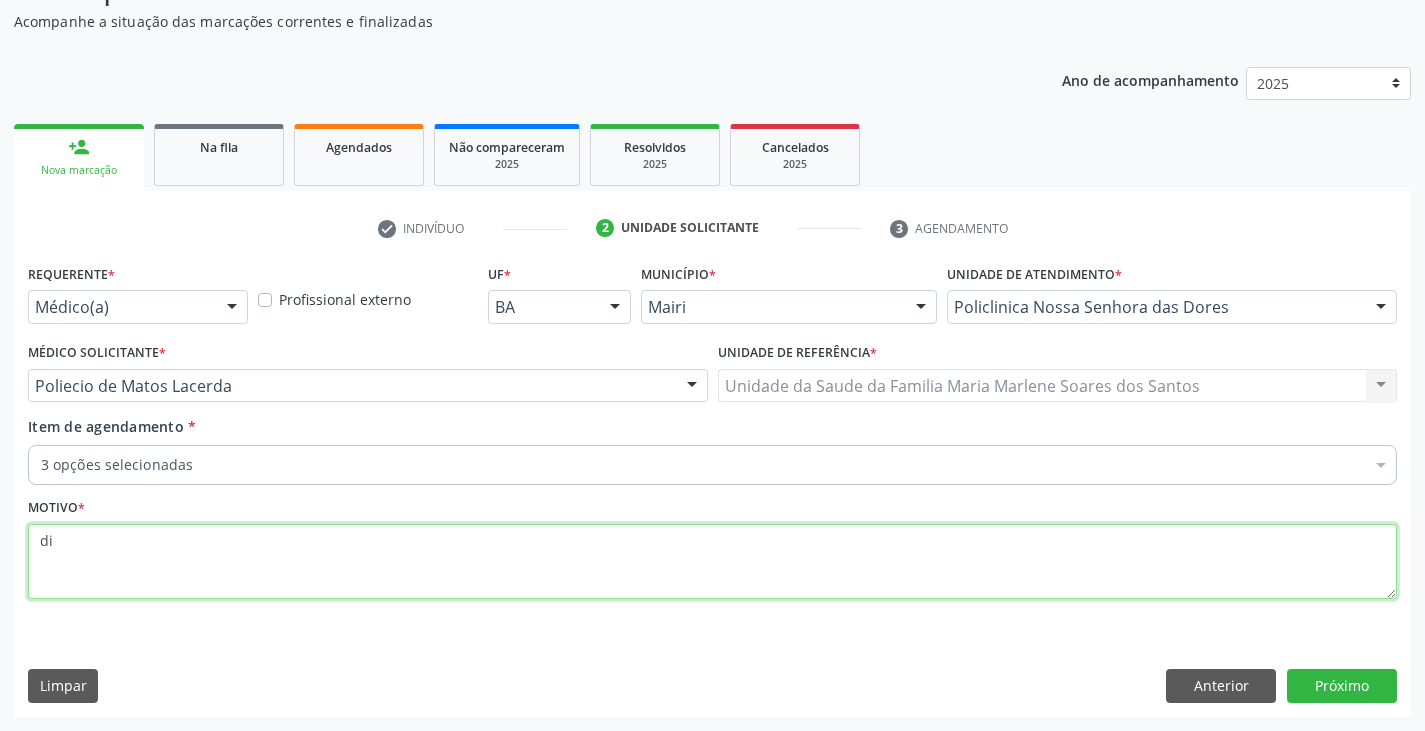 type on "d" 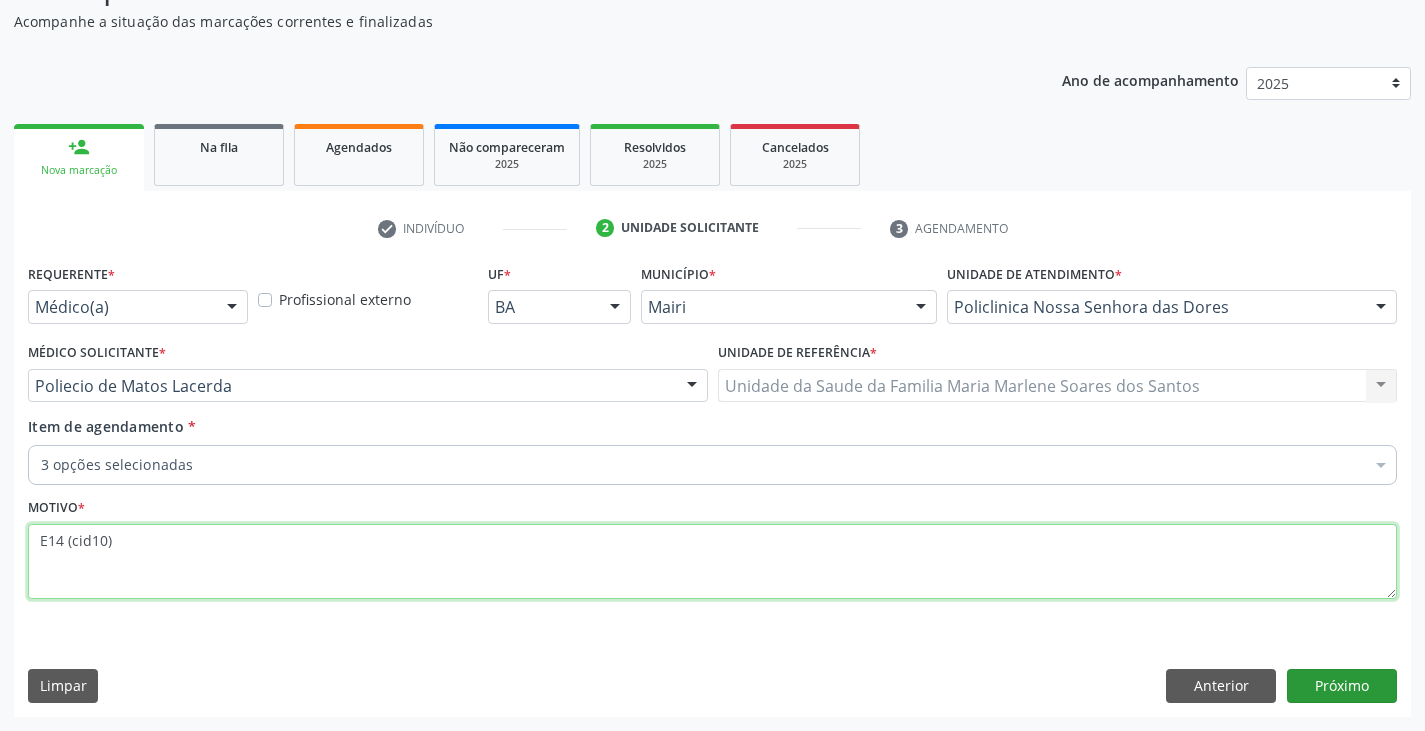 type on "E14 (cid10)" 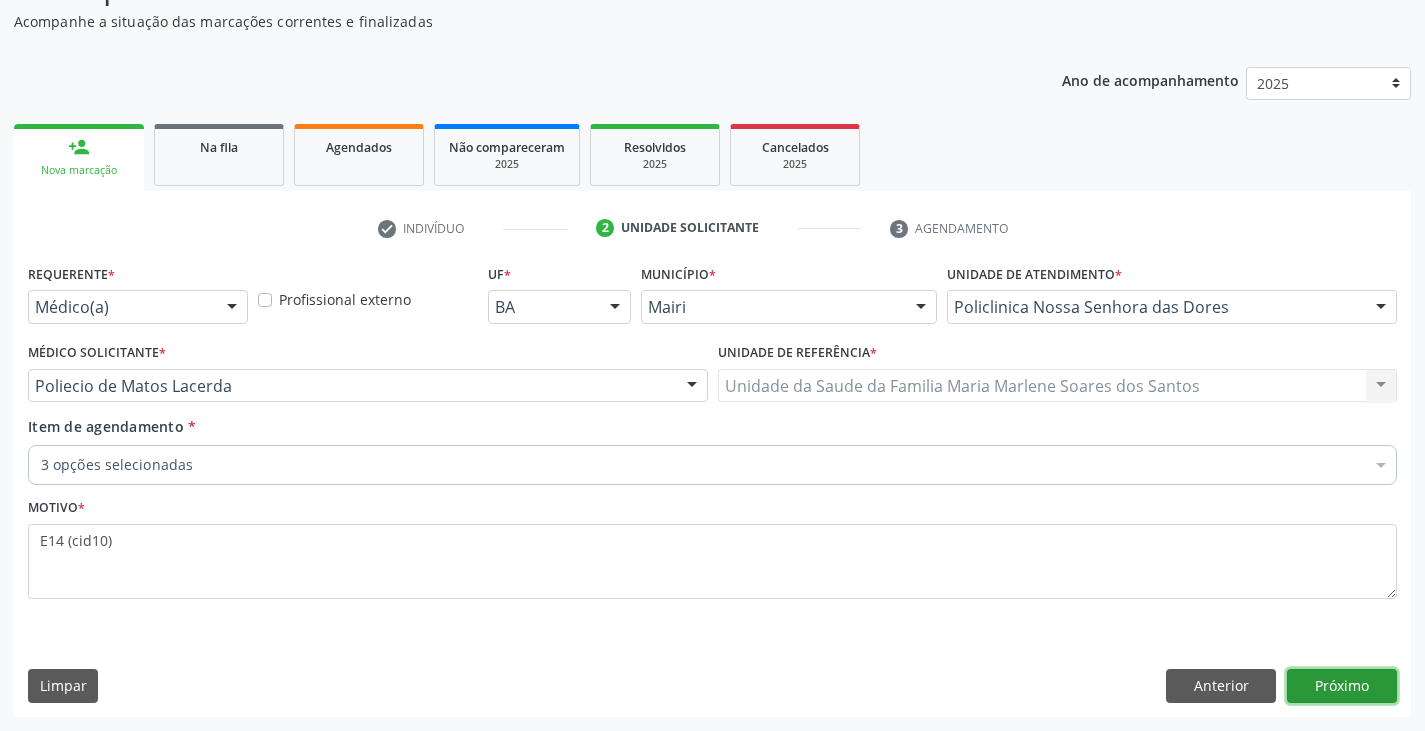 click on "Próximo" at bounding box center [1342, 686] 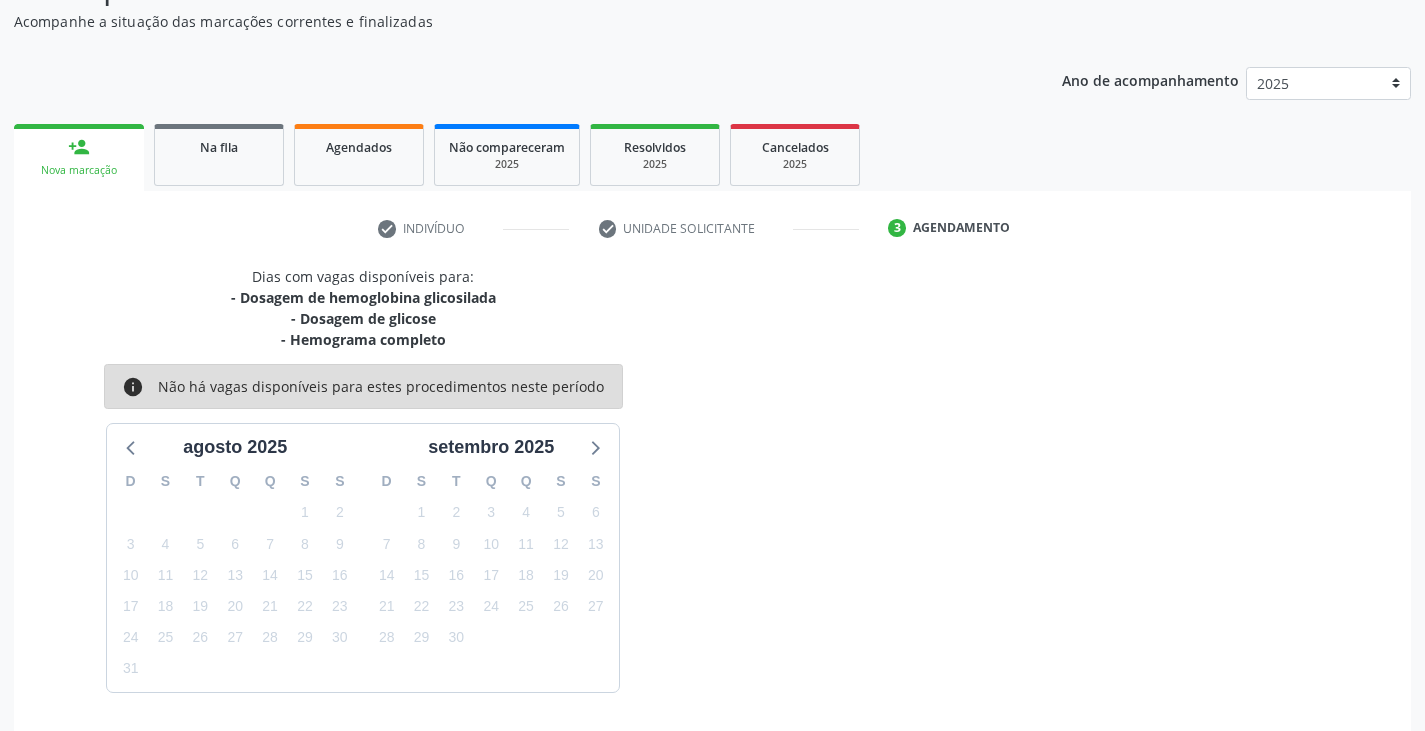 scroll, scrollTop: 240, scrollLeft: 0, axis: vertical 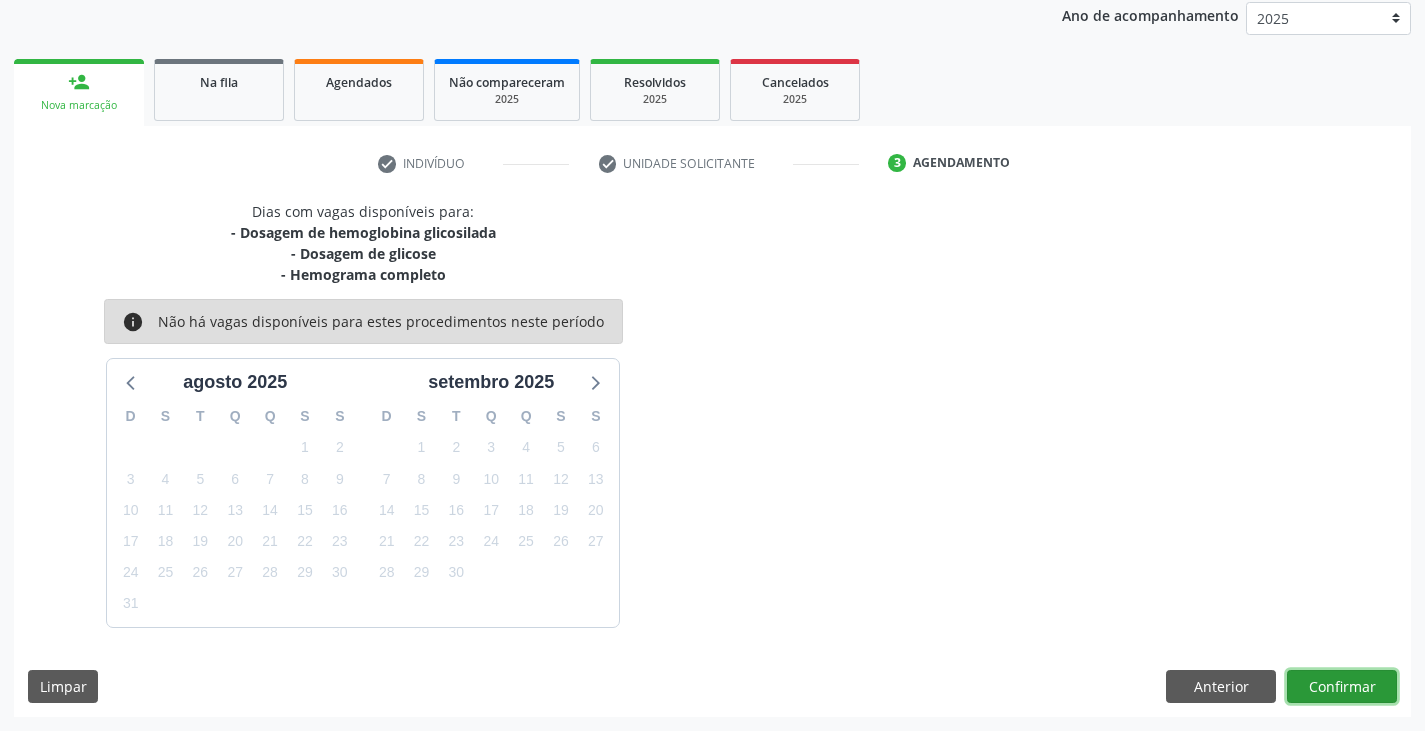 click on "Confirmar" at bounding box center [1342, 687] 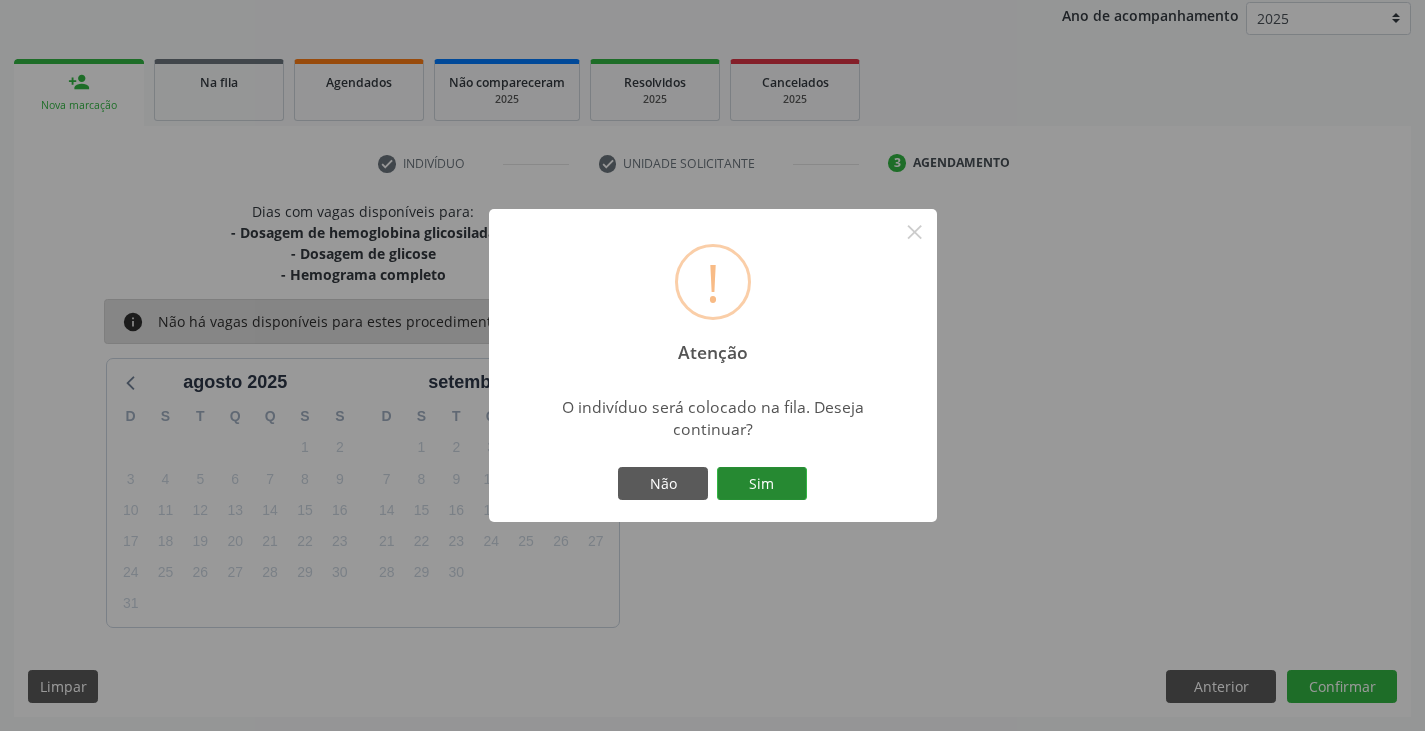 click on "Sim" at bounding box center [762, 484] 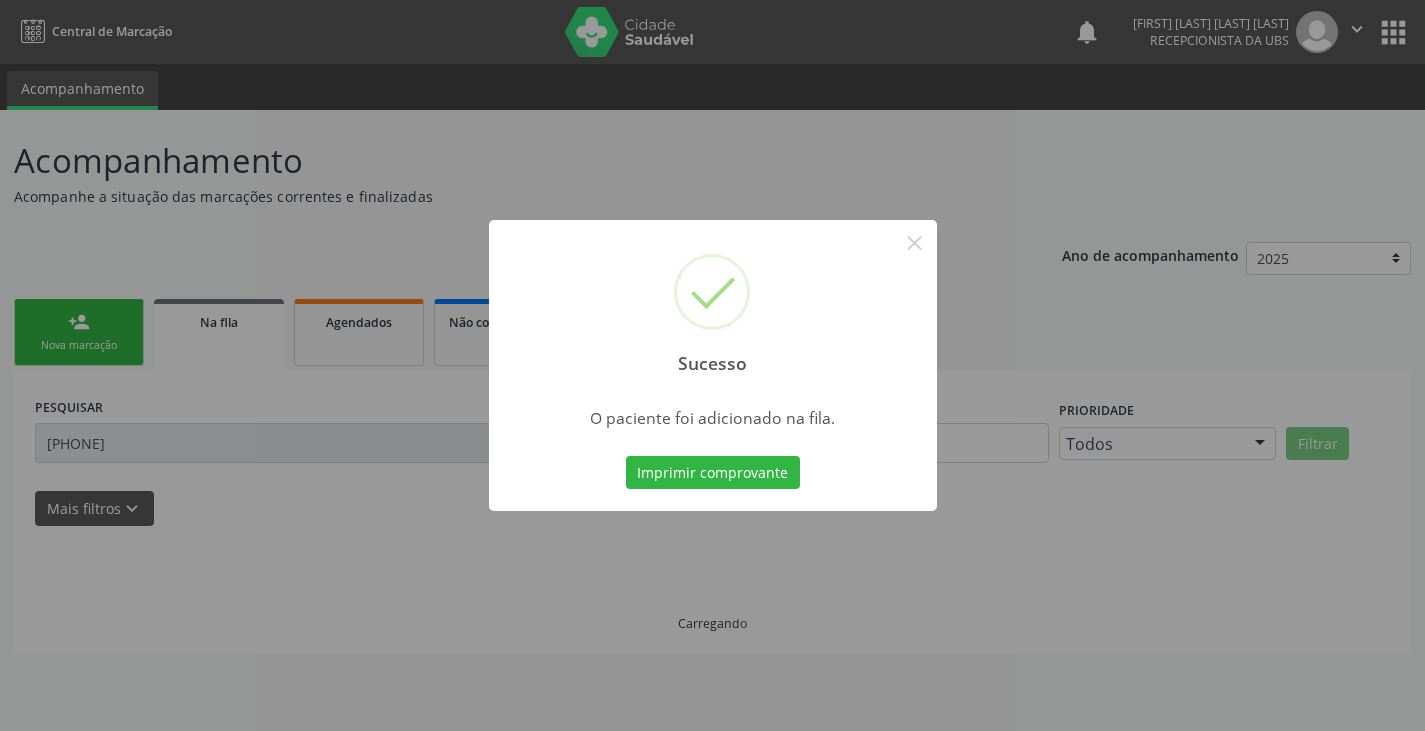 scroll, scrollTop: 0, scrollLeft: 0, axis: both 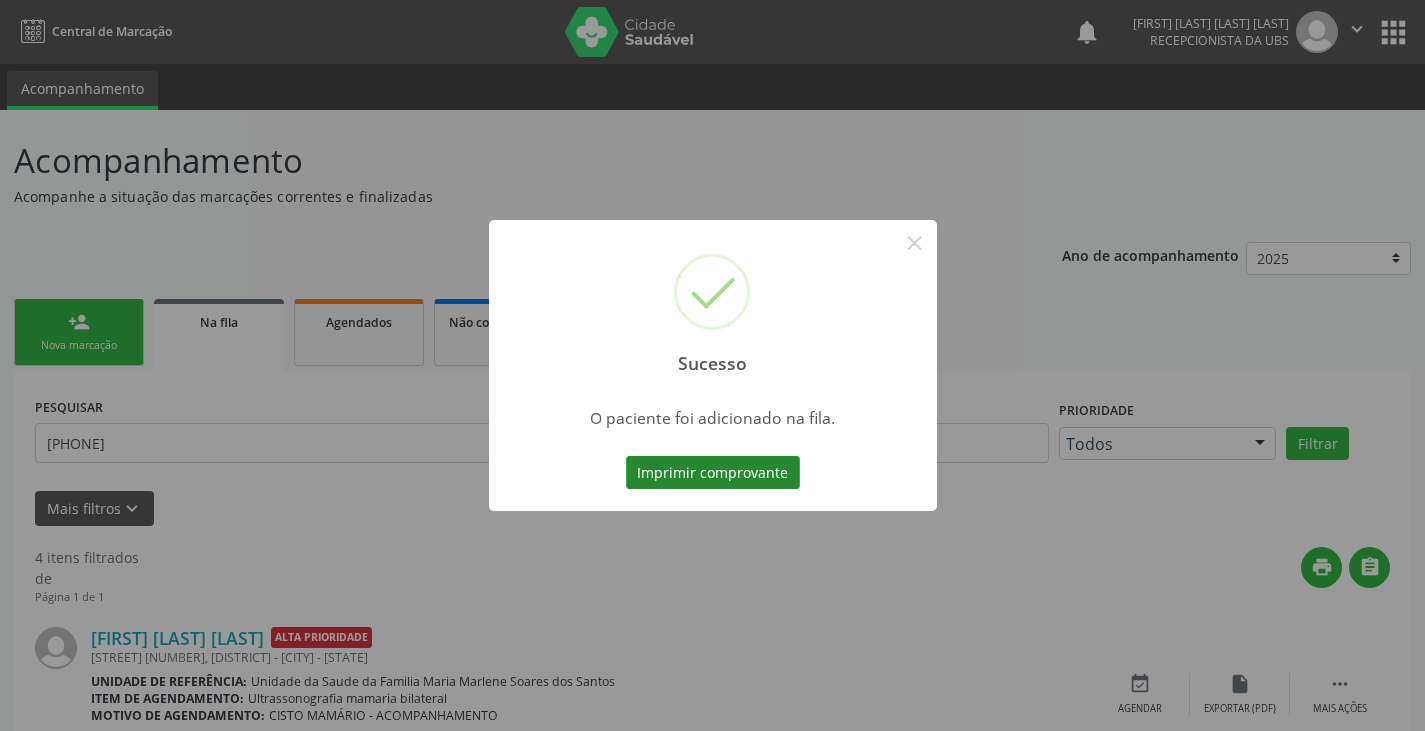 click on "Imprimir comprovante" at bounding box center [713, 473] 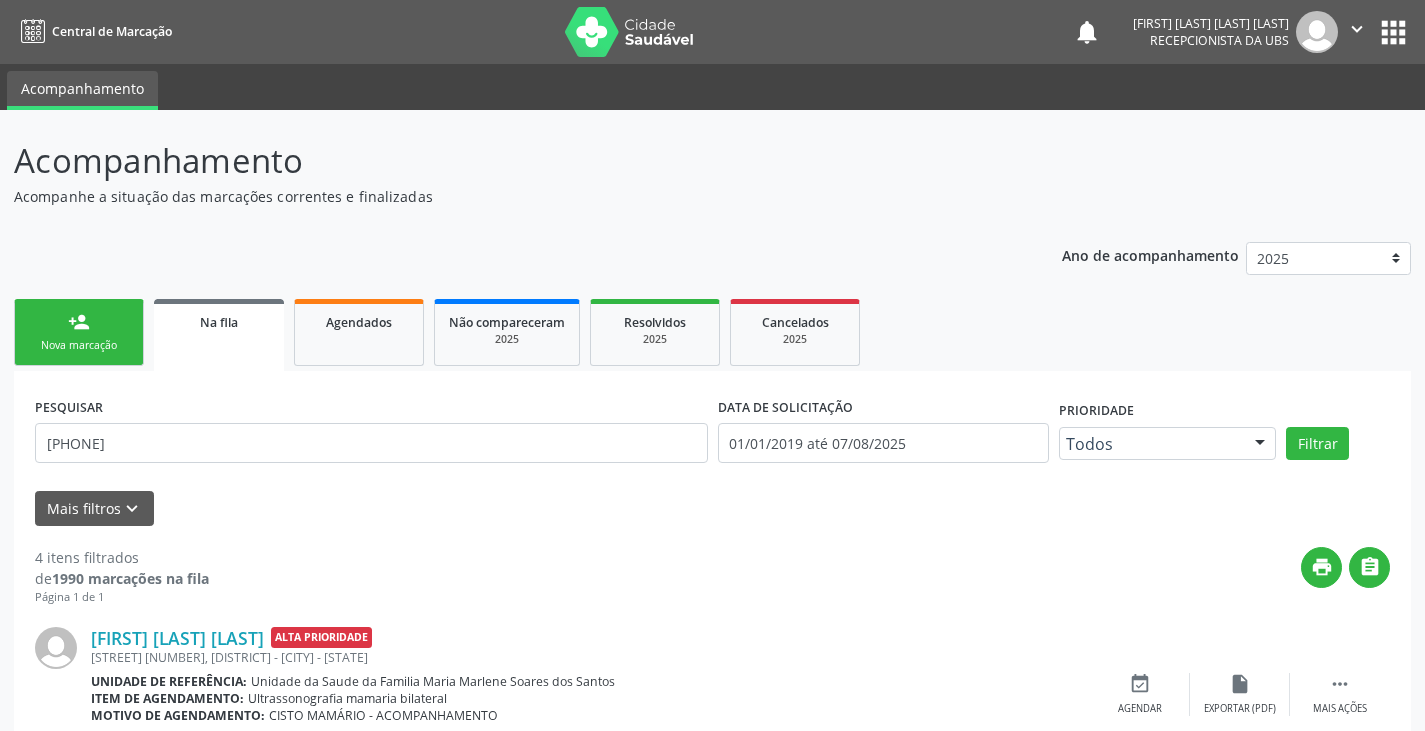click on "person_add" at bounding box center (79, 322) 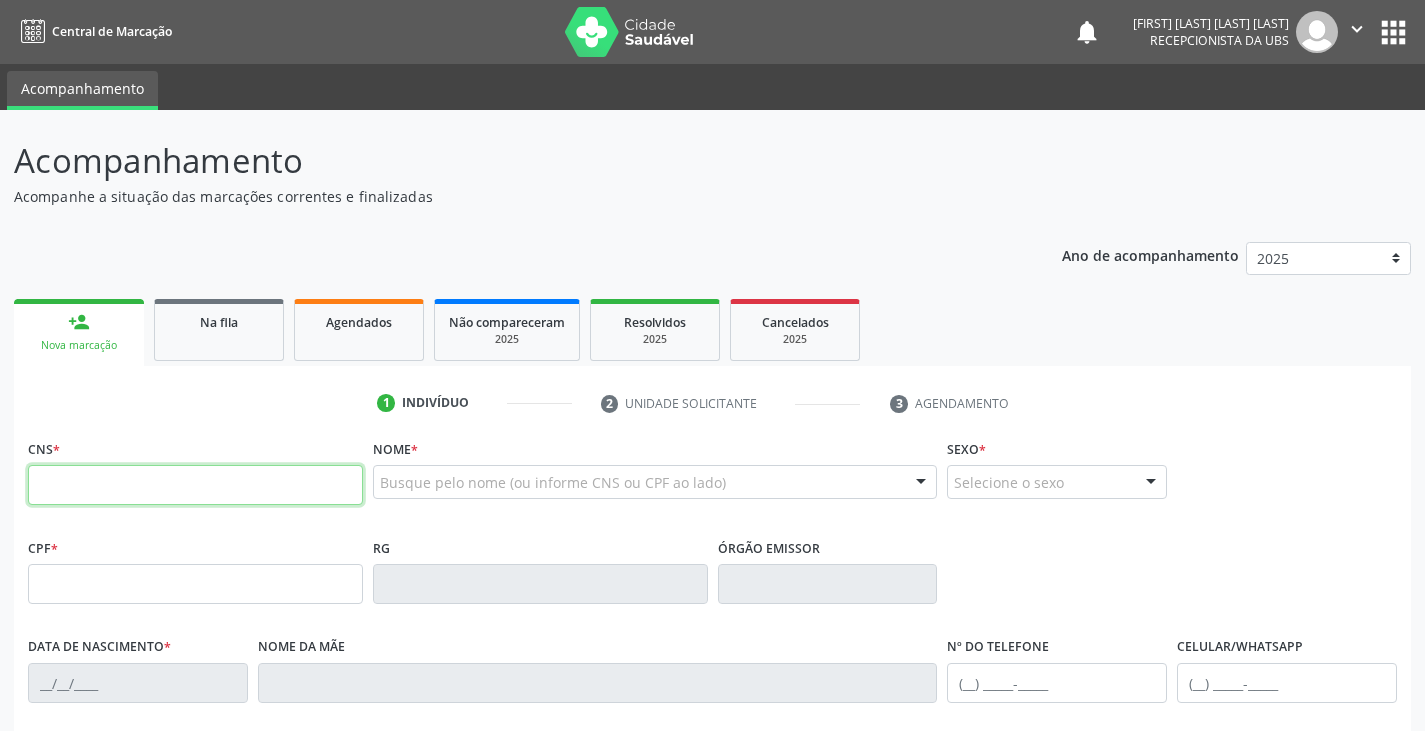 click at bounding box center [195, 485] 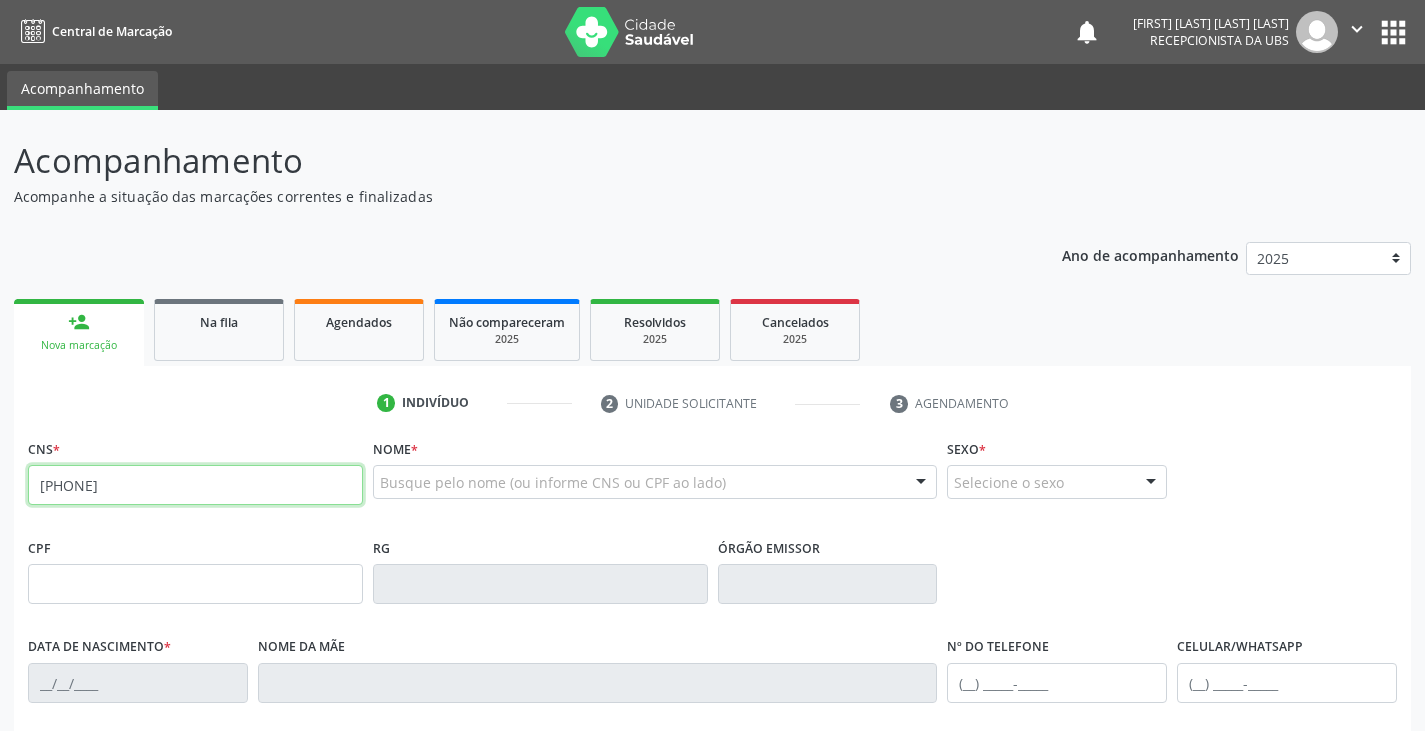 type on "[PHONE]" 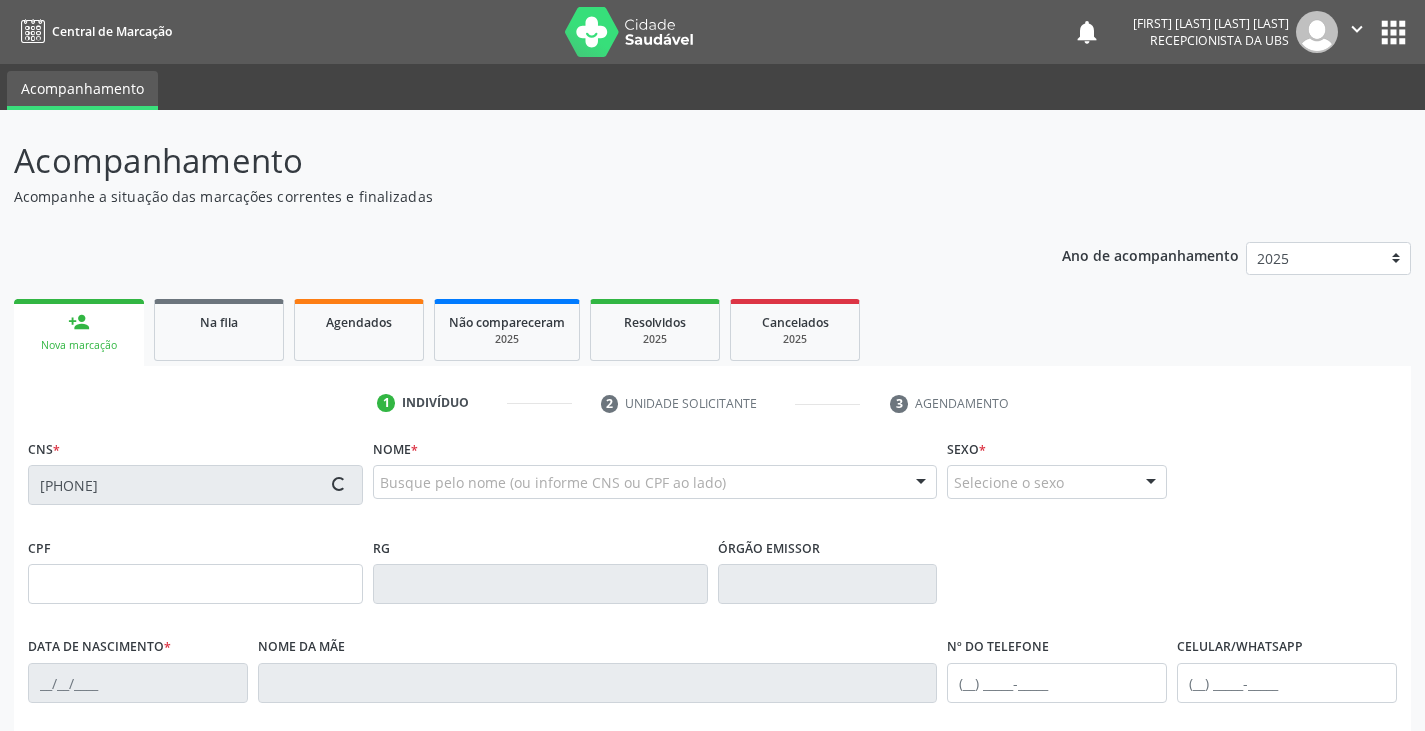 type on "[CPF]" 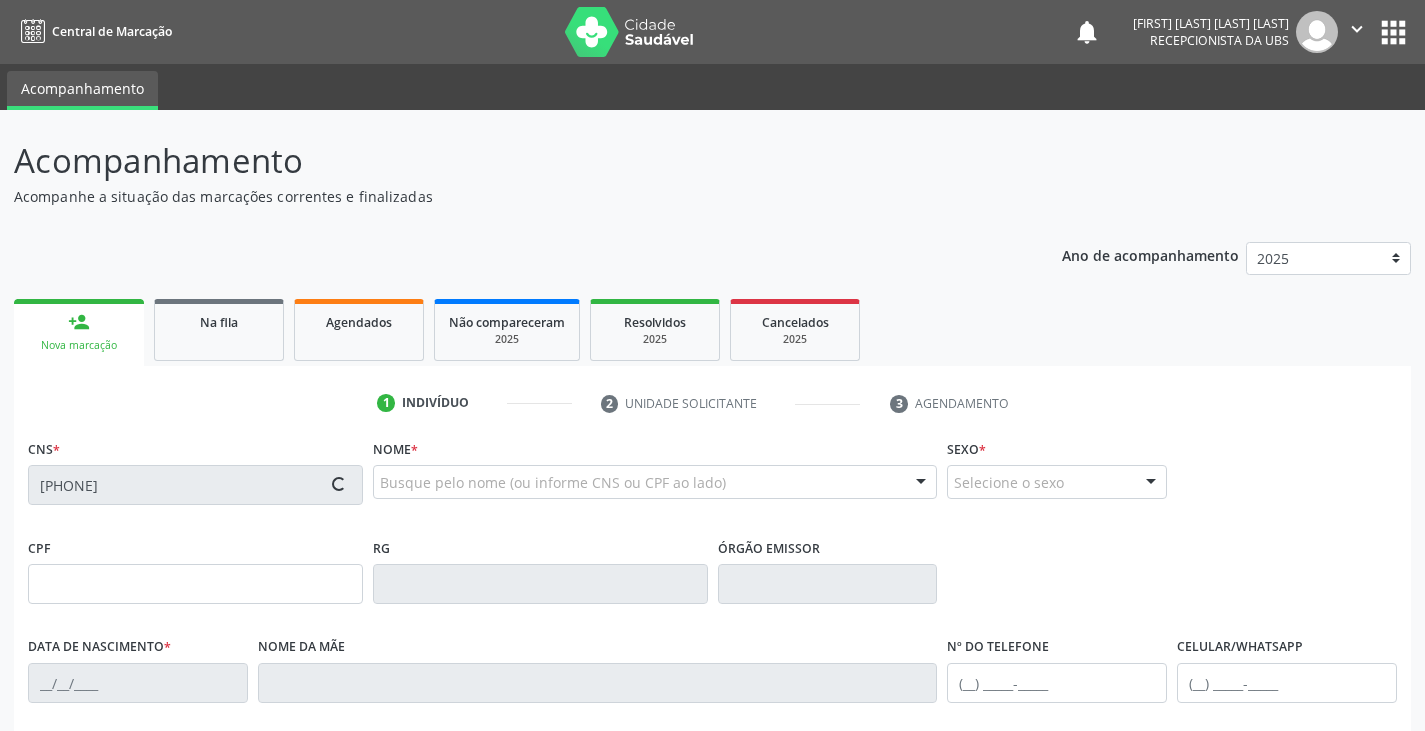 type on "[DATE]" 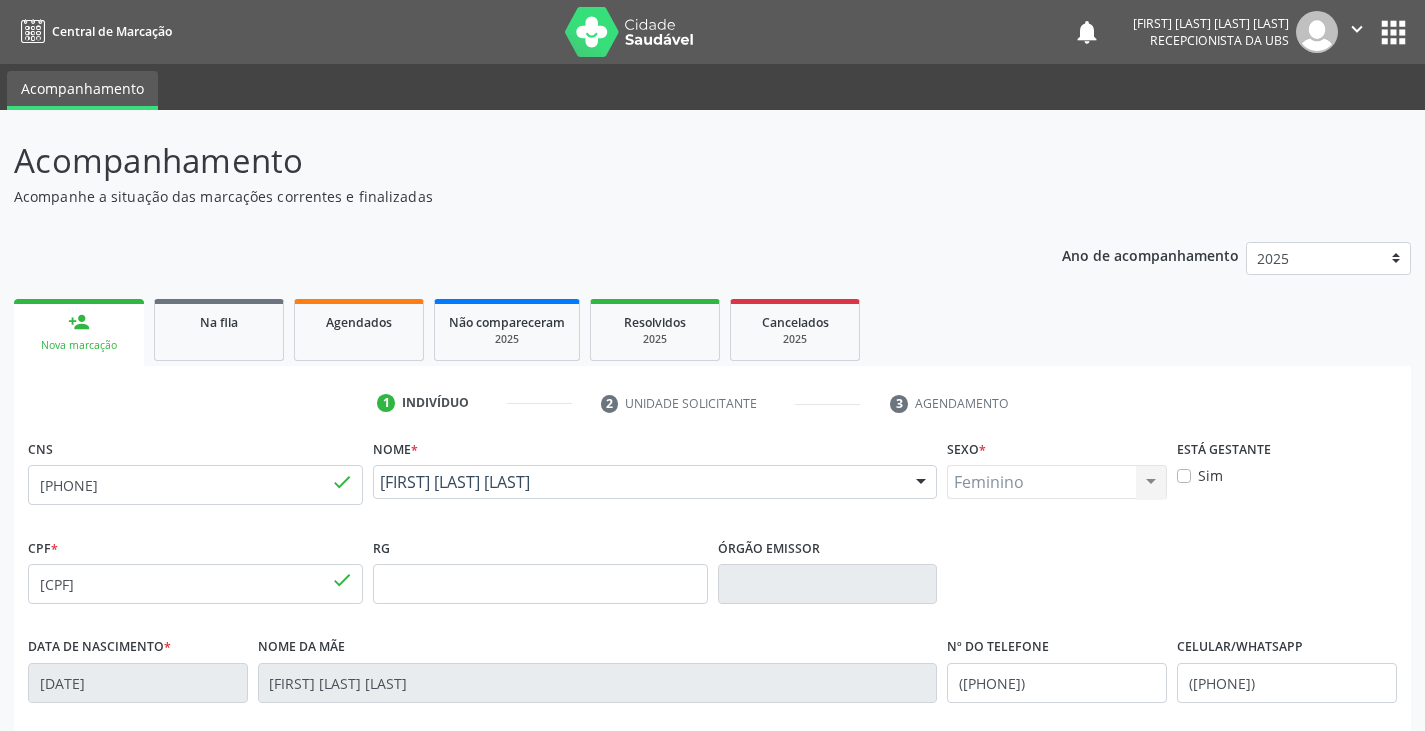 scroll, scrollTop: 353, scrollLeft: 0, axis: vertical 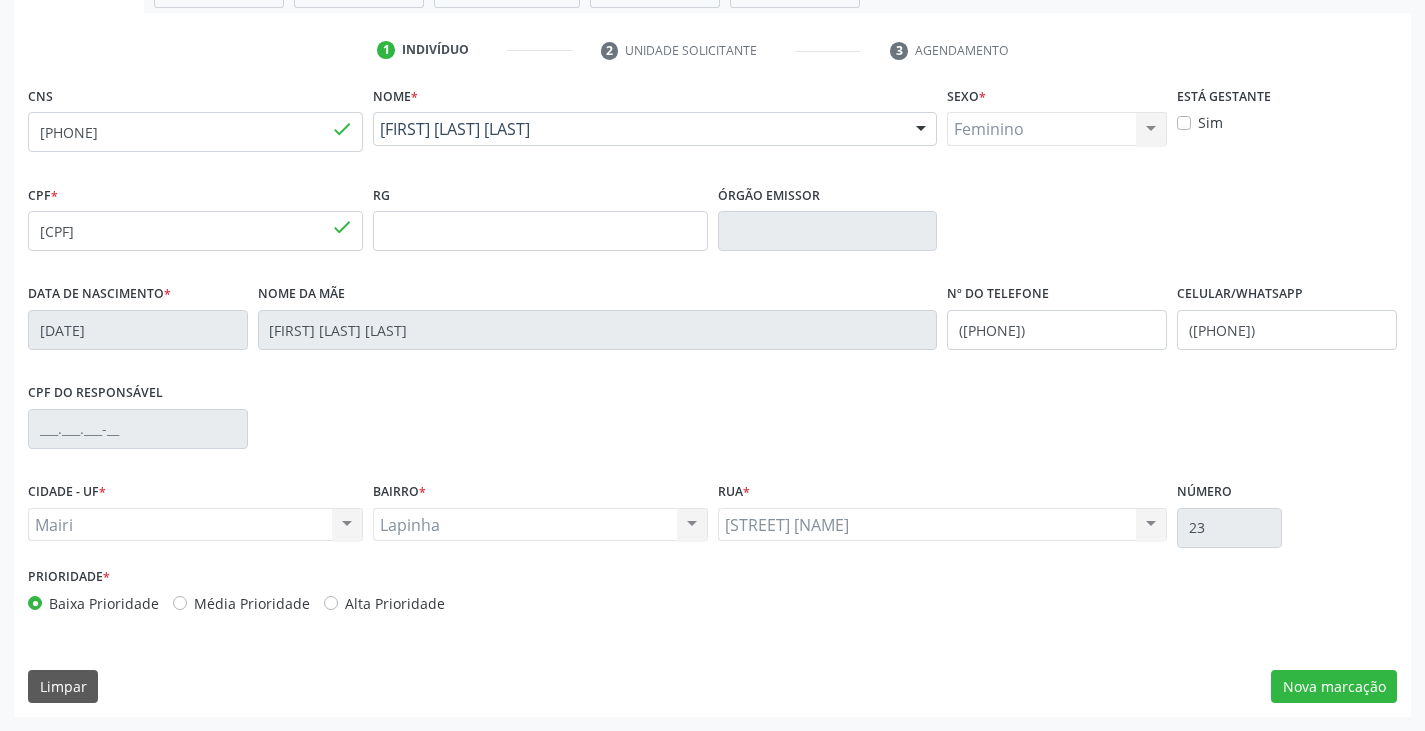 click on "Alta Prioridade" at bounding box center (395, 603) 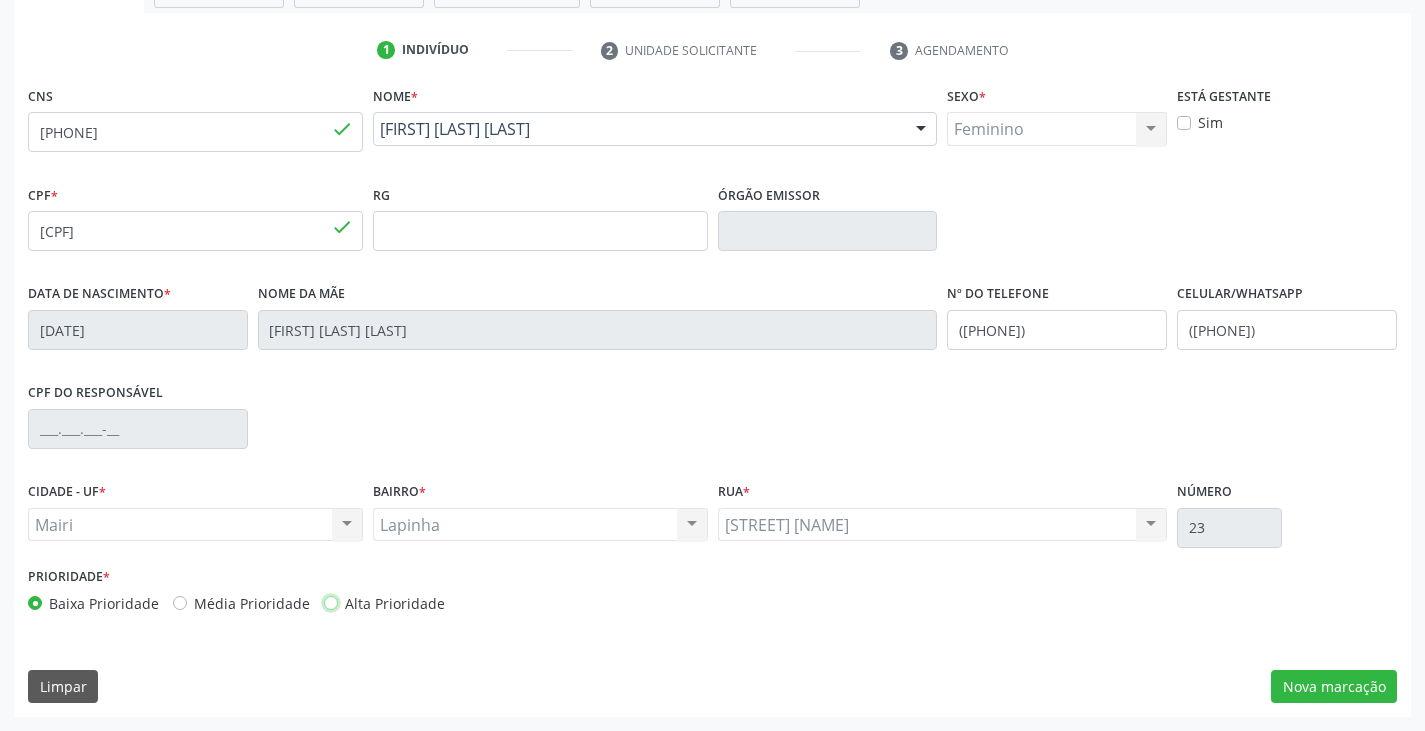 radio on "true" 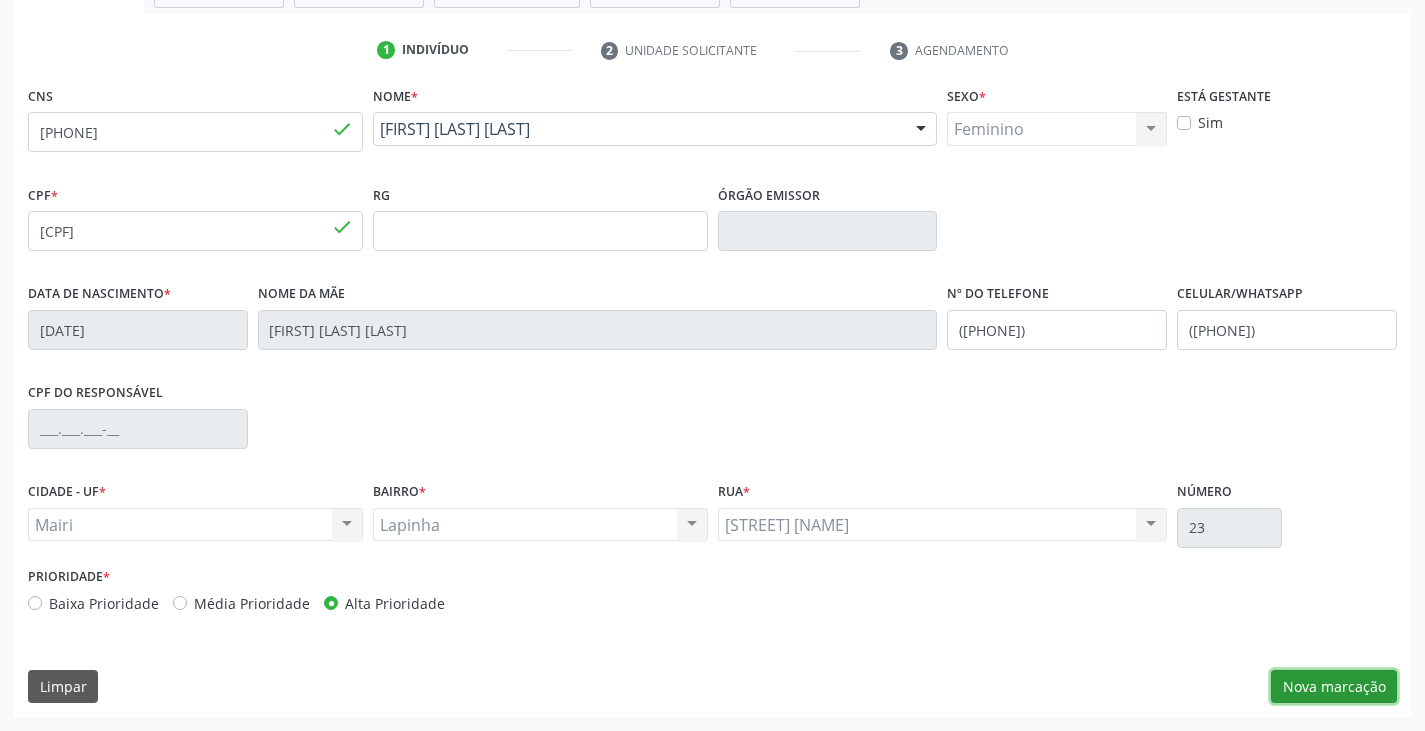 click on "Nova marcação" at bounding box center [1334, 687] 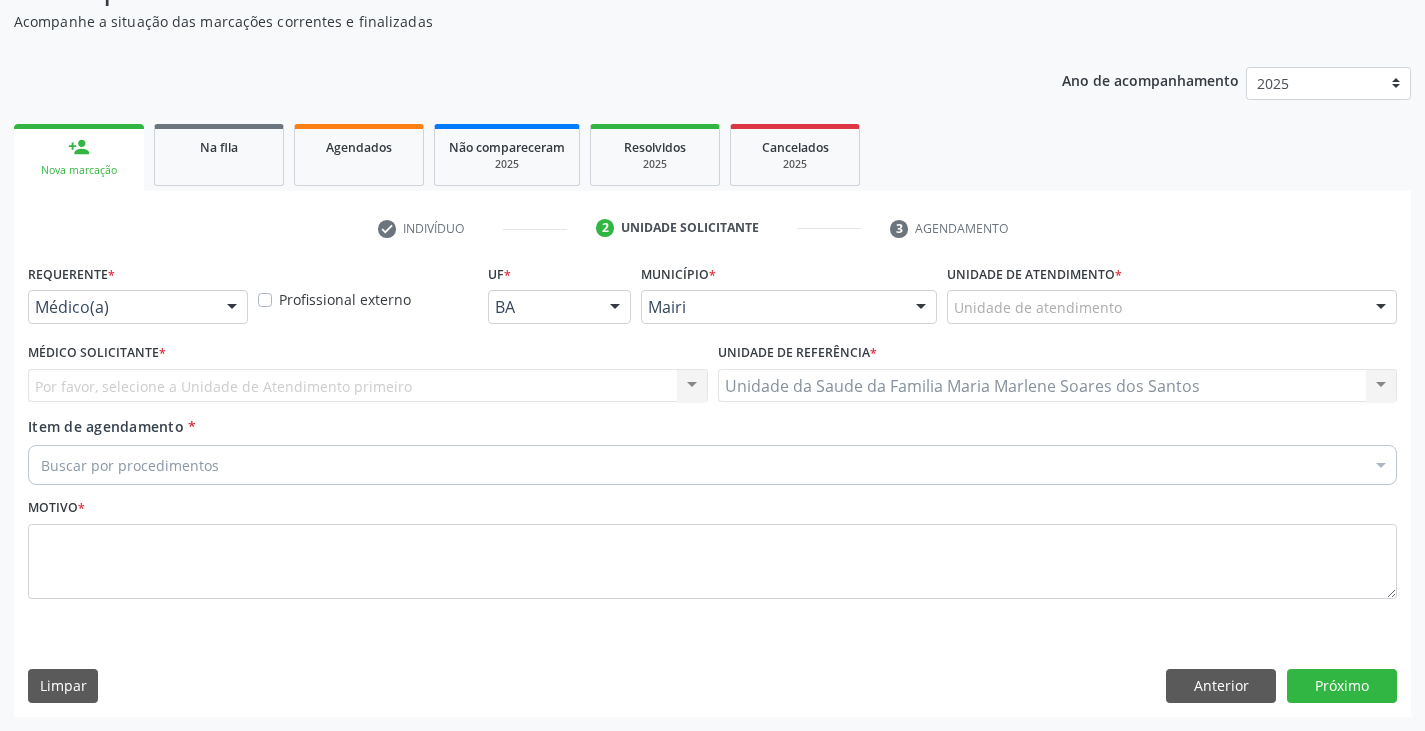 scroll, scrollTop: 175, scrollLeft: 0, axis: vertical 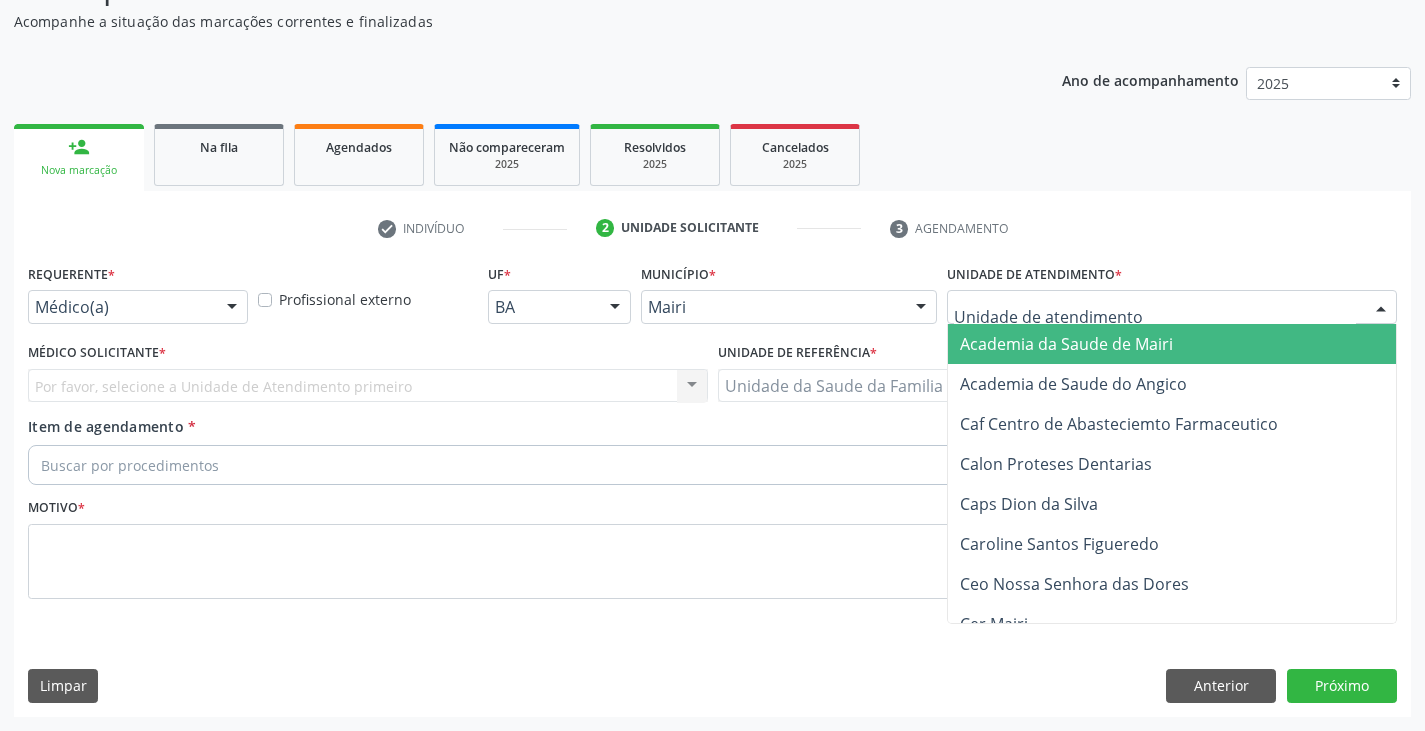 click at bounding box center [1172, 307] 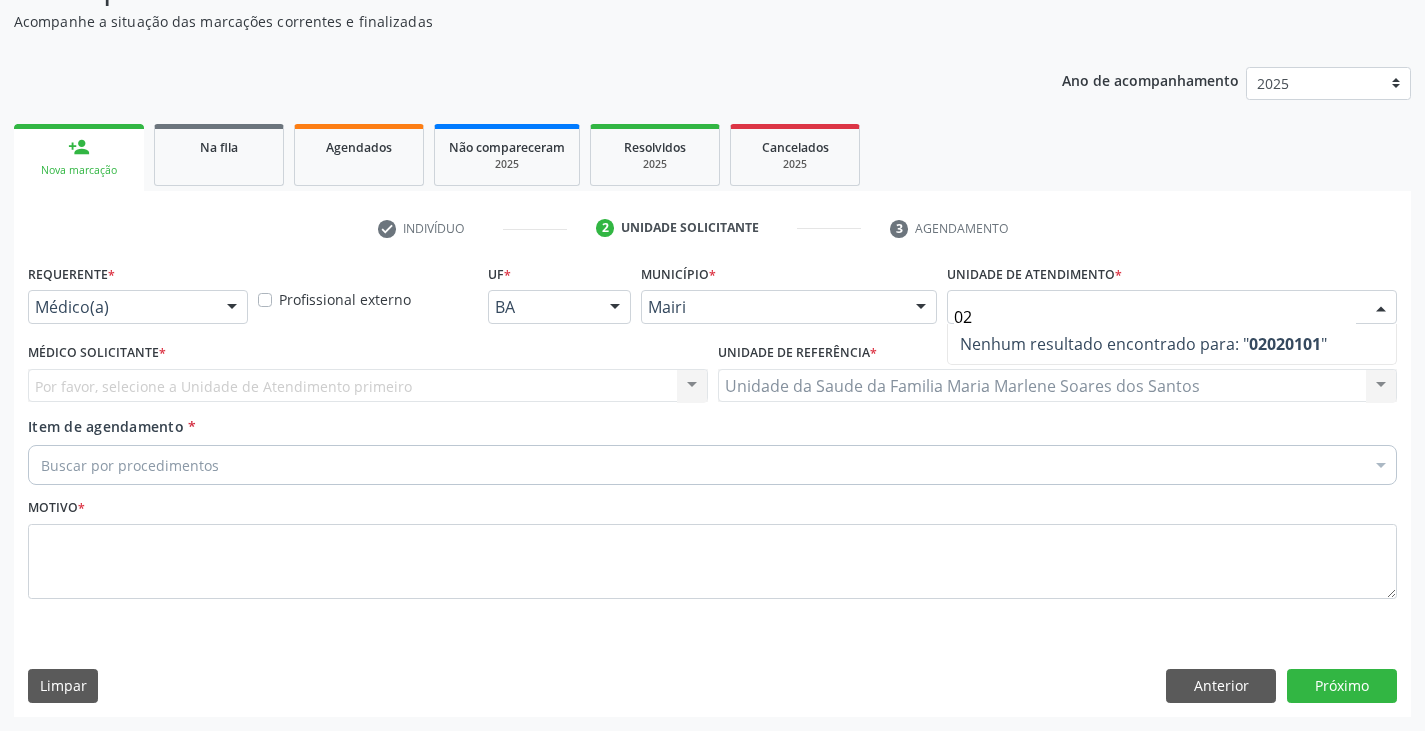 type on "0" 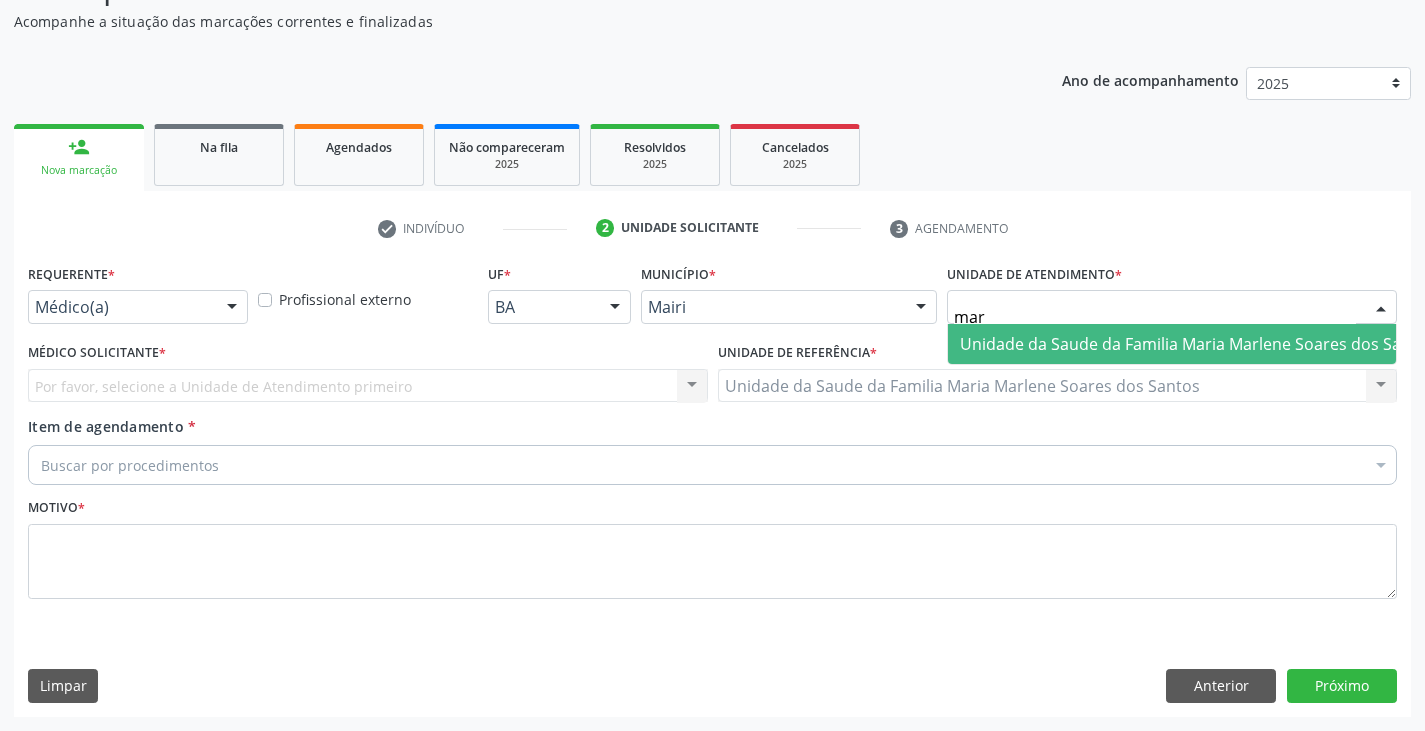 type on "mari" 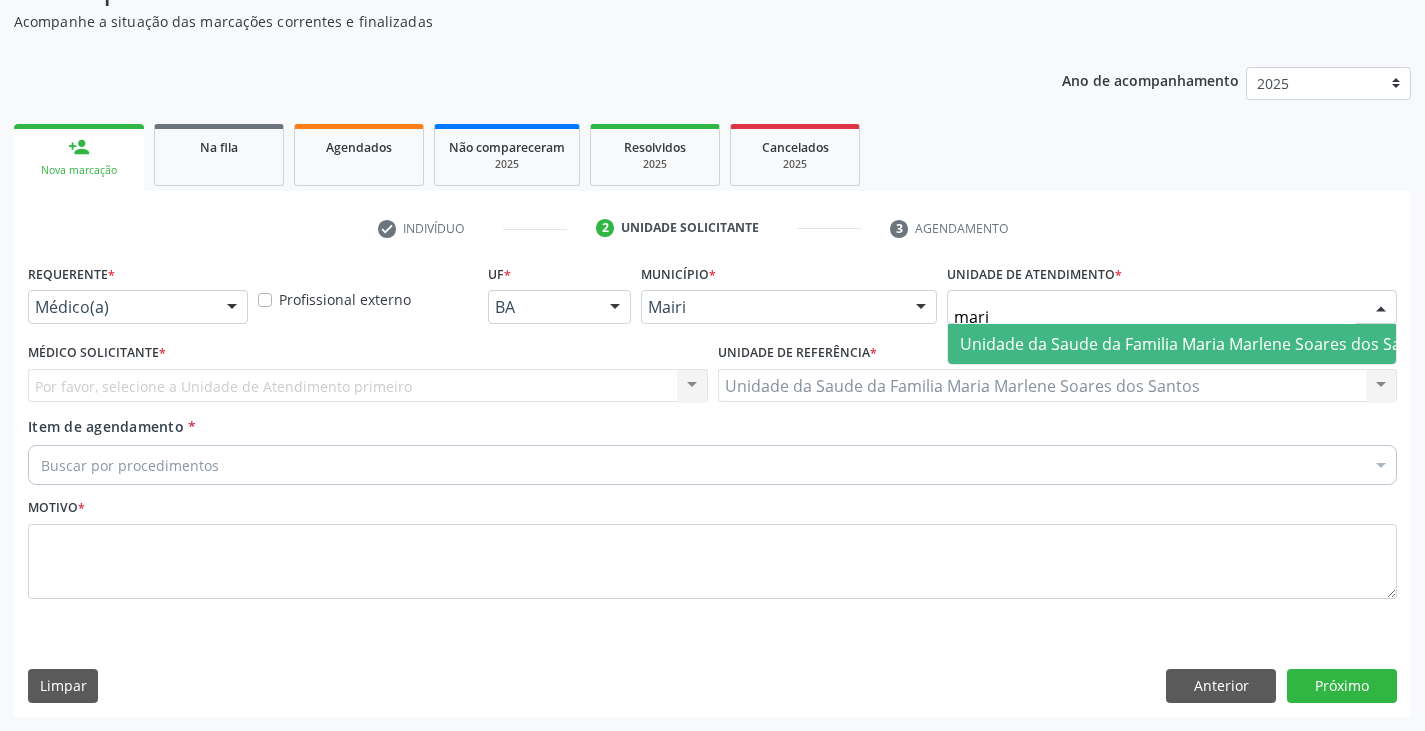 click on "Unidade da Saude da Familia Maria Marlene Soares dos Santos" at bounding box center [1197, 344] 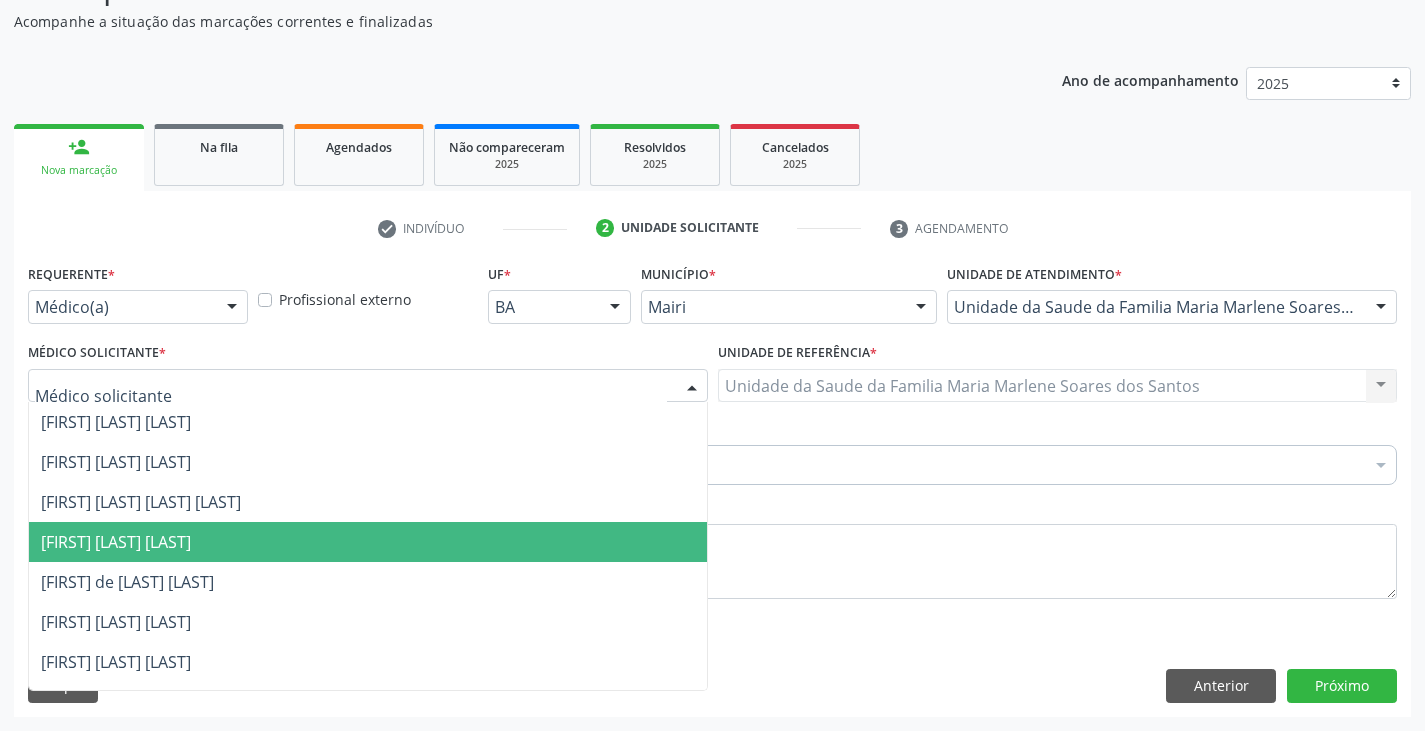 scroll, scrollTop: 232, scrollLeft: 0, axis: vertical 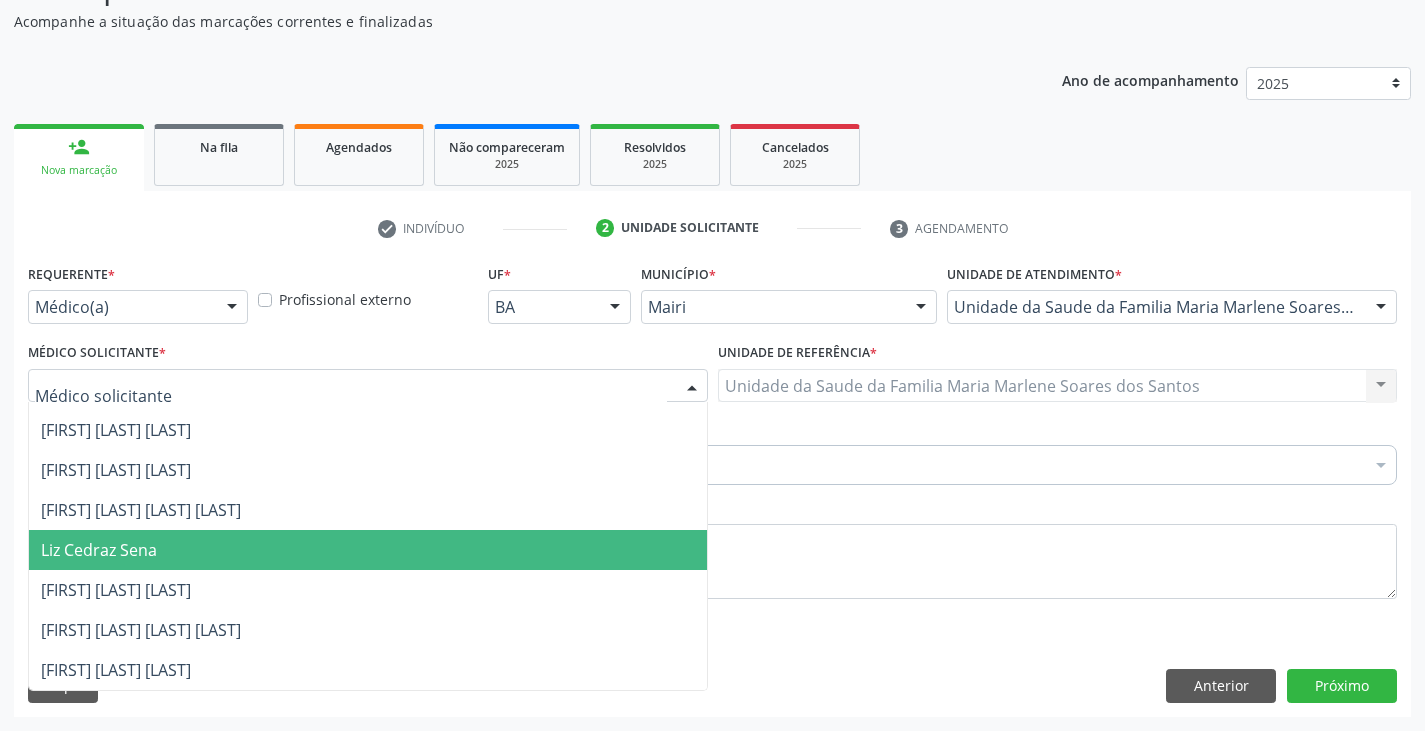 click on "Liz Cedraz Sena" at bounding box center (99, 550) 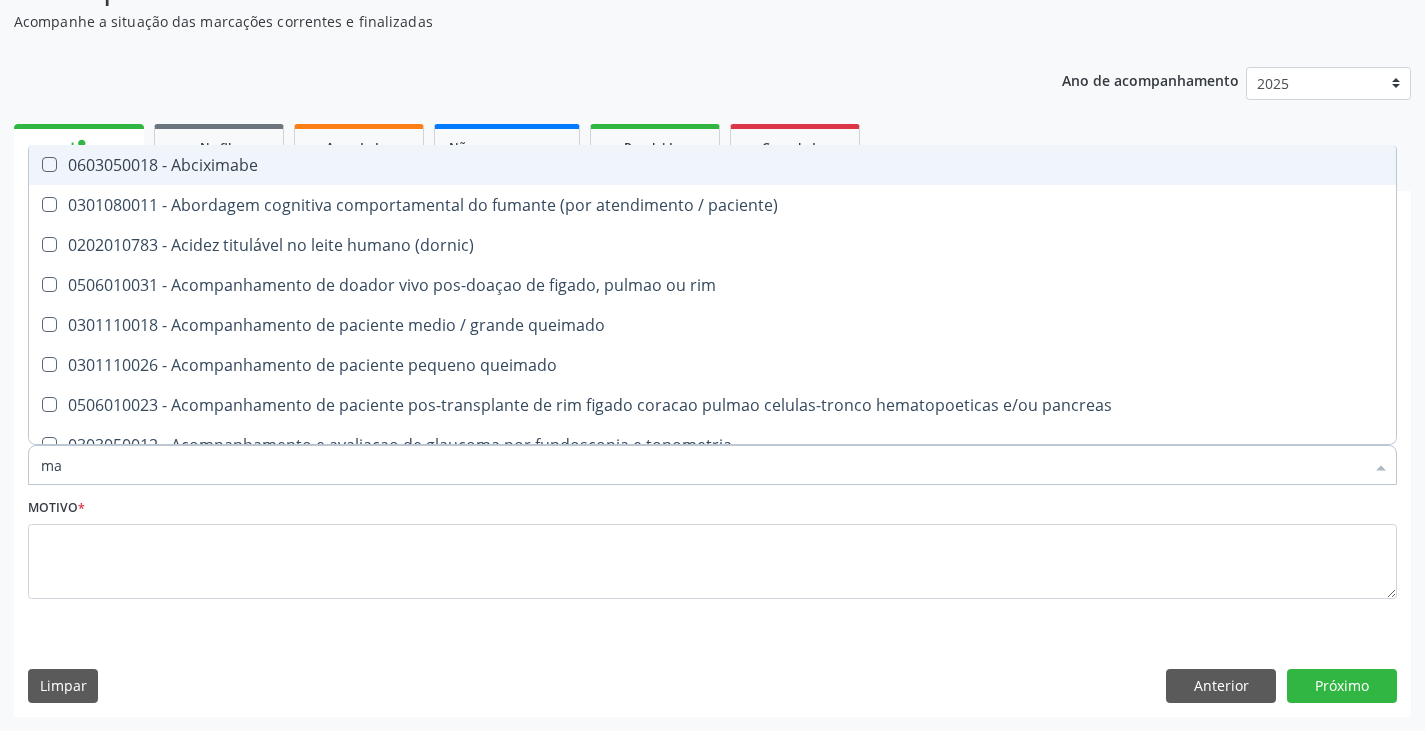 type on "m" 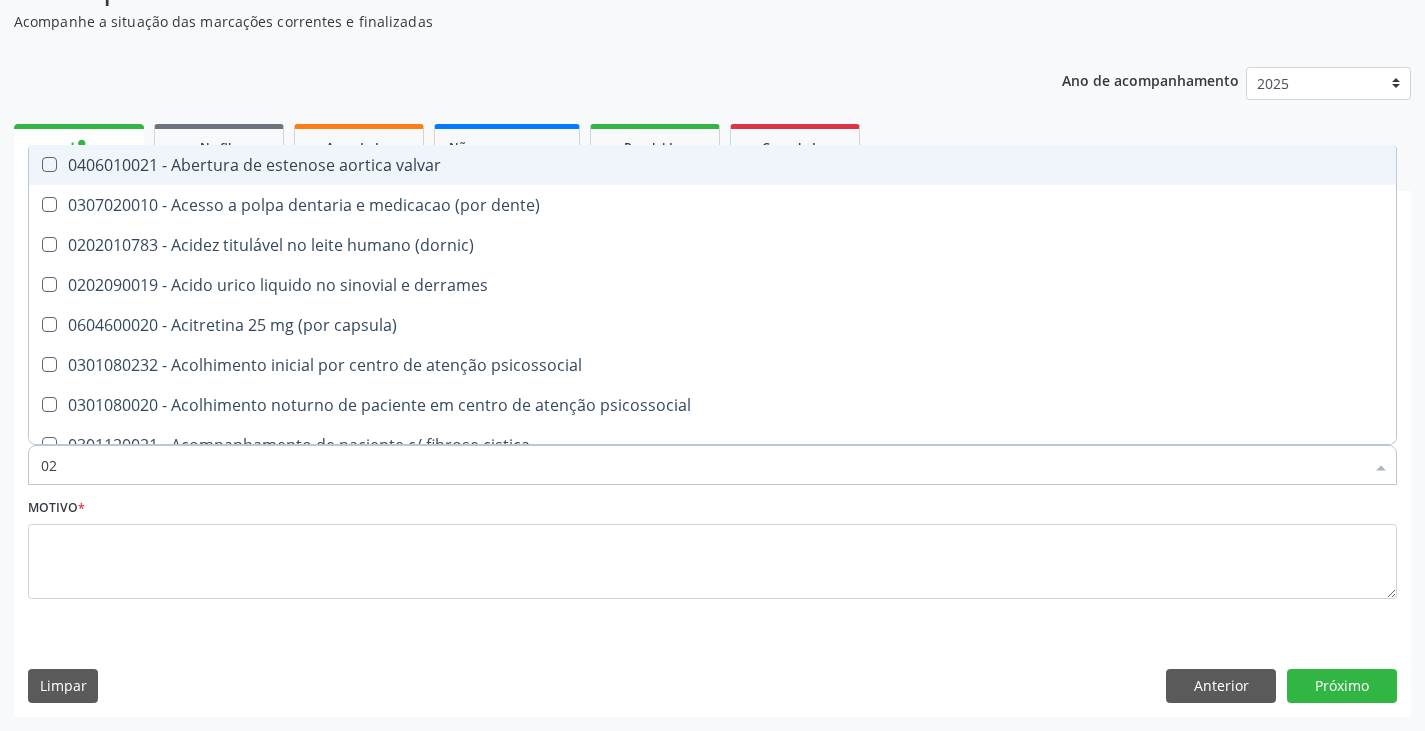 type on "020" 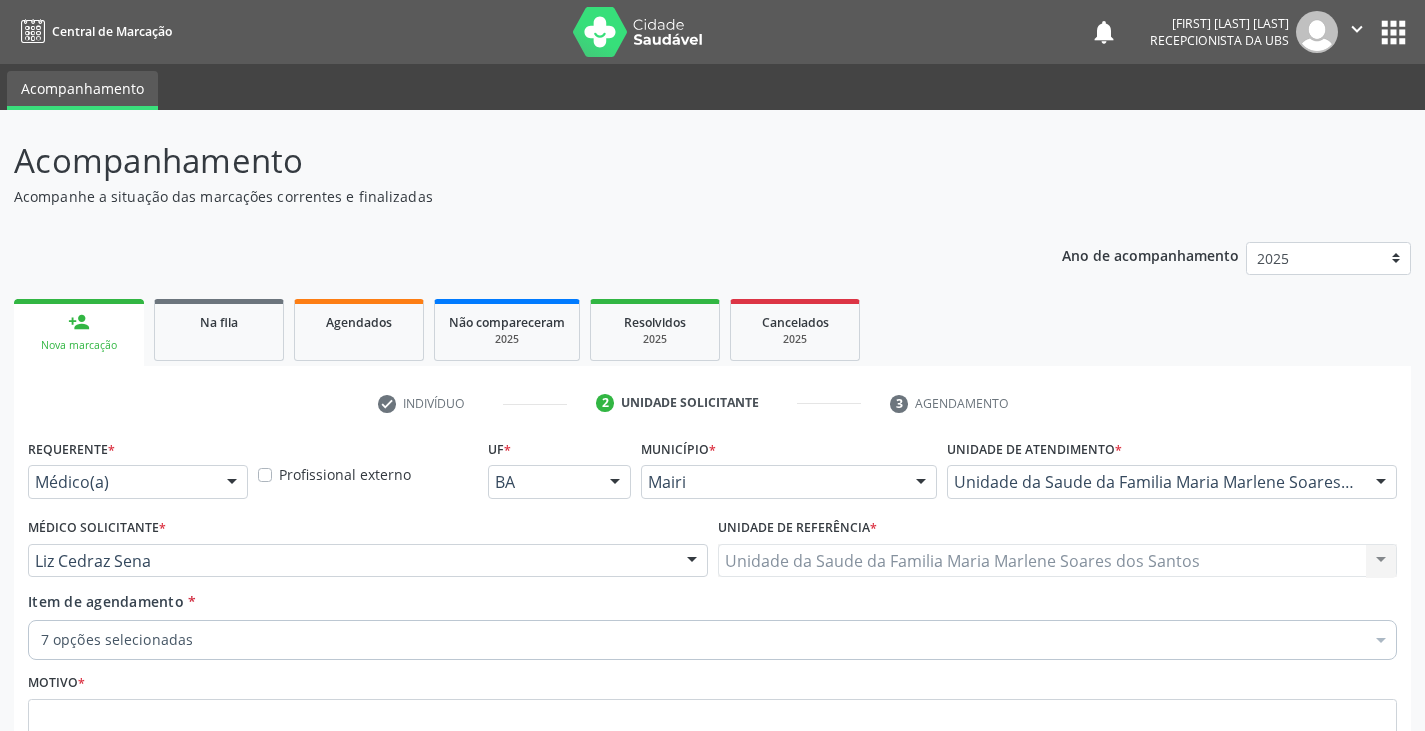 scroll, scrollTop: 175, scrollLeft: 0, axis: vertical 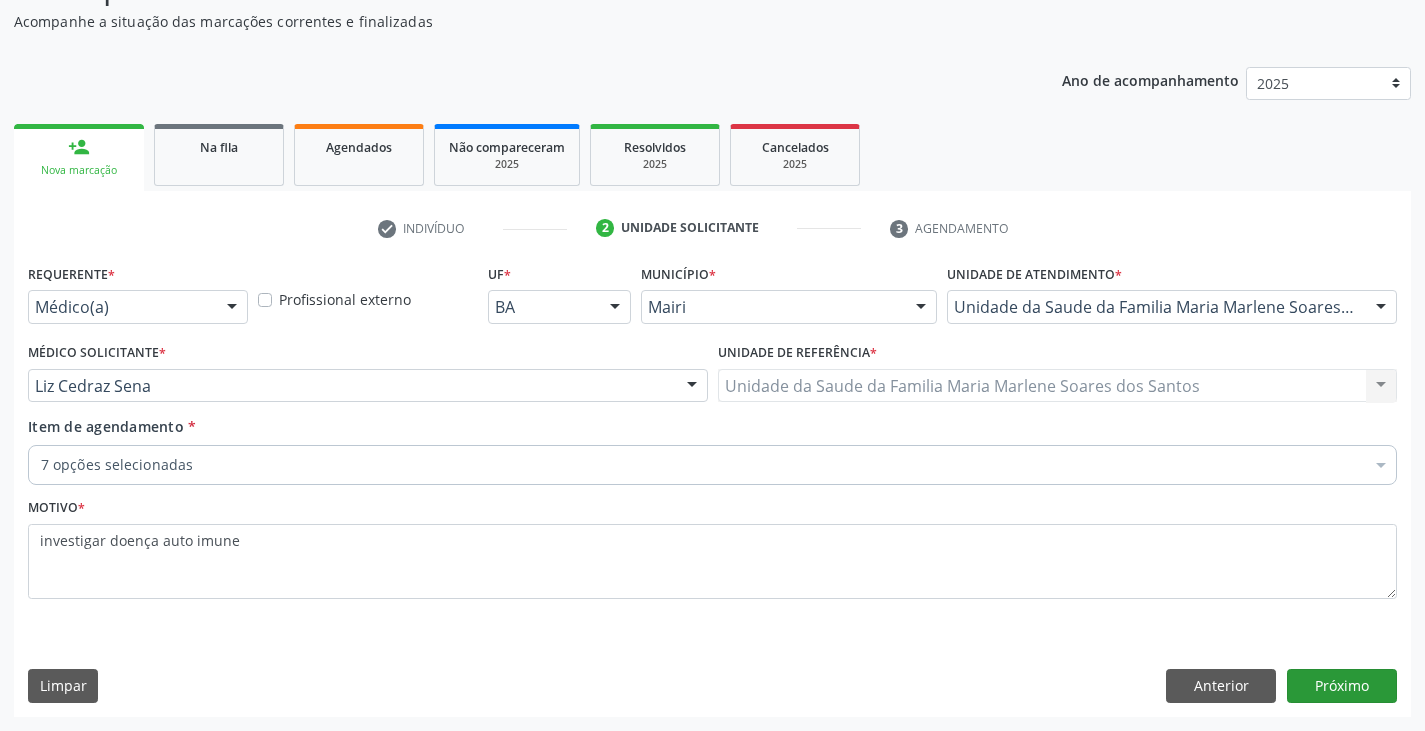 type on "investigar doença auto imune" 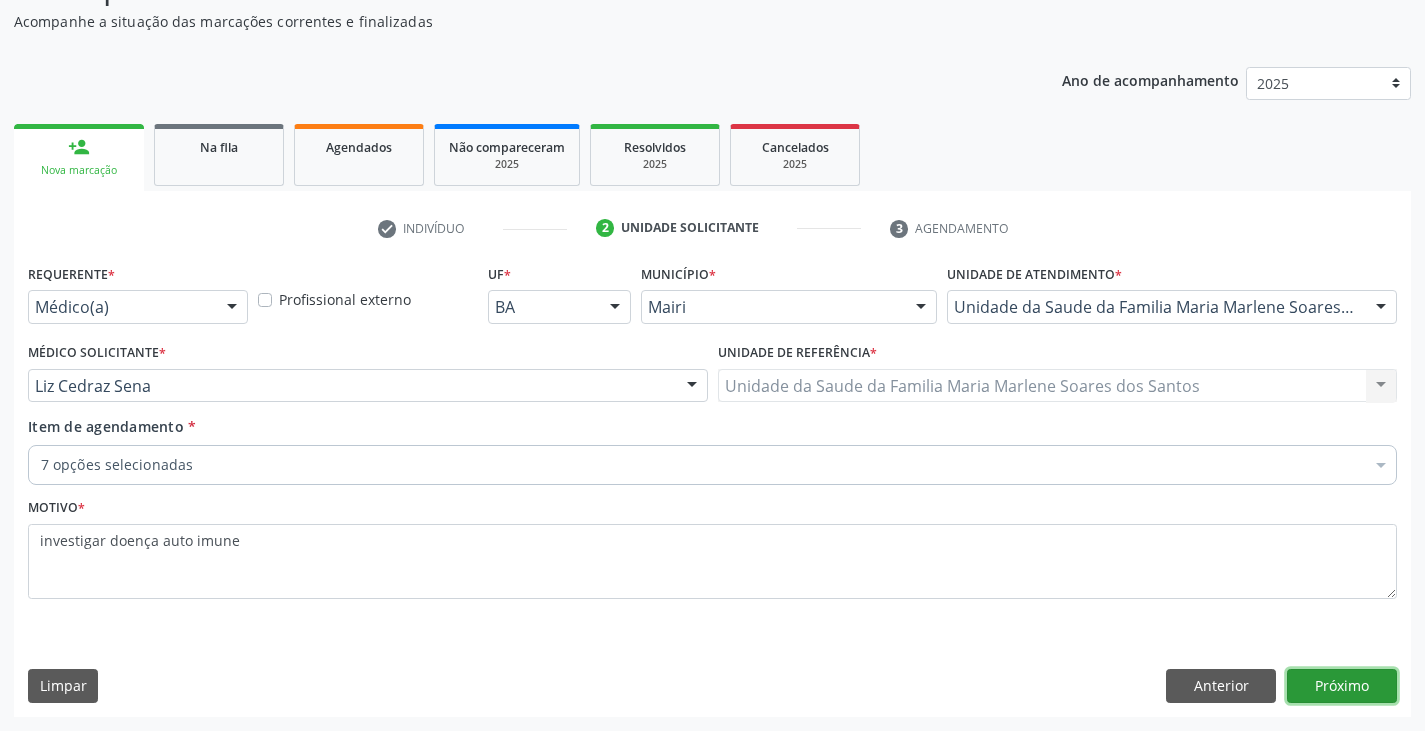 click on "Próximo" at bounding box center (1342, 686) 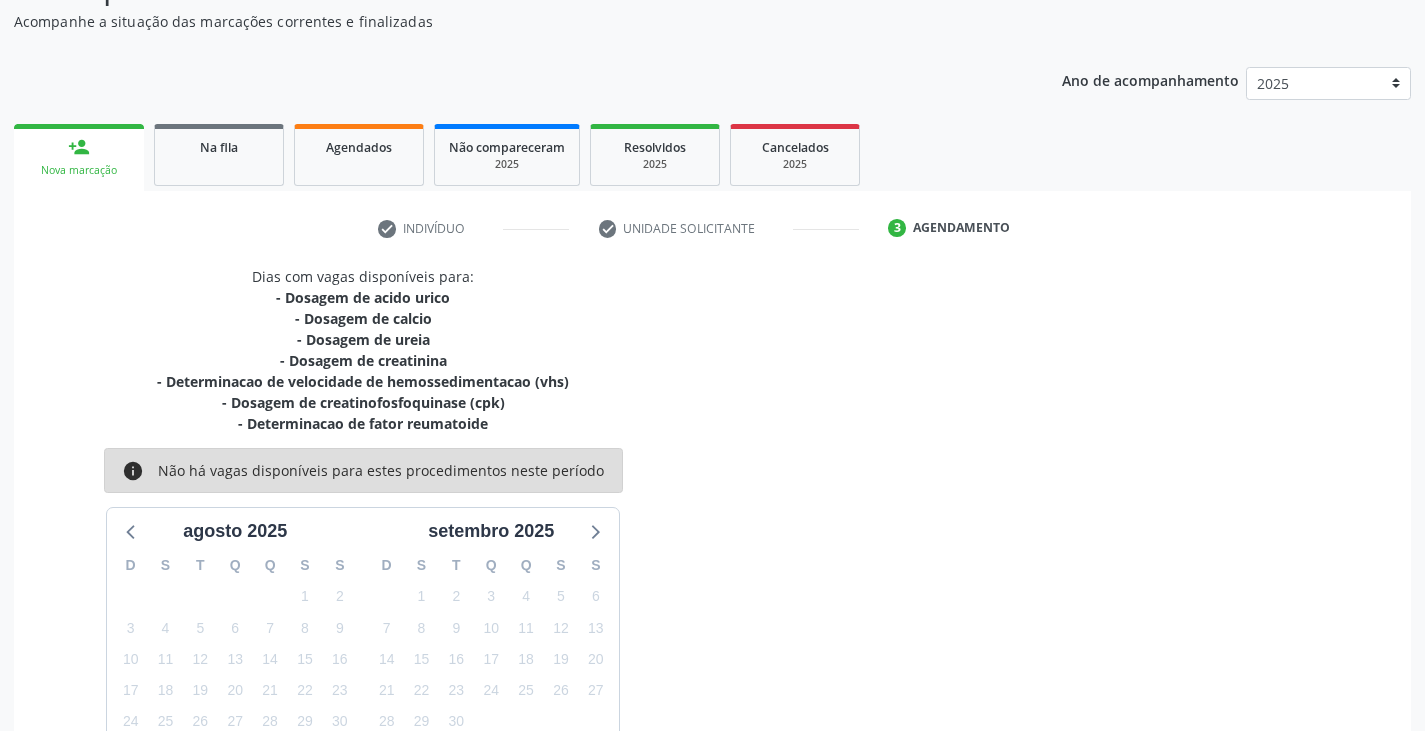 scroll, scrollTop: 324, scrollLeft: 0, axis: vertical 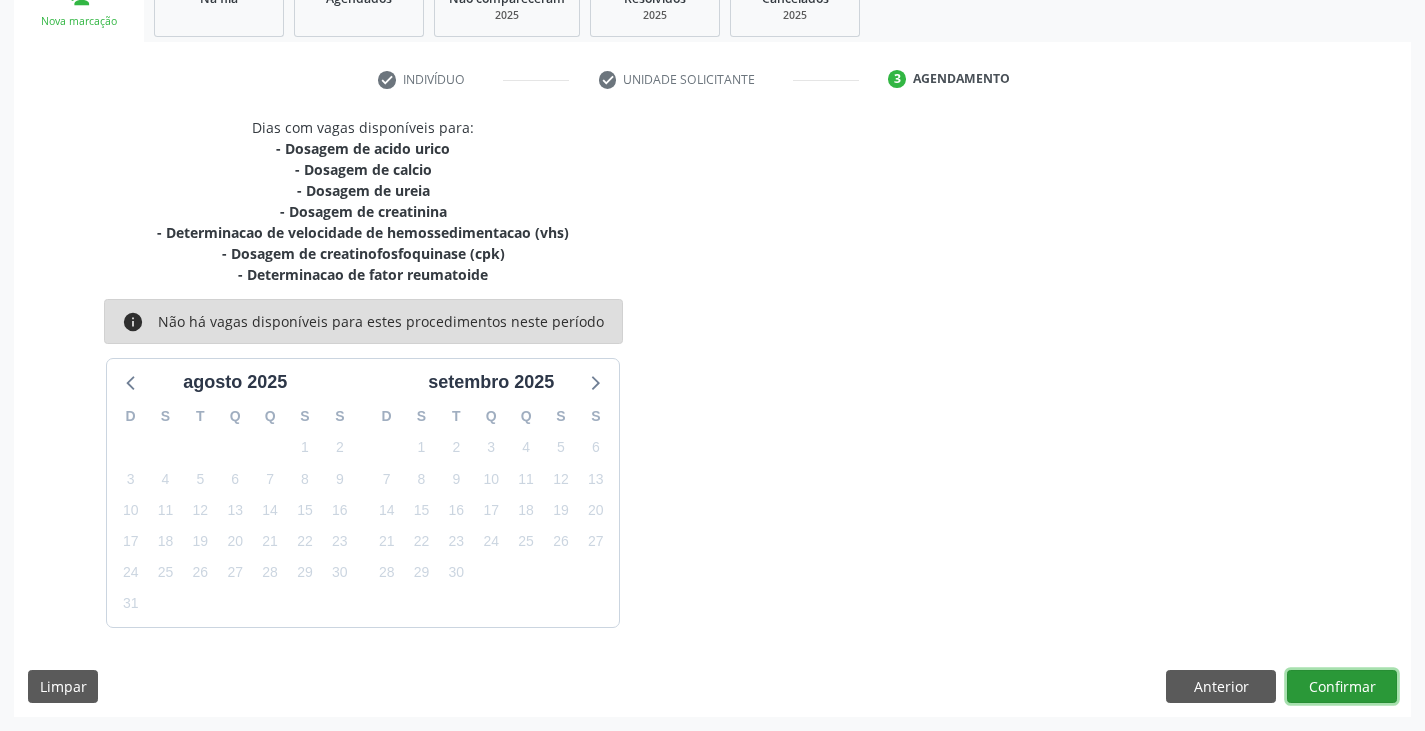 click on "Confirmar" at bounding box center (1342, 687) 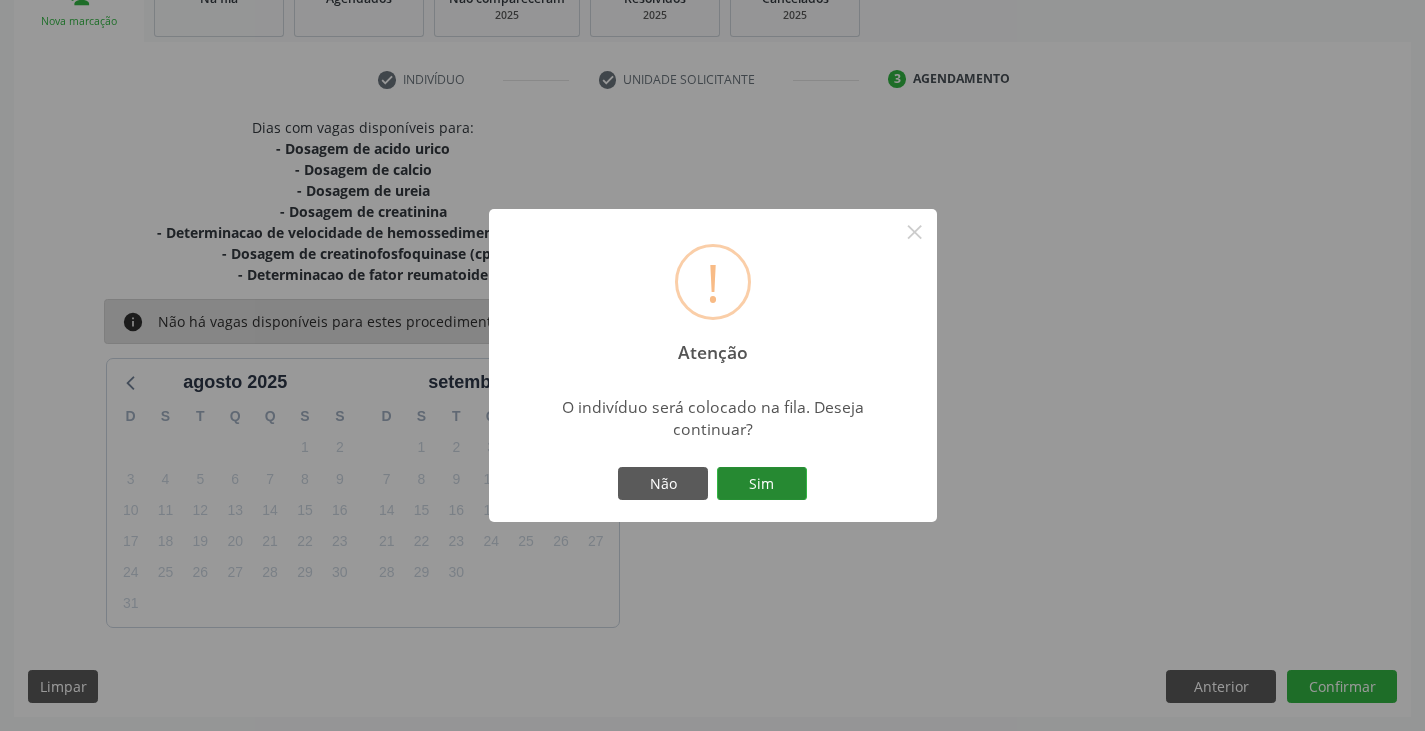 click on "Sim" at bounding box center (762, 484) 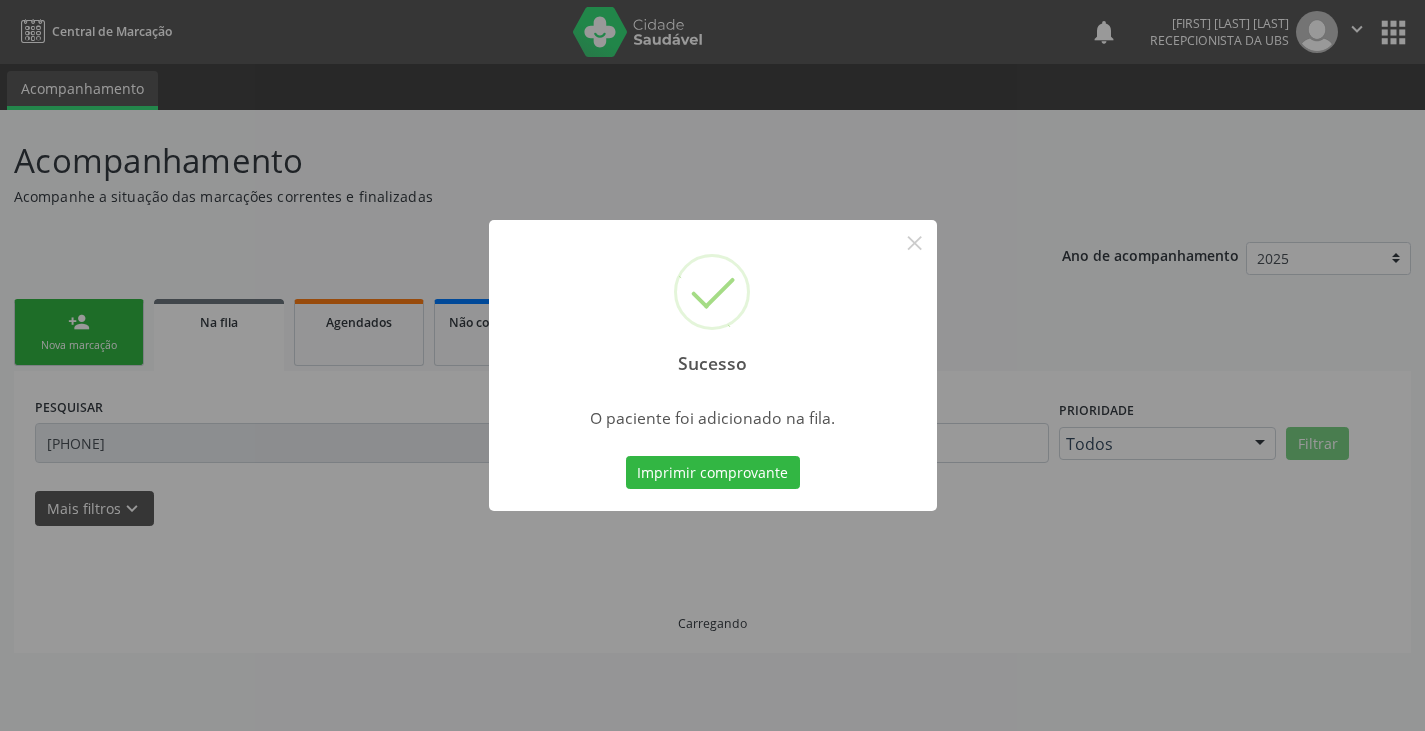 scroll, scrollTop: 0, scrollLeft: 0, axis: both 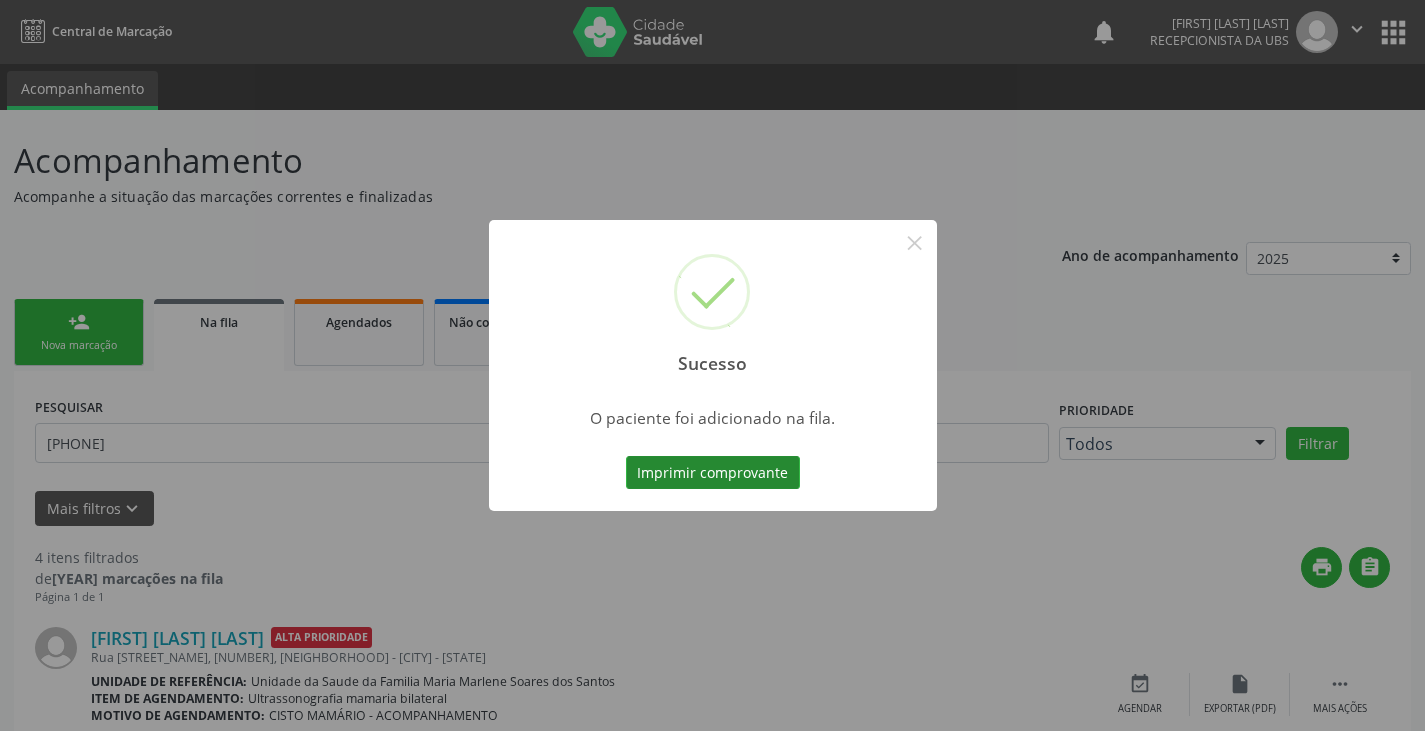 click on "Imprimir comprovante" at bounding box center [713, 473] 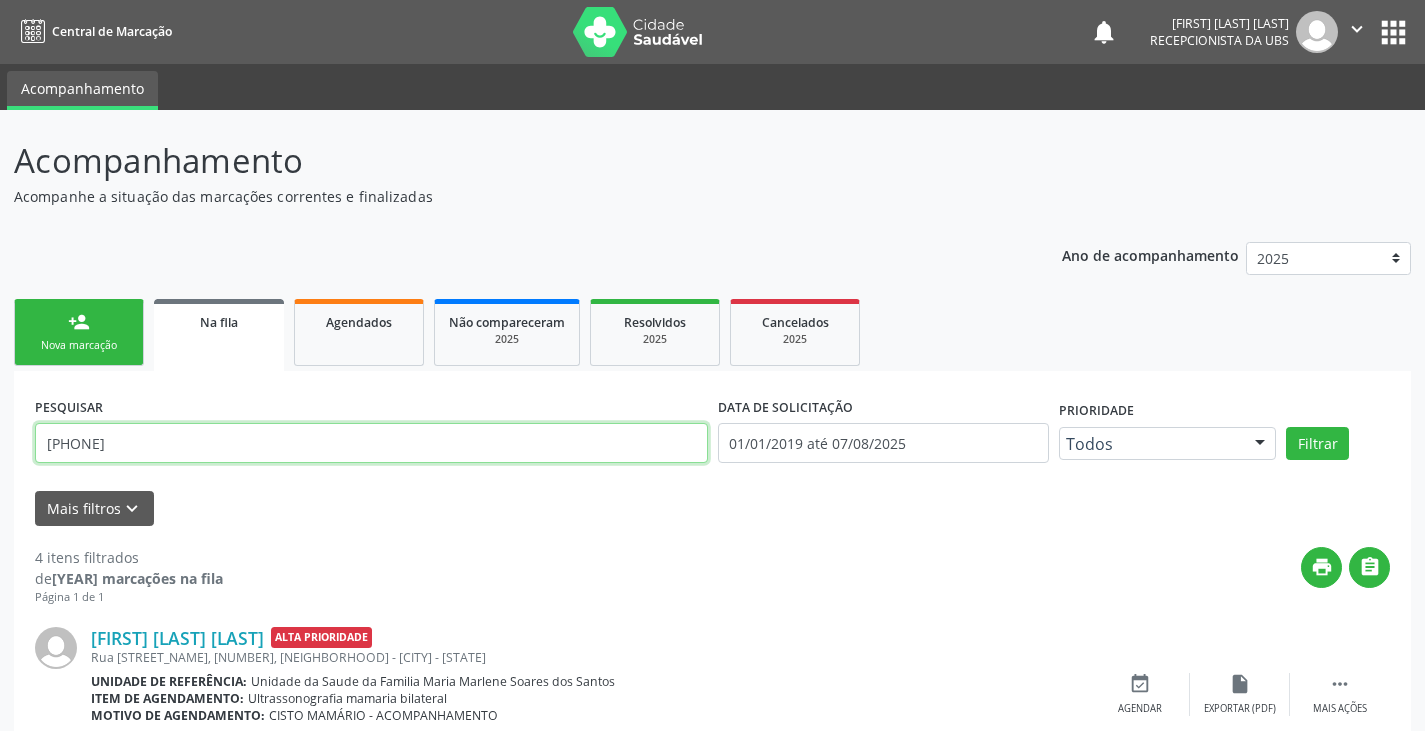 drag, startPoint x: 214, startPoint y: 449, endPoint x: 3, endPoint y: 479, distance: 213.12202 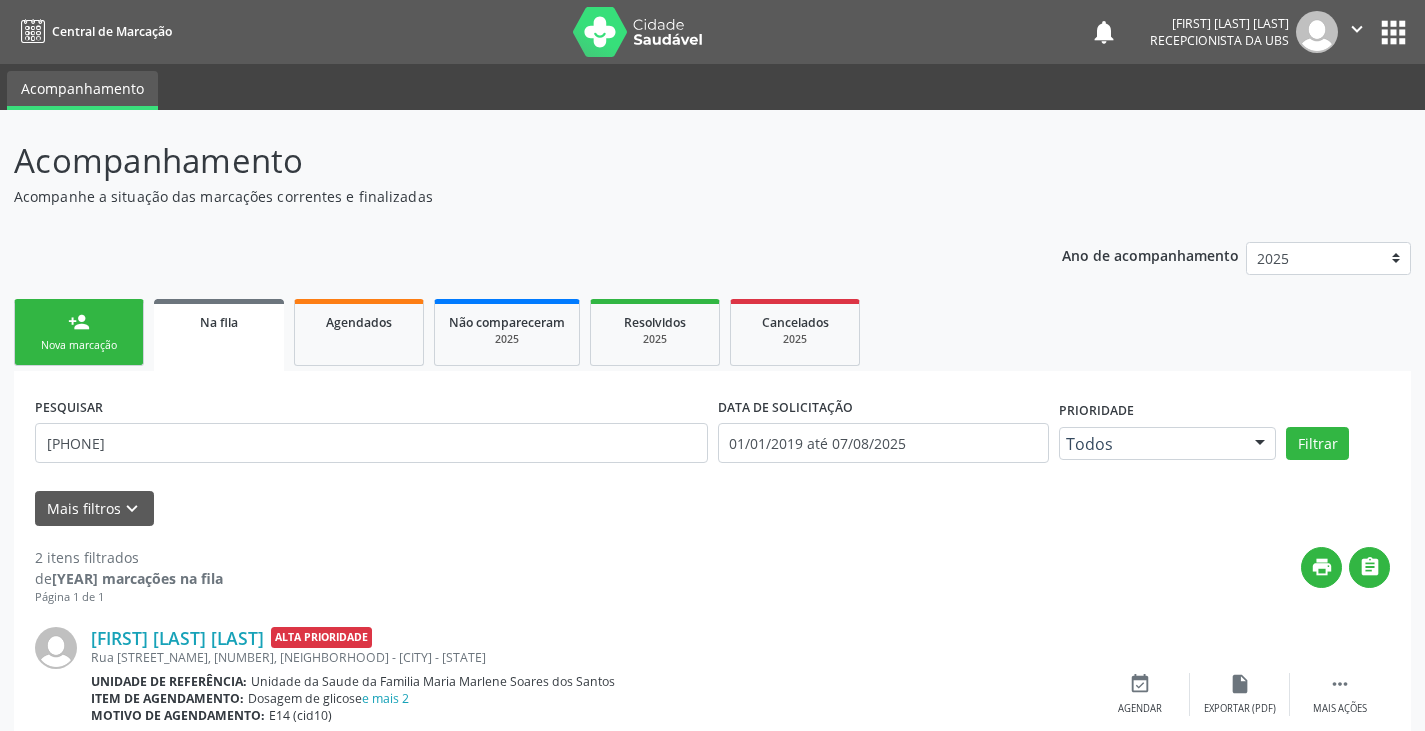 scroll, scrollTop: 267, scrollLeft: 0, axis: vertical 